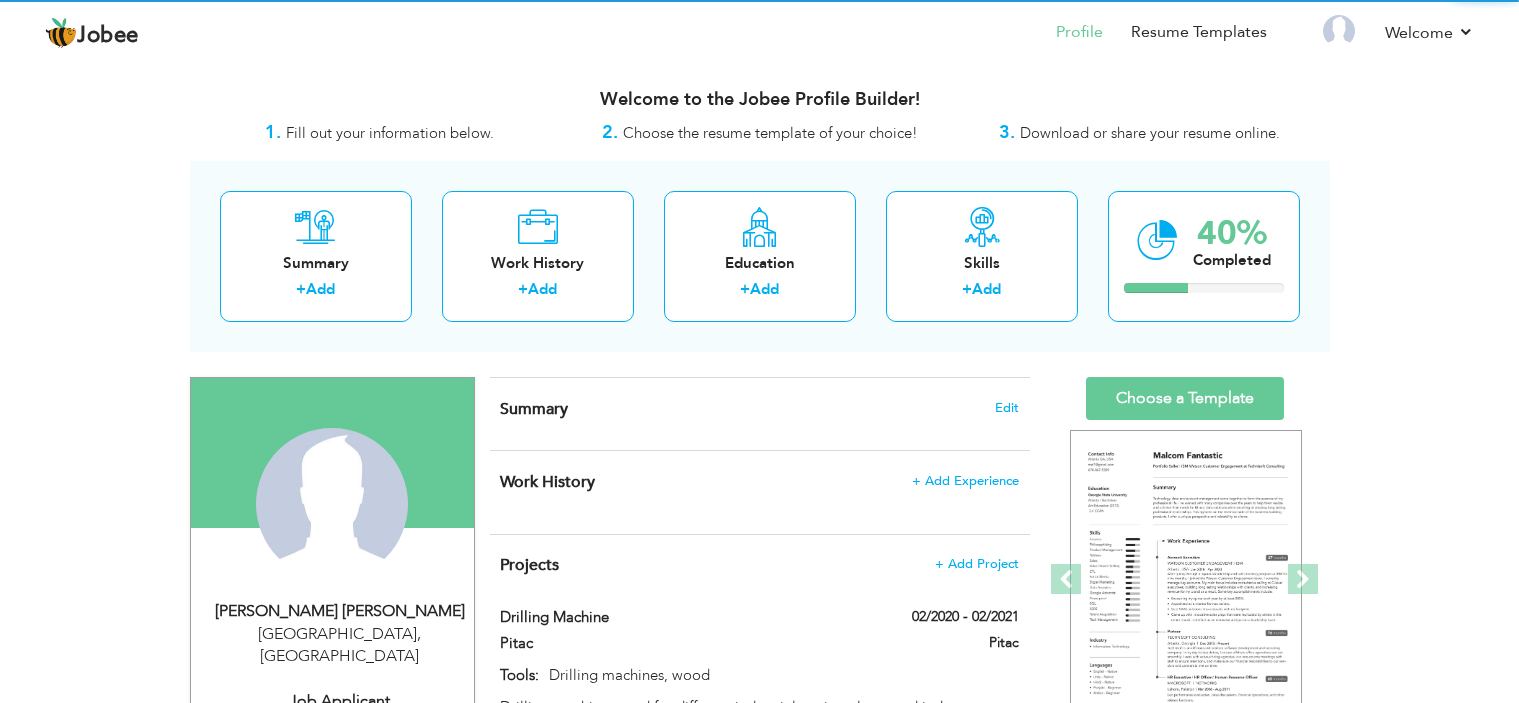 scroll, scrollTop: 0, scrollLeft: 0, axis: both 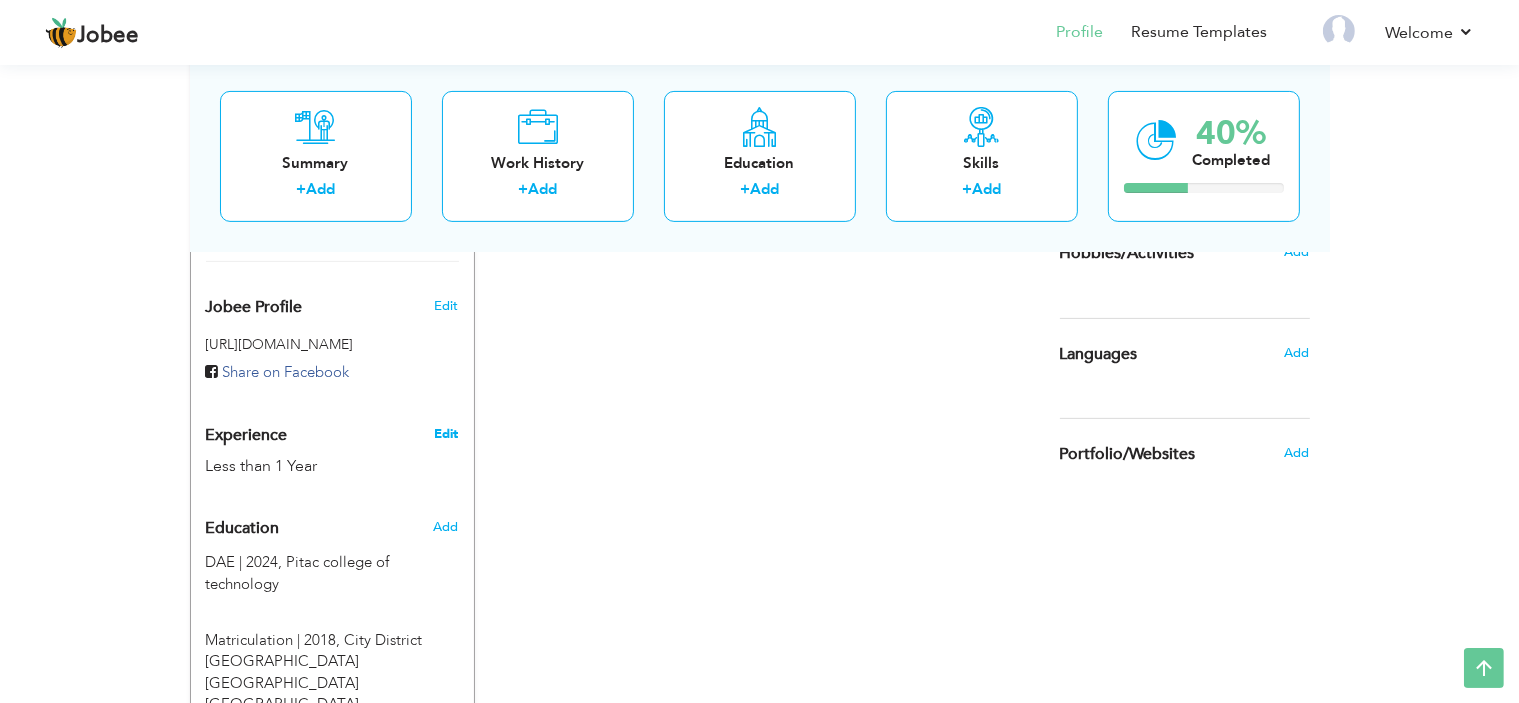 click on "Edit" at bounding box center [446, 434] 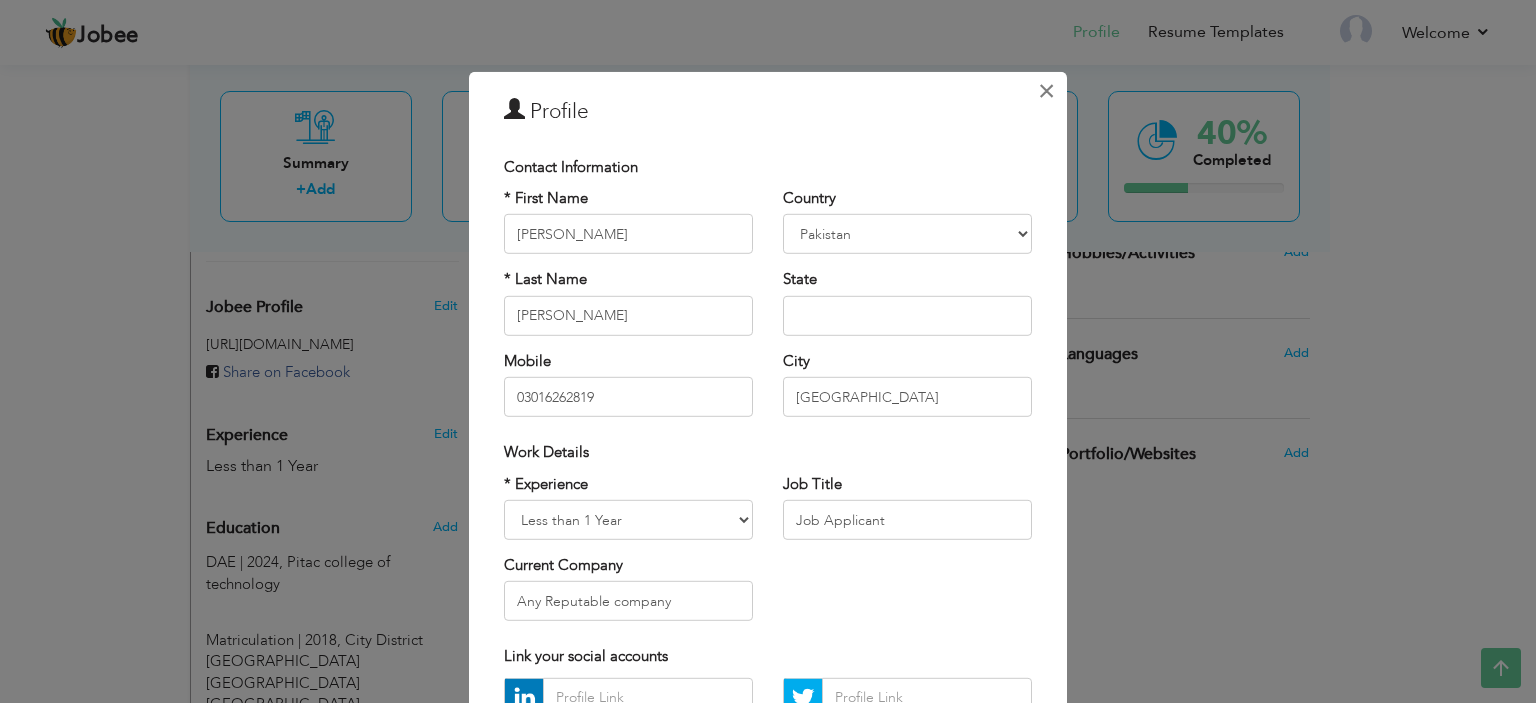 click on "×" at bounding box center (1046, 90) 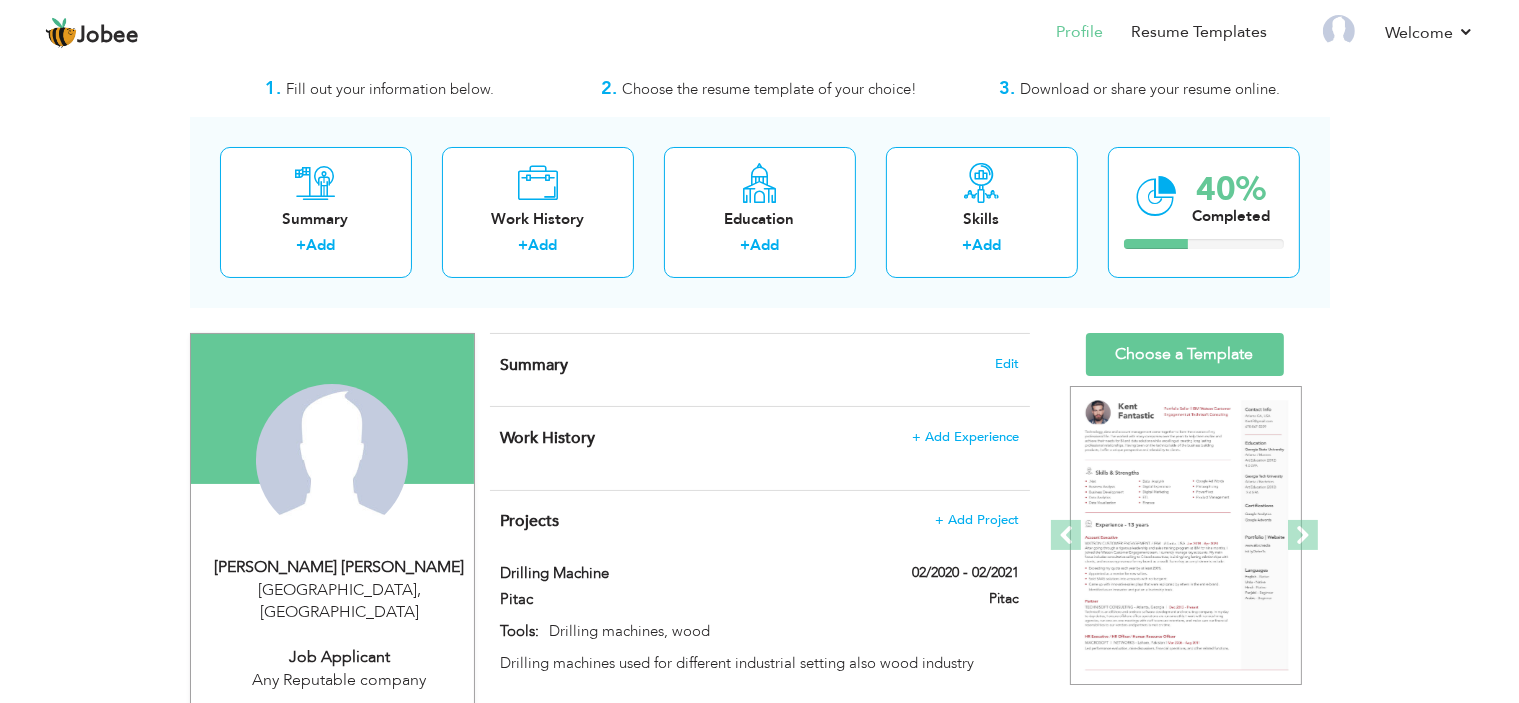 scroll, scrollTop: 0, scrollLeft: 0, axis: both 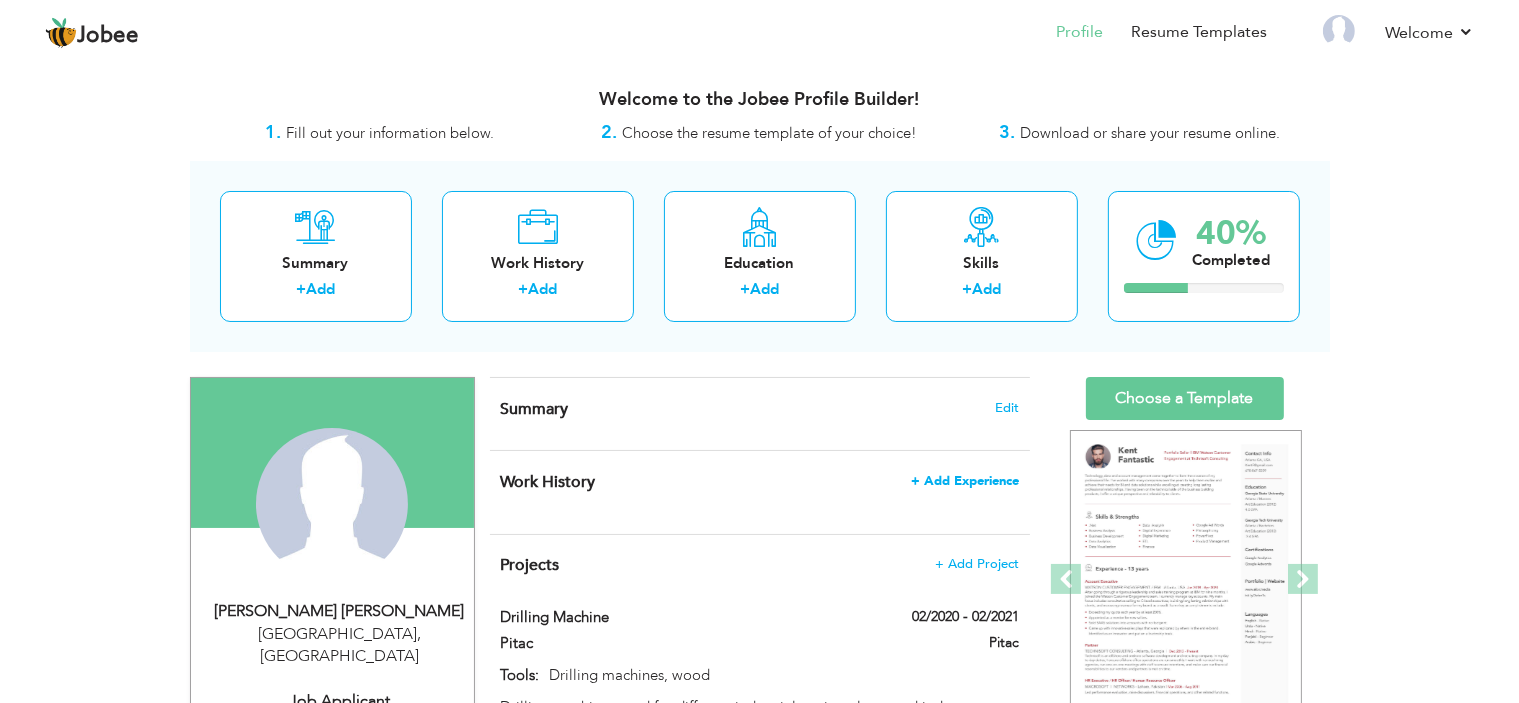 click on "+ Add Experience" at bounding box center (965, 481) 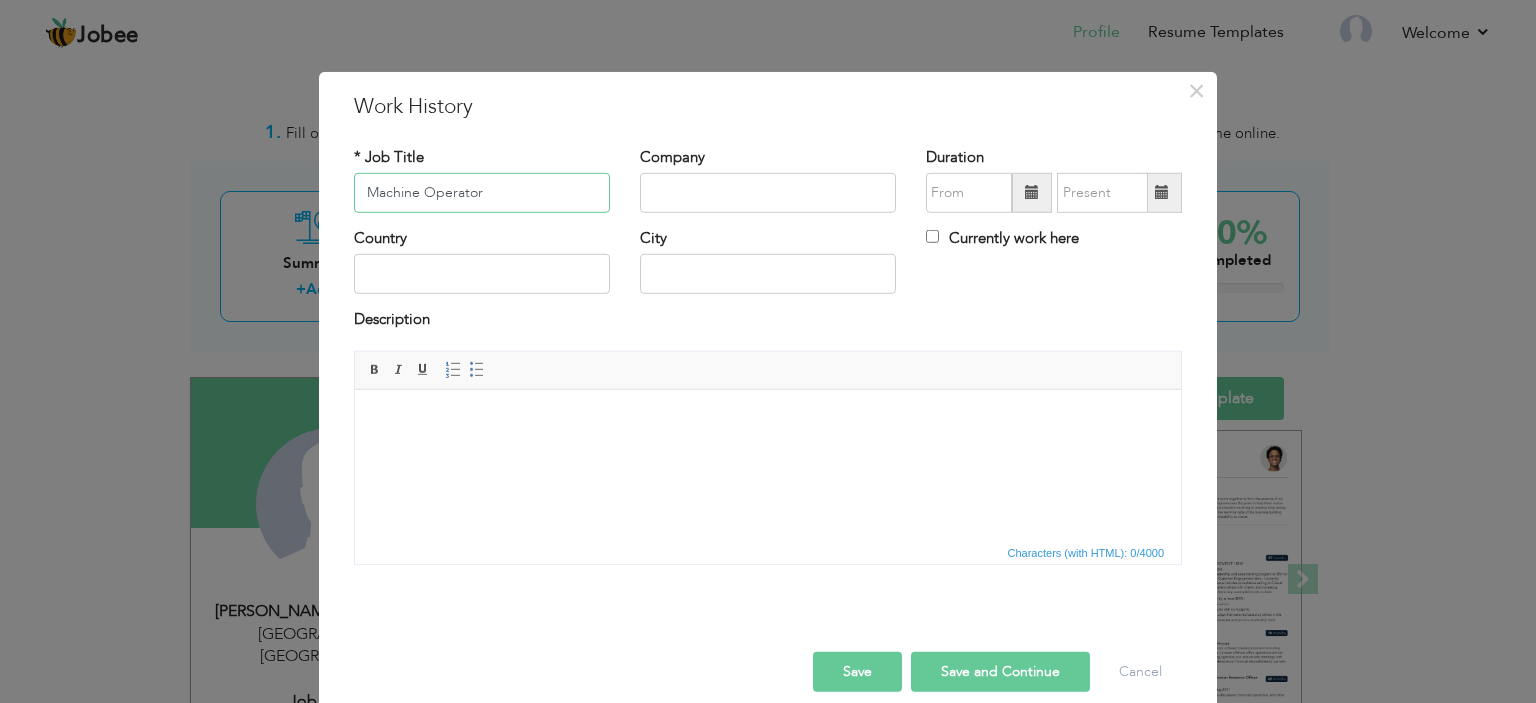 type on "Machine Operator" 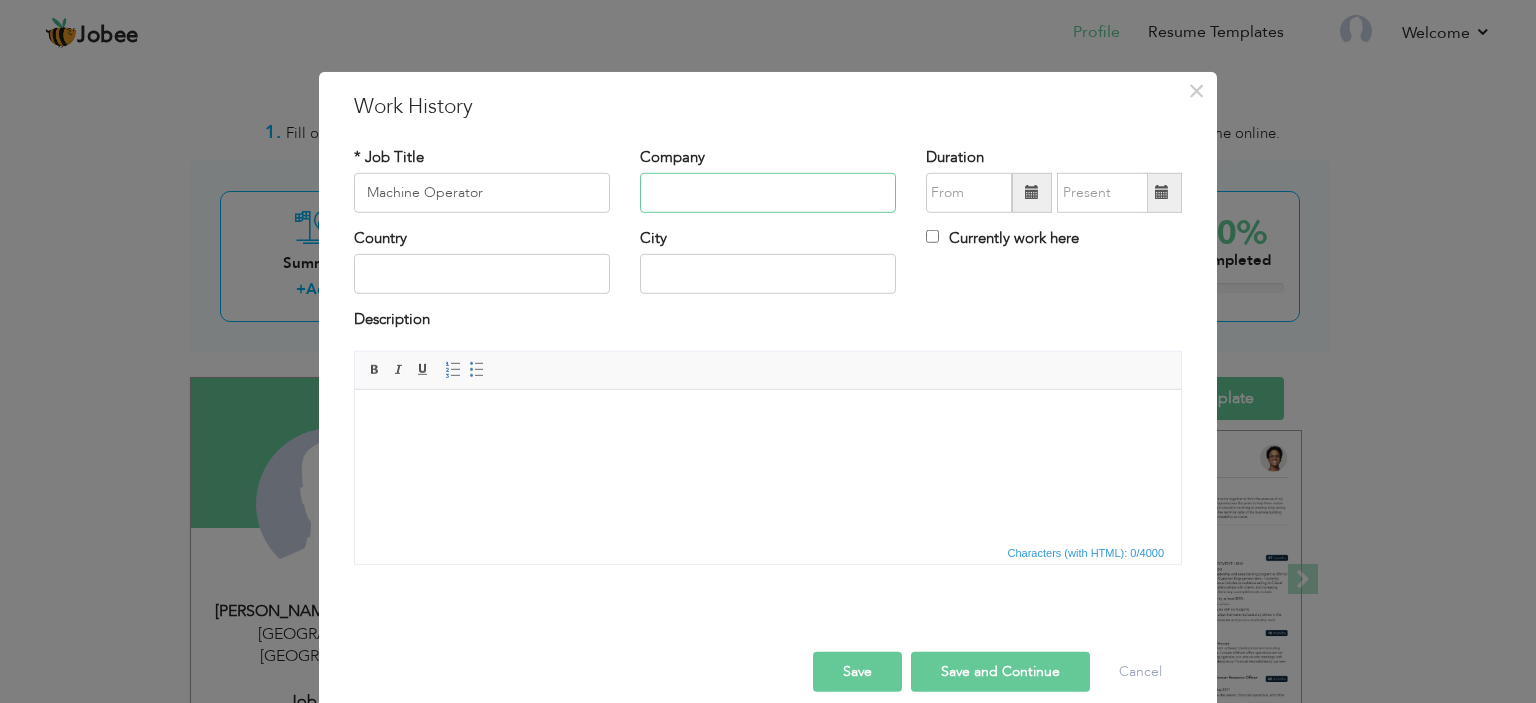 click at bounding box center (768, 193) 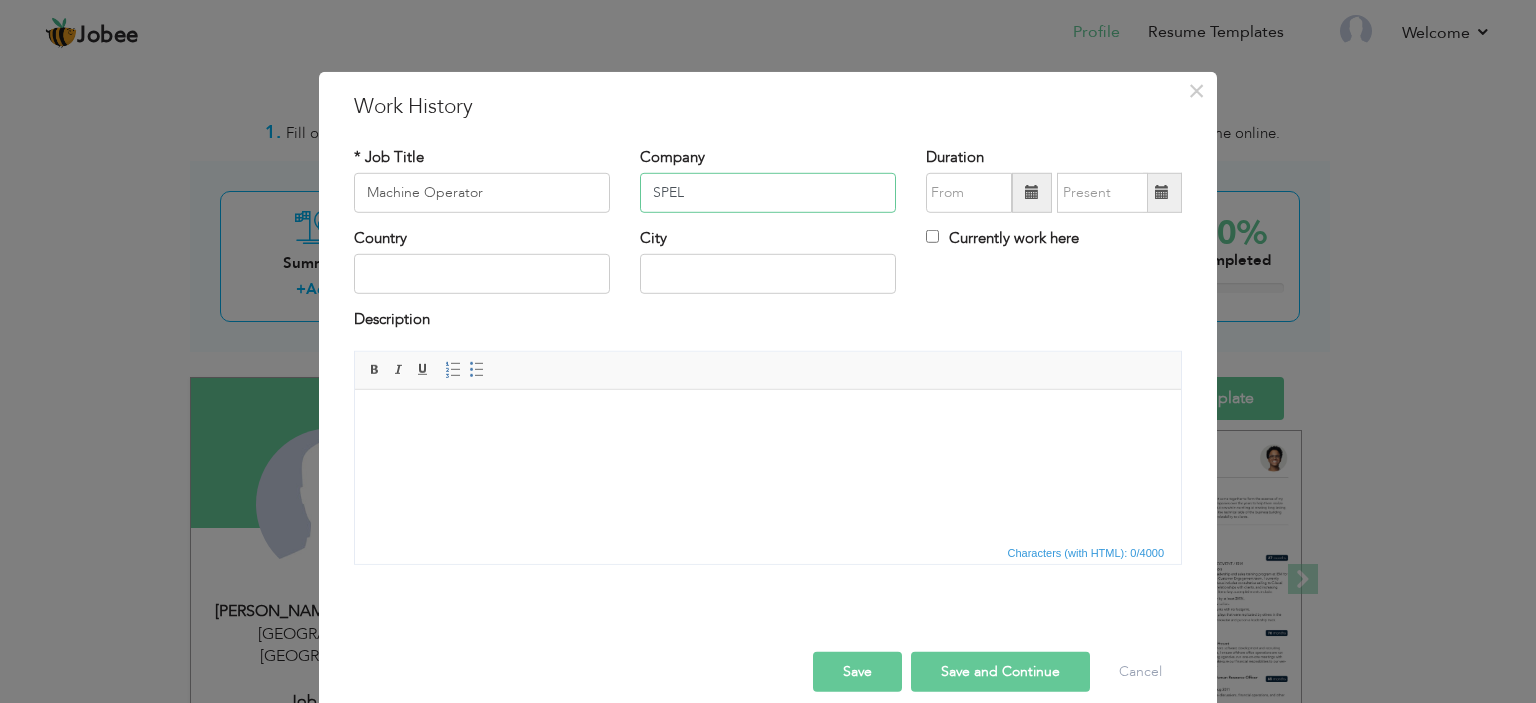 type on "SPEL" 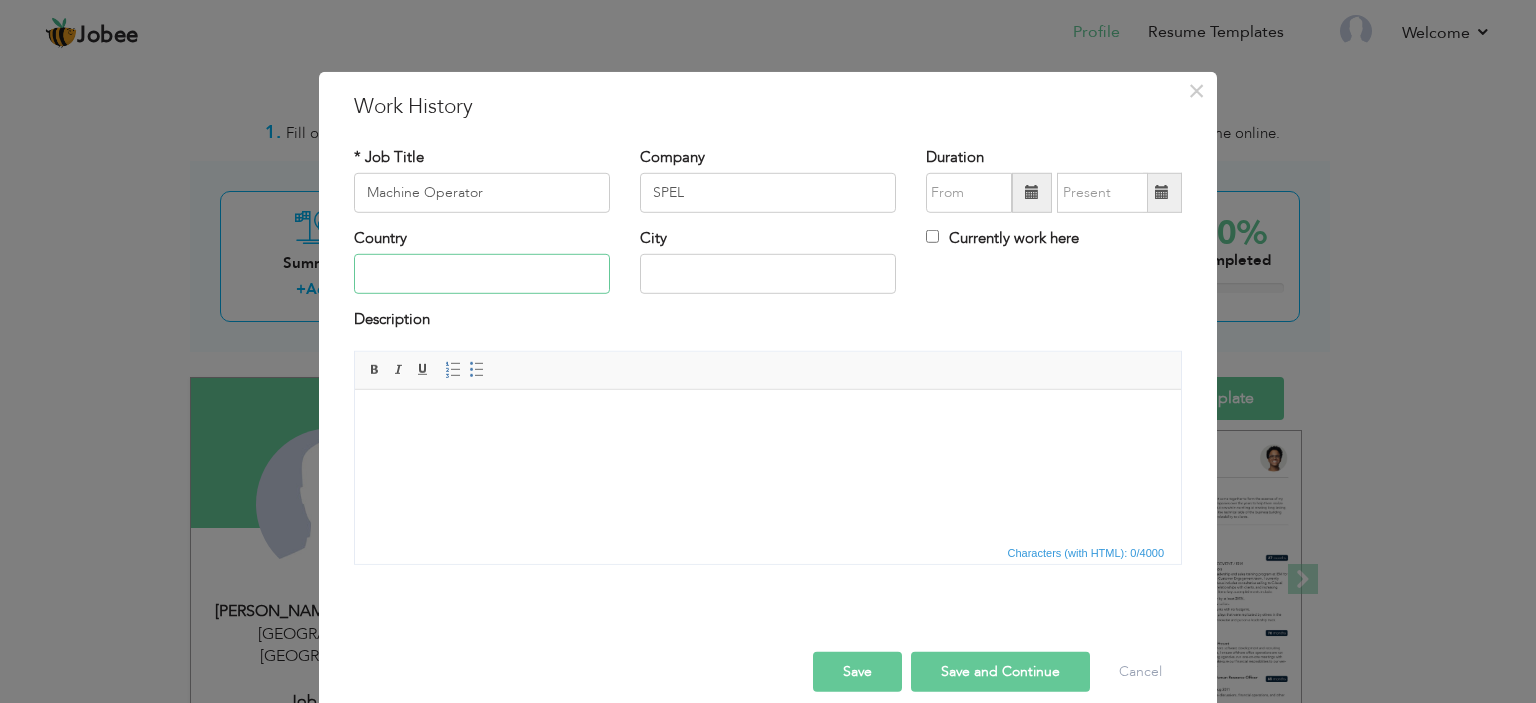 click at bounding box center [482, 274] 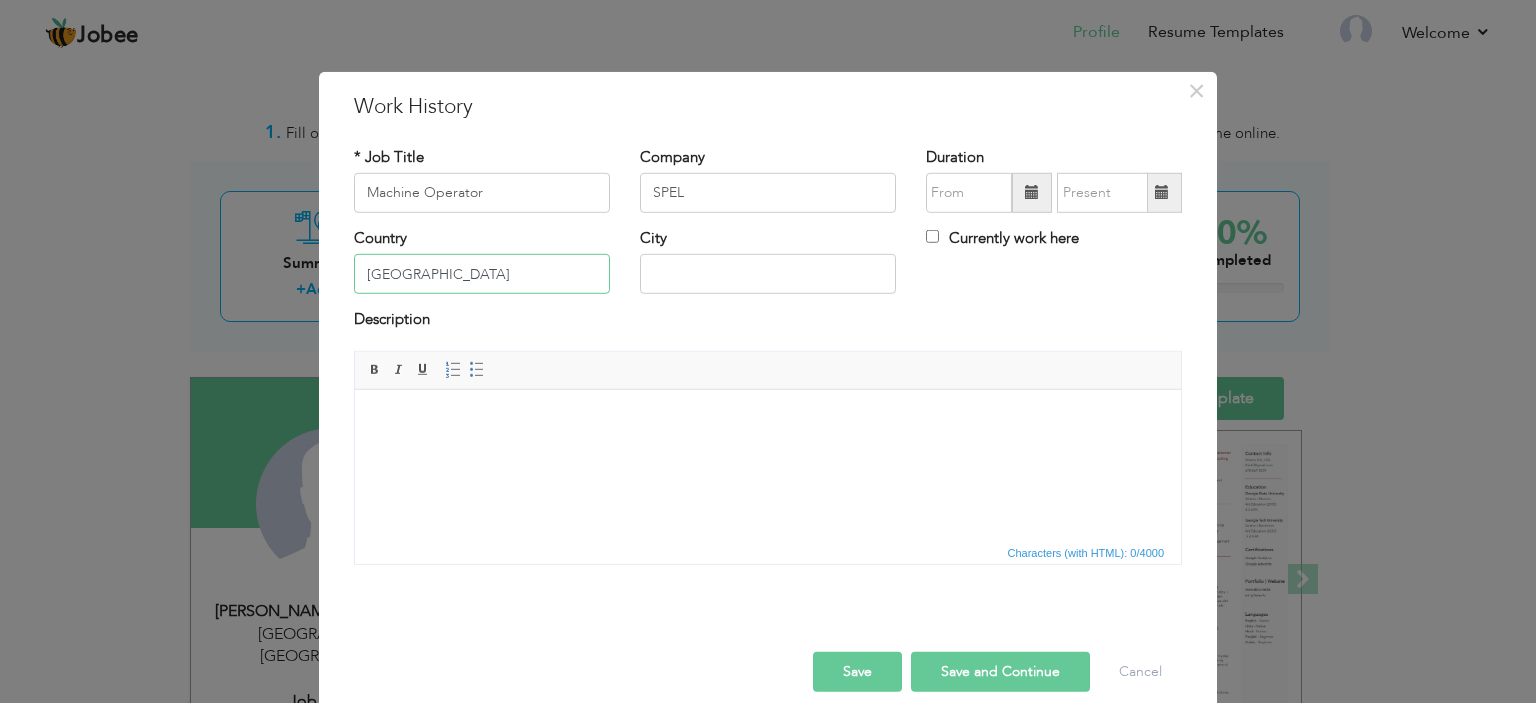 type on "[GEOGRAPHIC_DATA]" 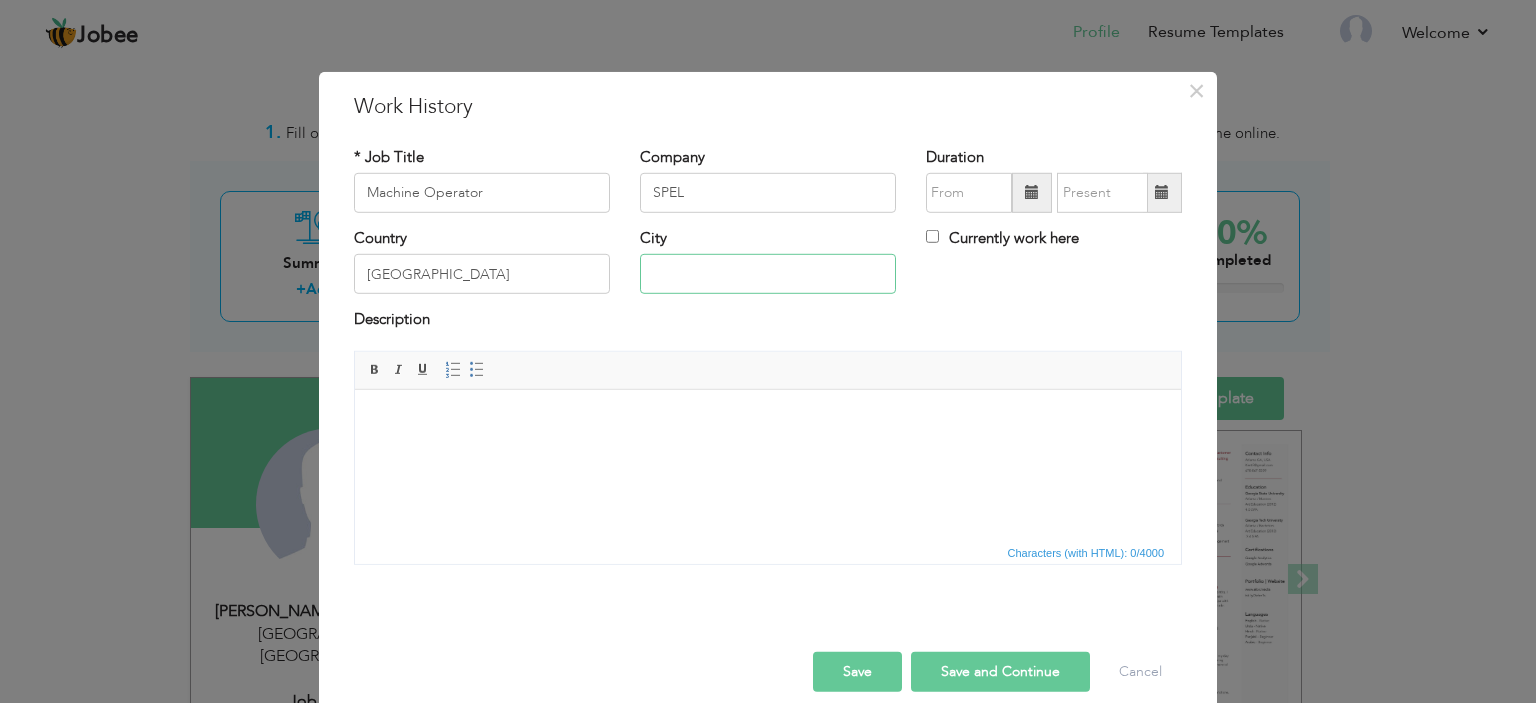 click at bounding box center (768, 274) 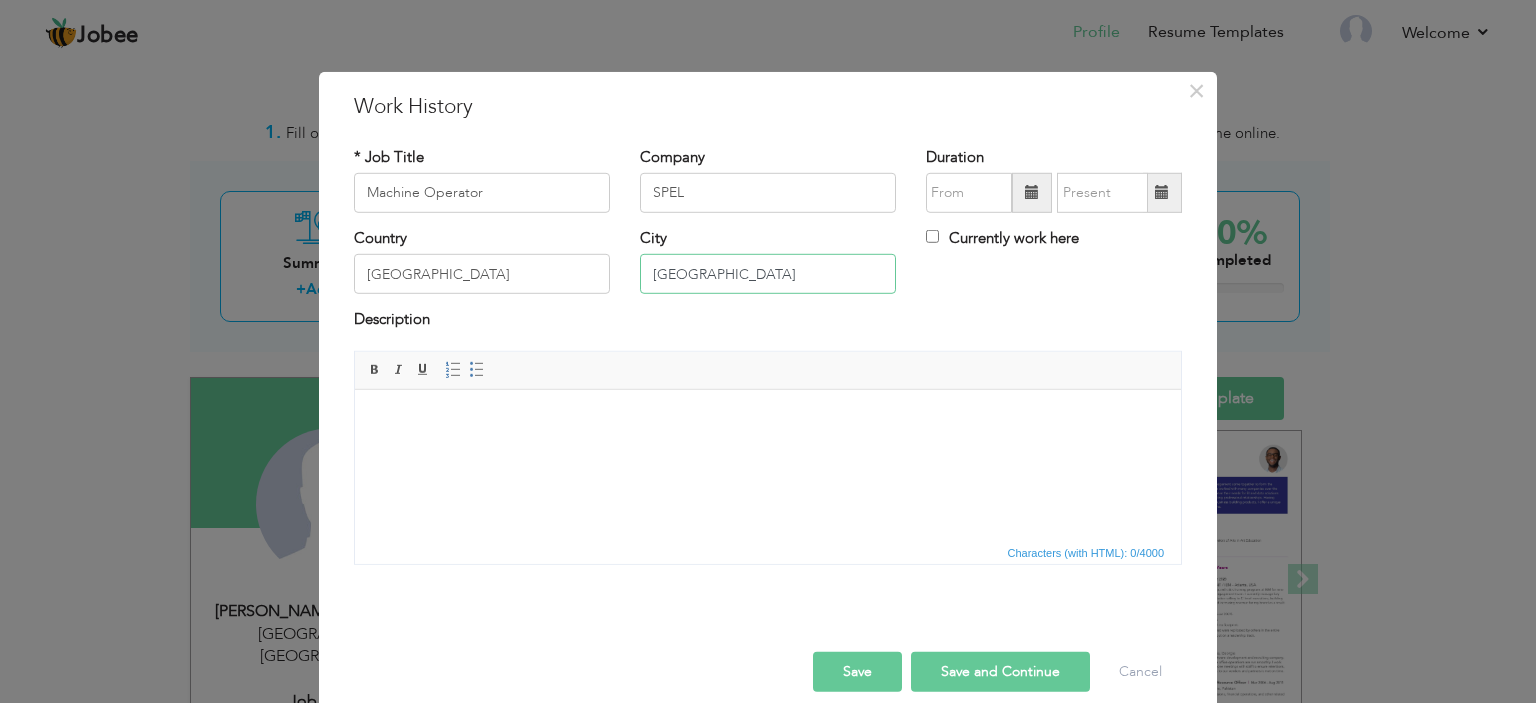 type on "[GEOGRAPHIC_DATA]" 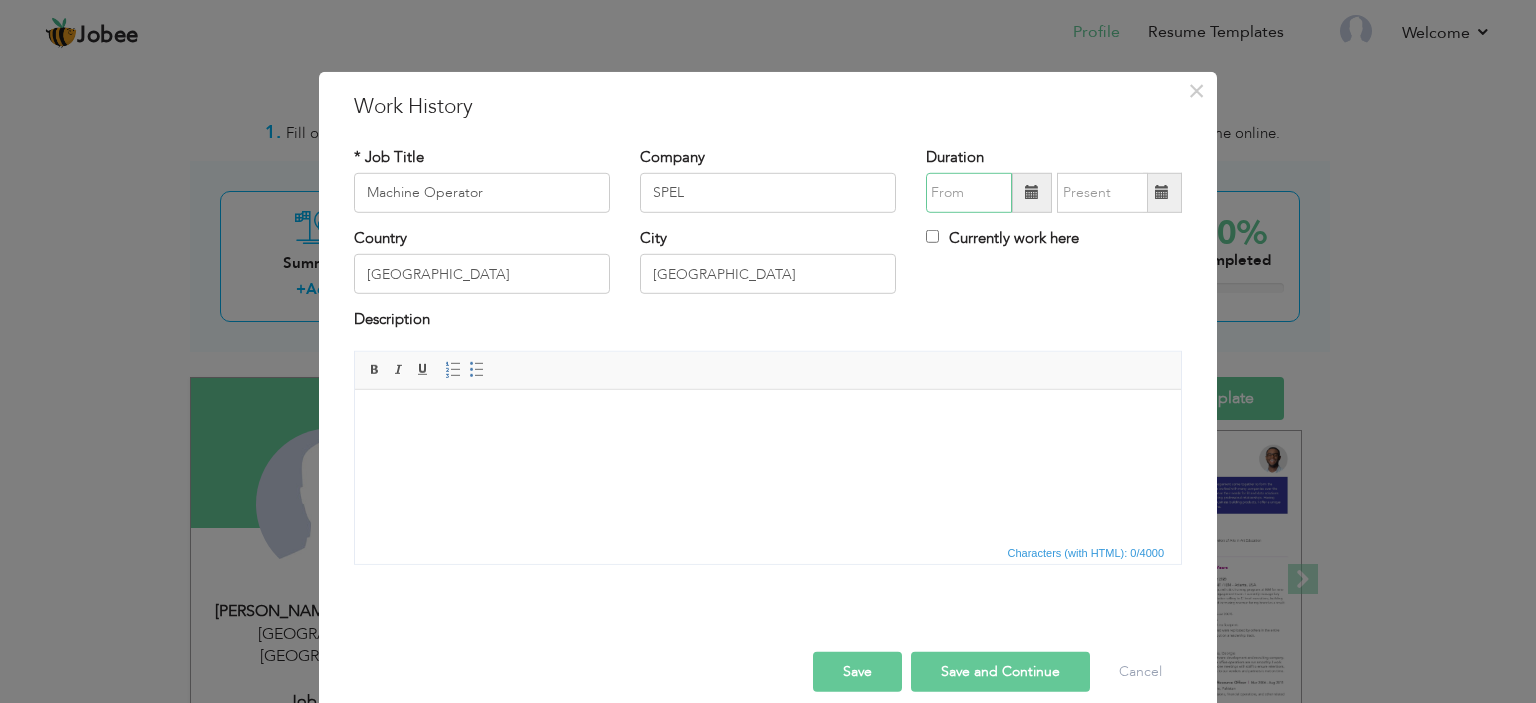 click at bounding box center (969, 193) 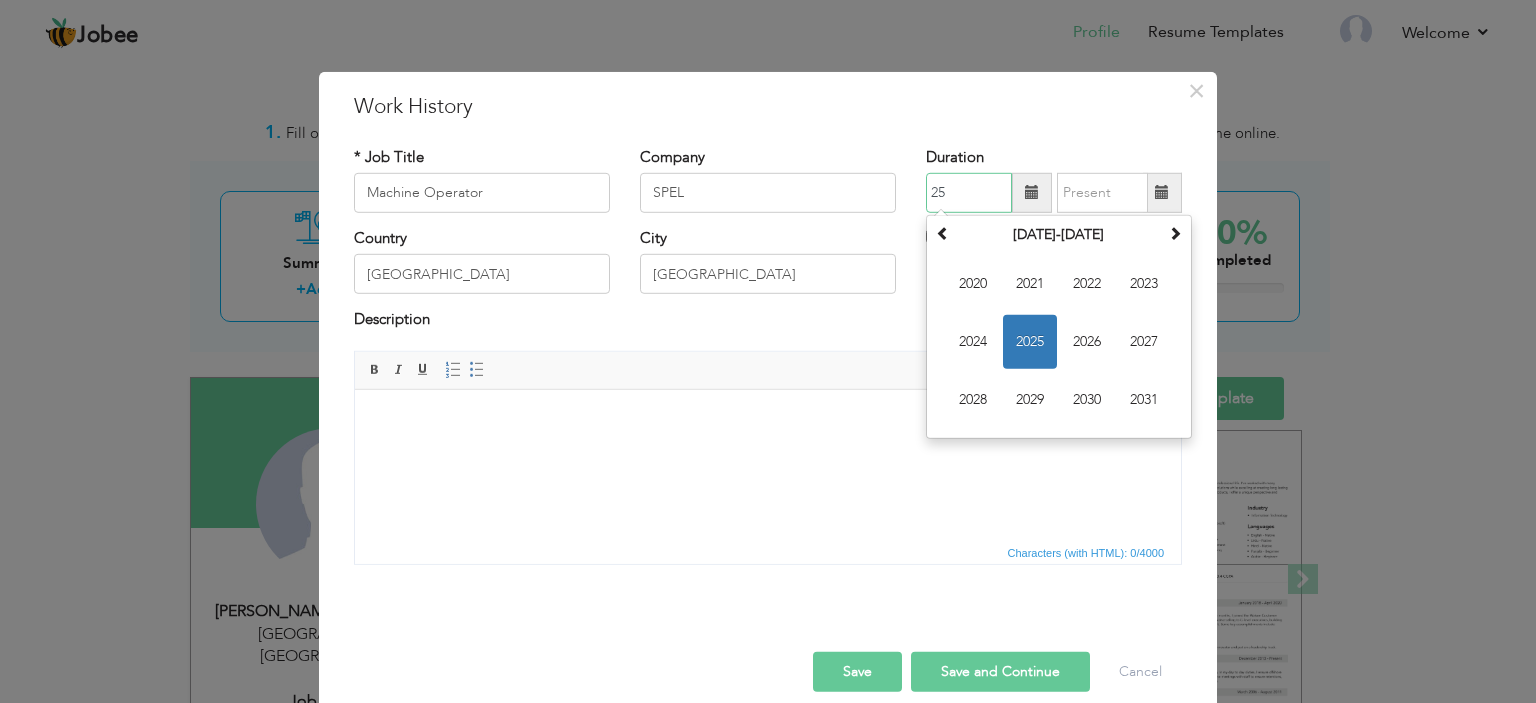 click on "25" at bounding box center [969, 193] 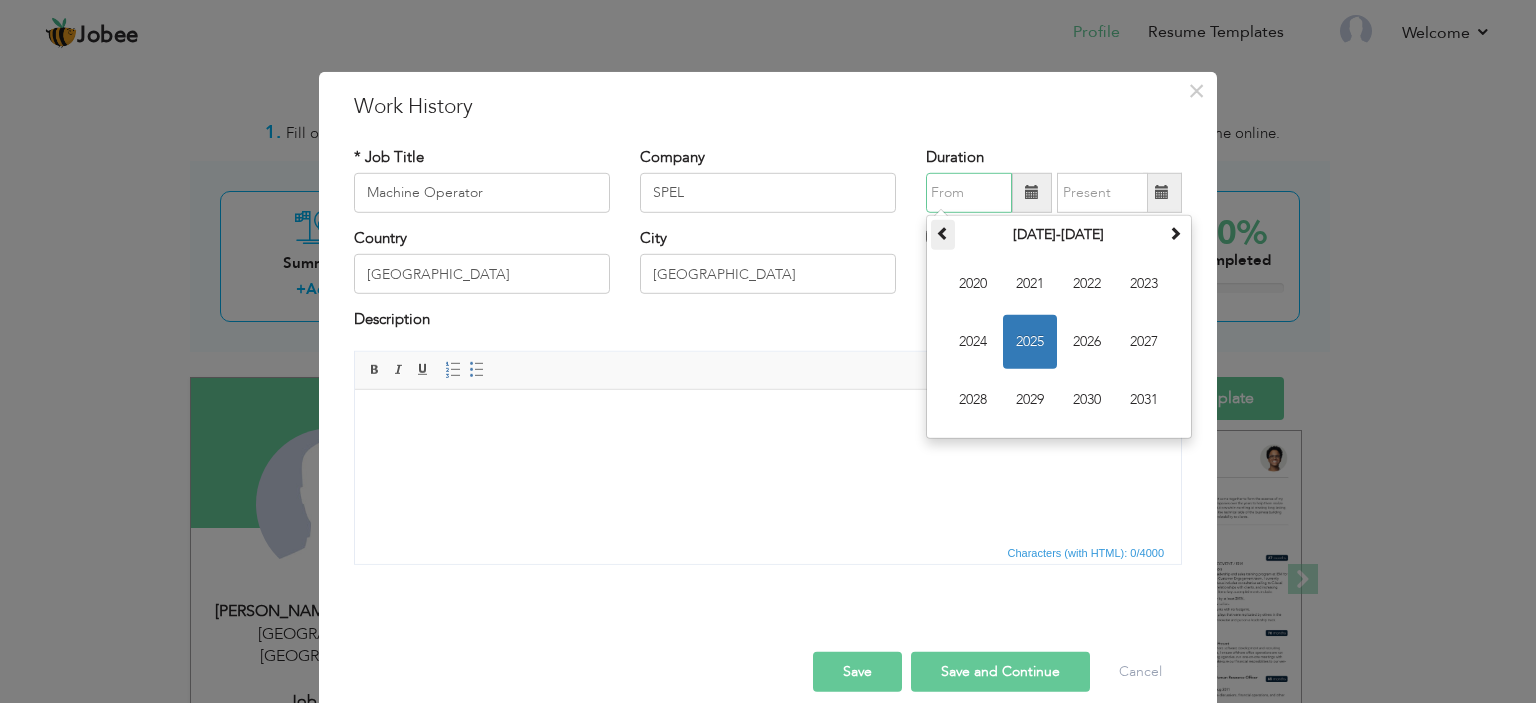click at bounding box center (943, 233) 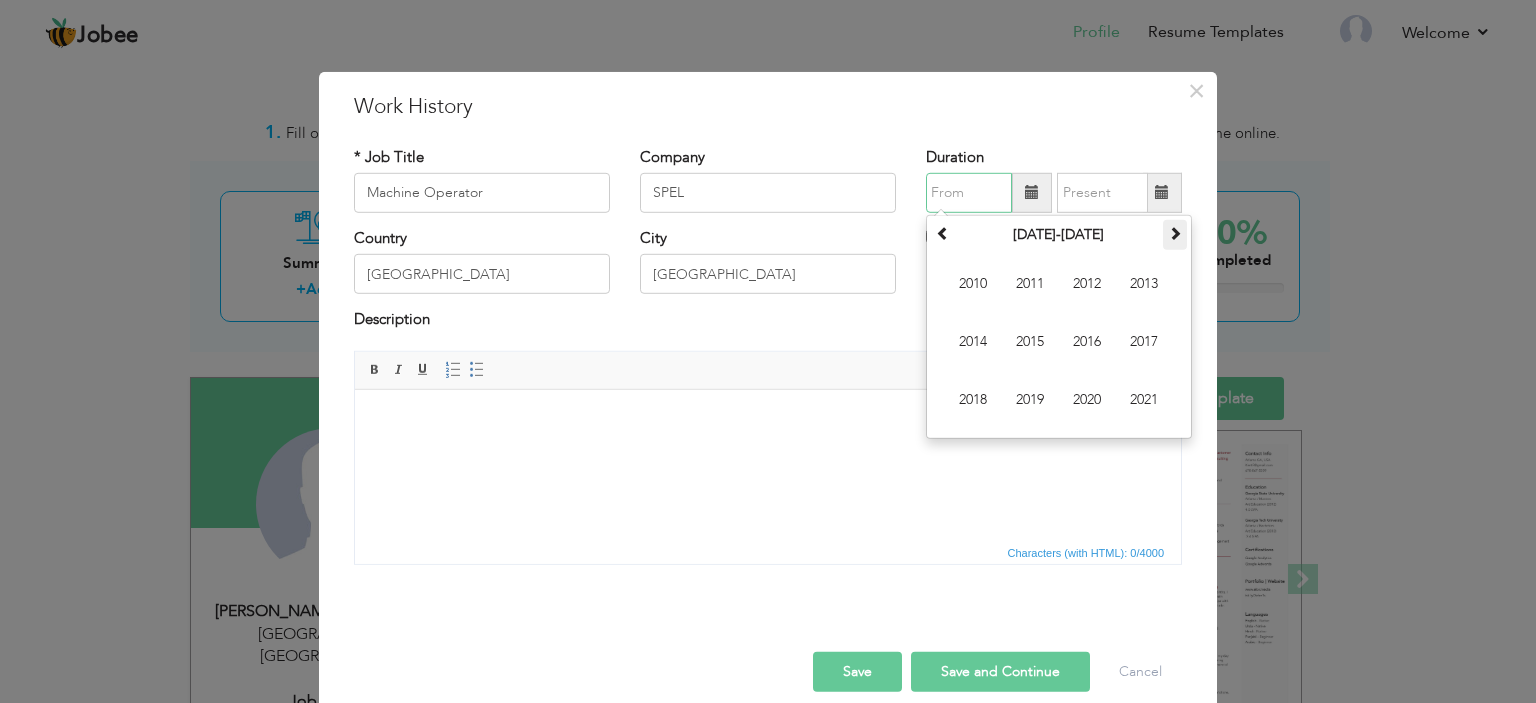 click at bounding box center (1175, 233) 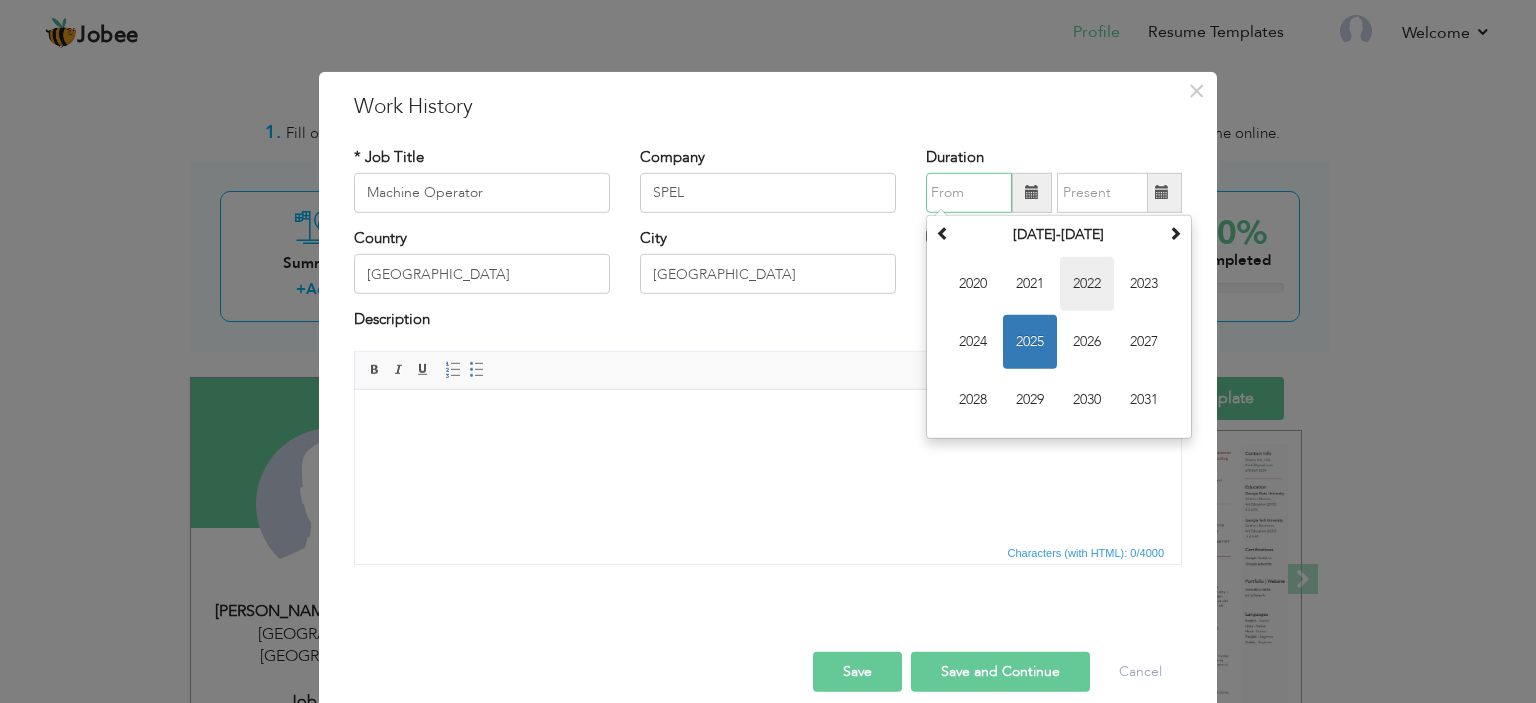 click on "2022" at bounding box center [1087, 284] 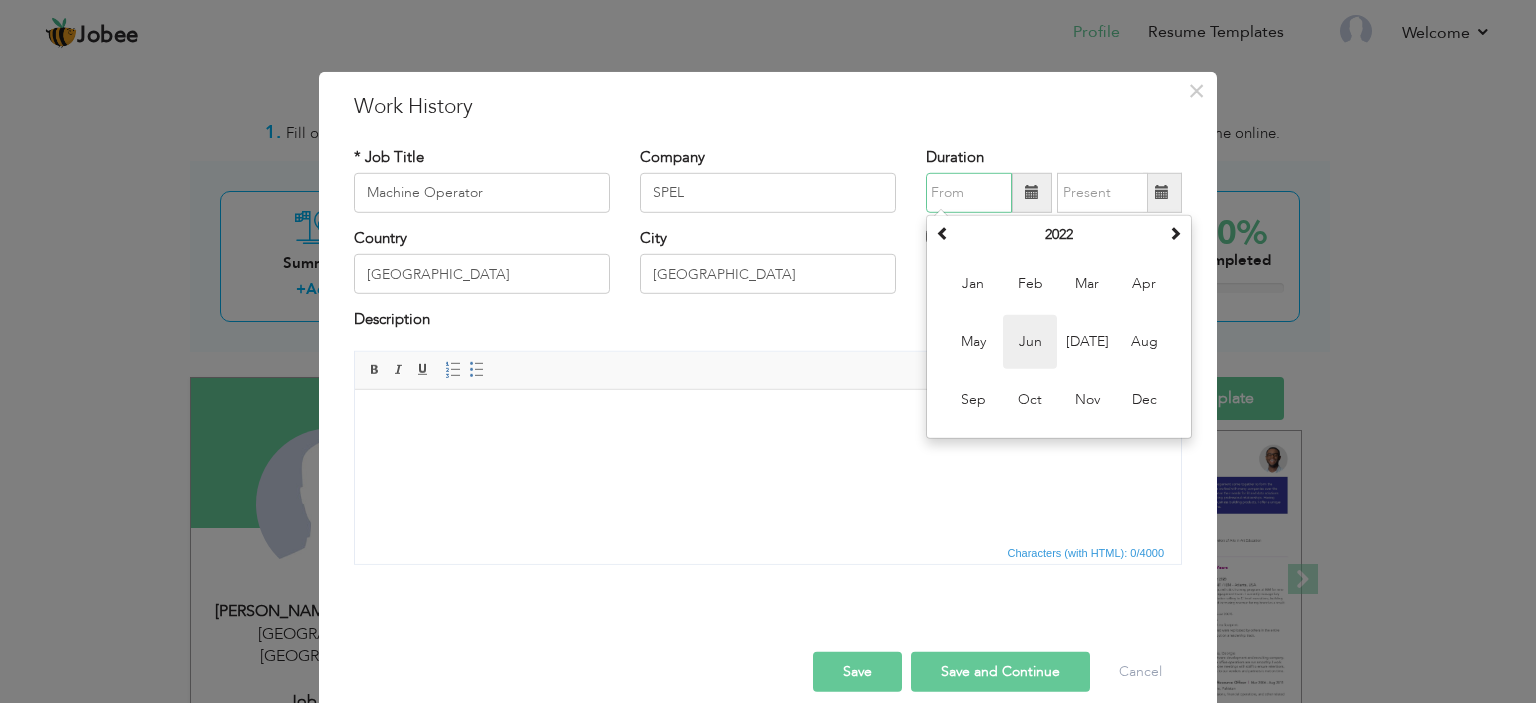 click on "Jun" at bounding box center (1030, 342) 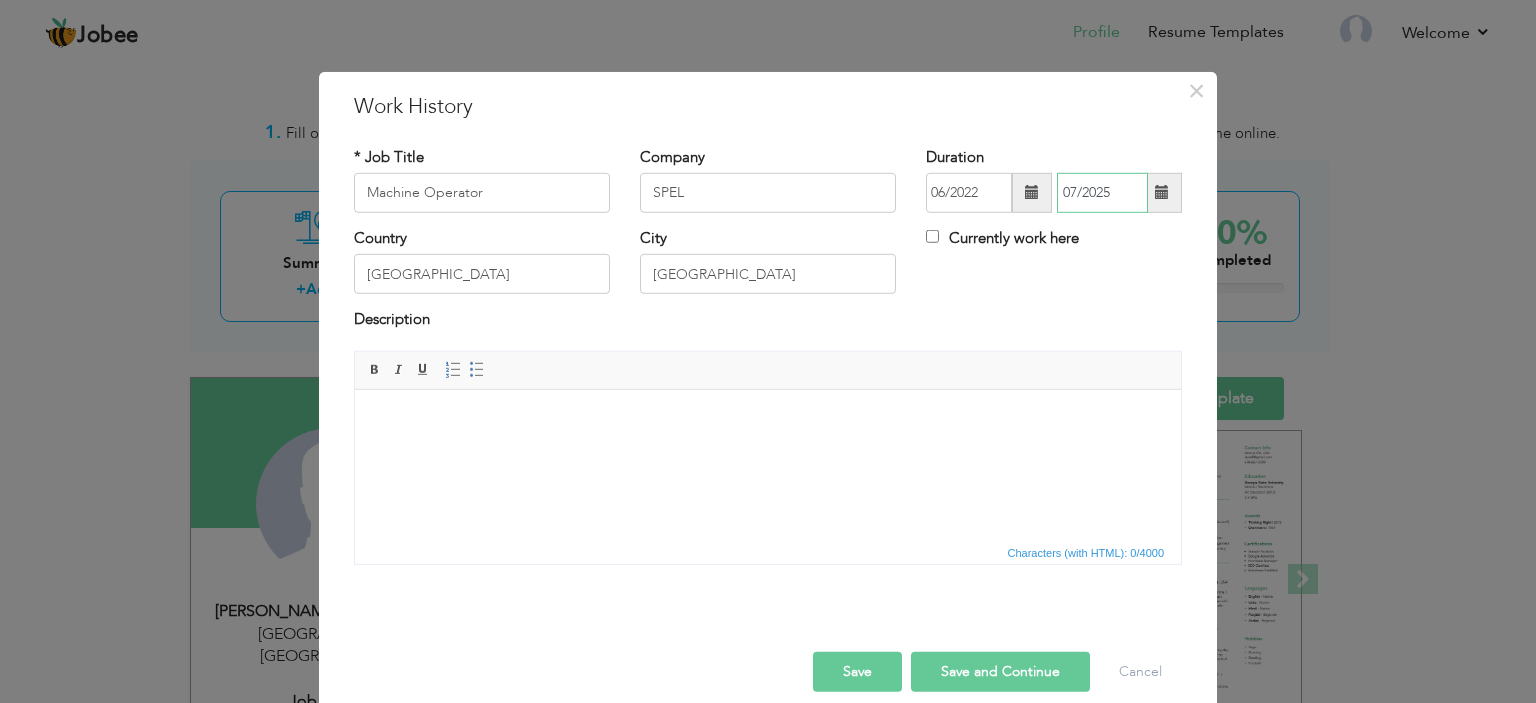 click on "07/2025" at bounding box center [1102, 193] 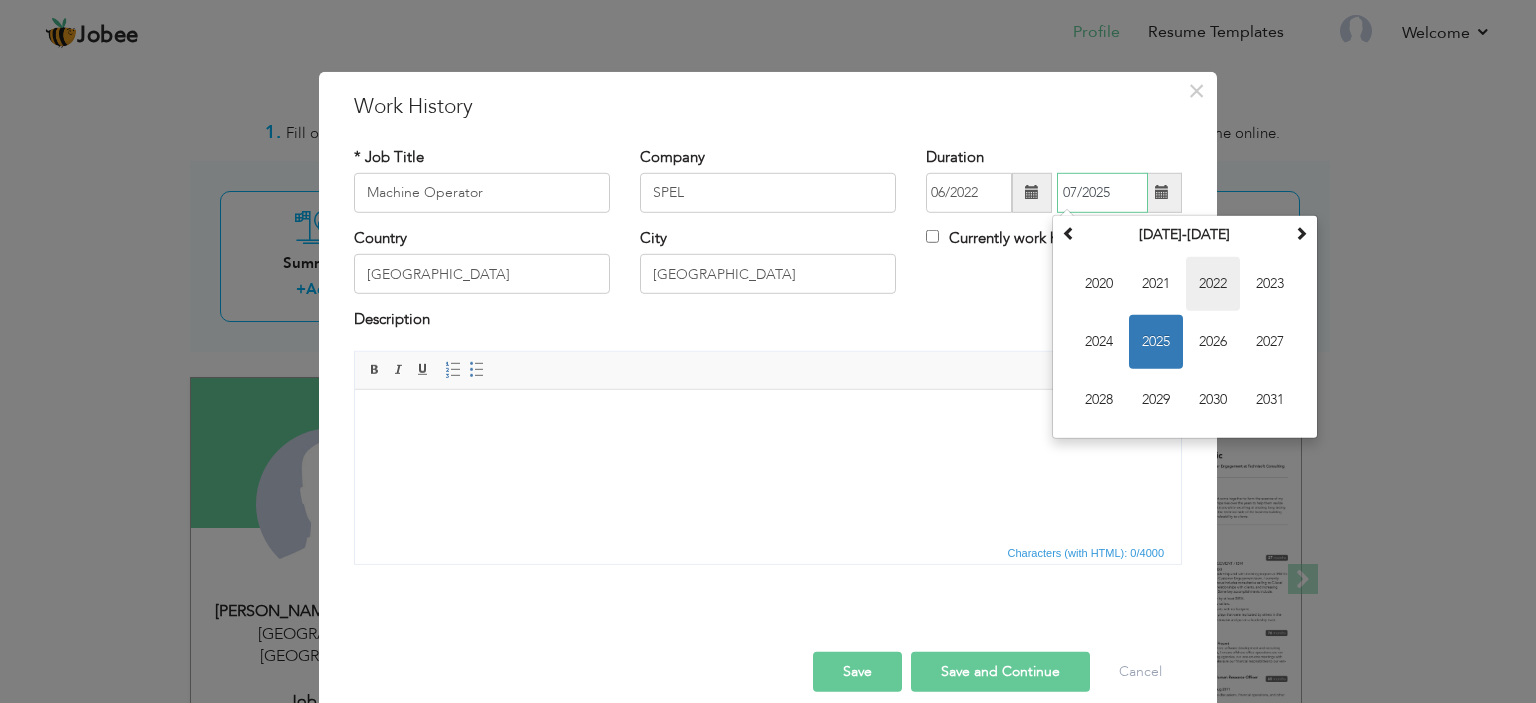 click on "2022" at bounding box center (1213, 284) 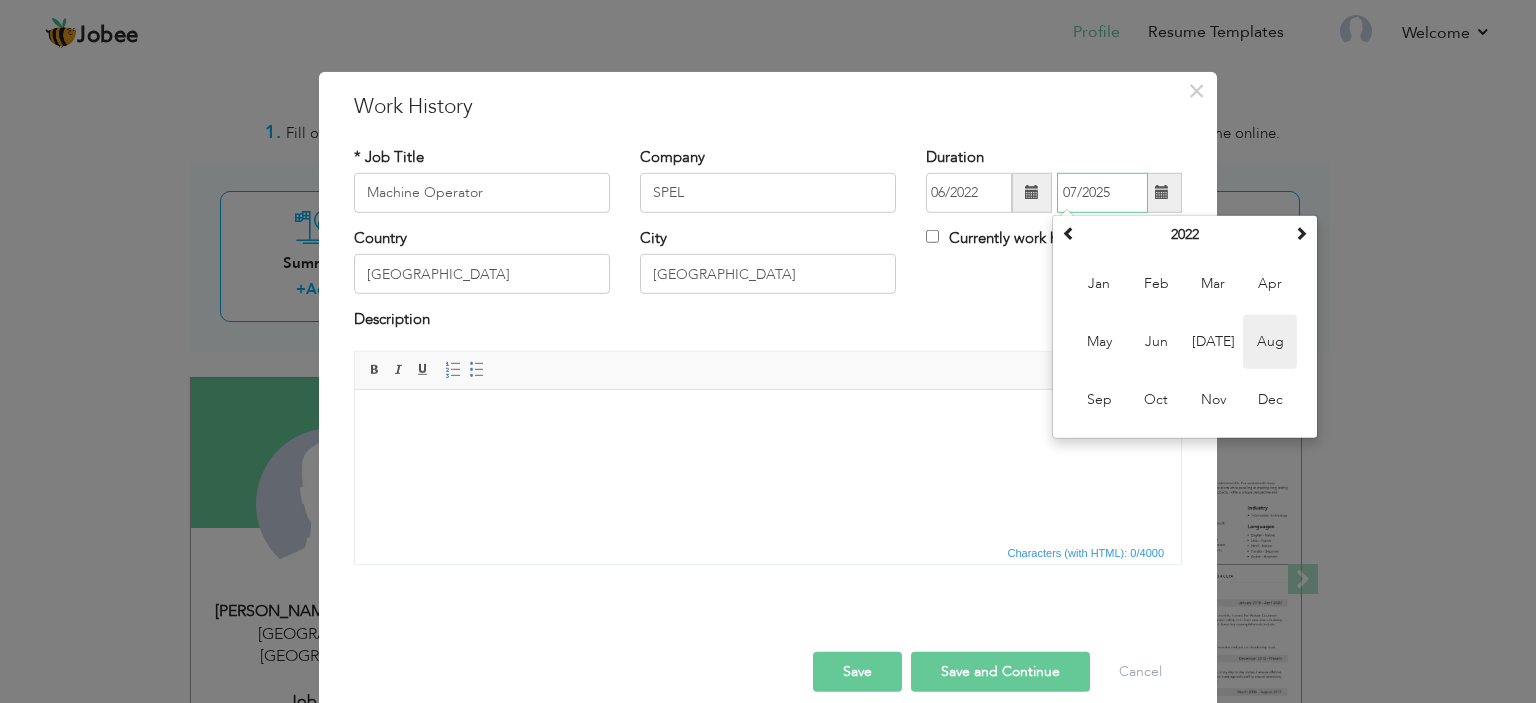 click on "Aug" at bounding box center (1270, 342) 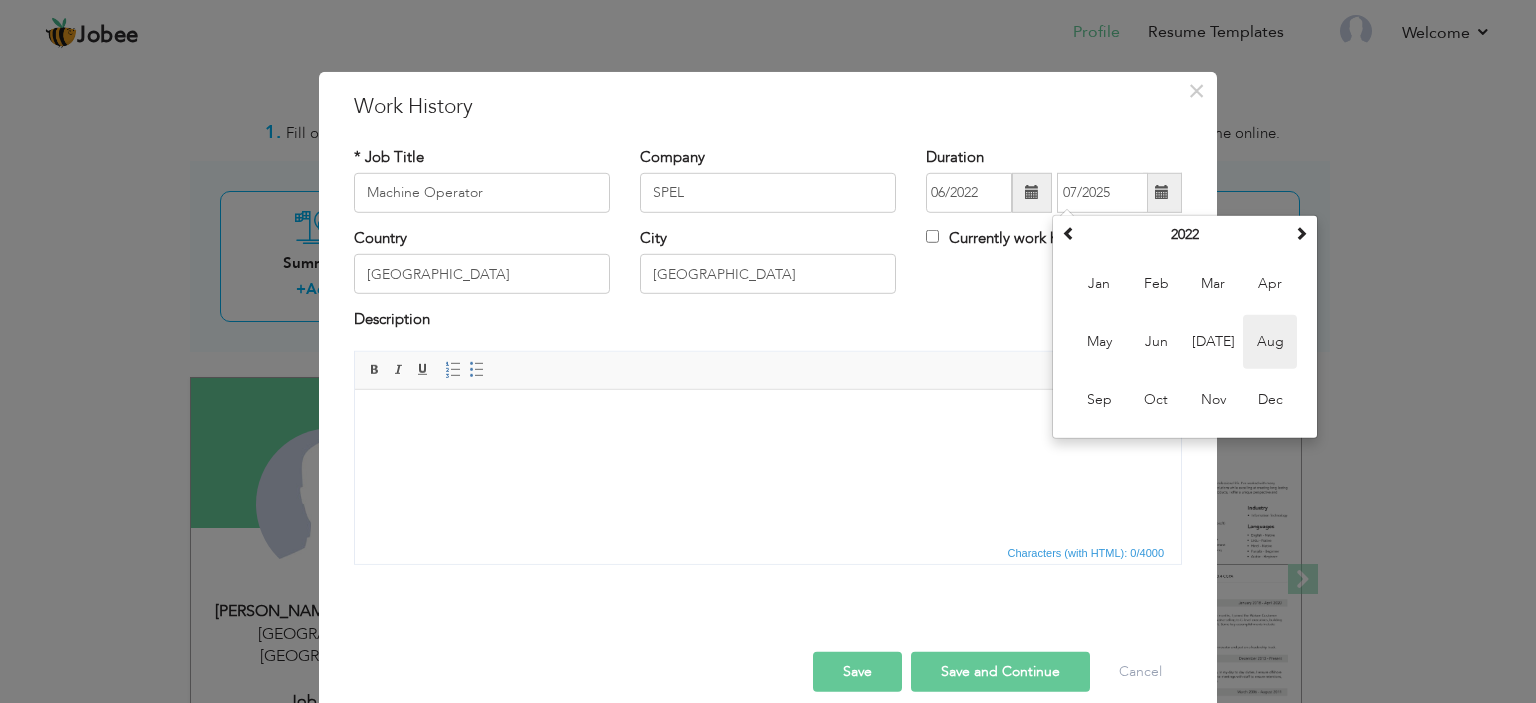 type on "08/2022" 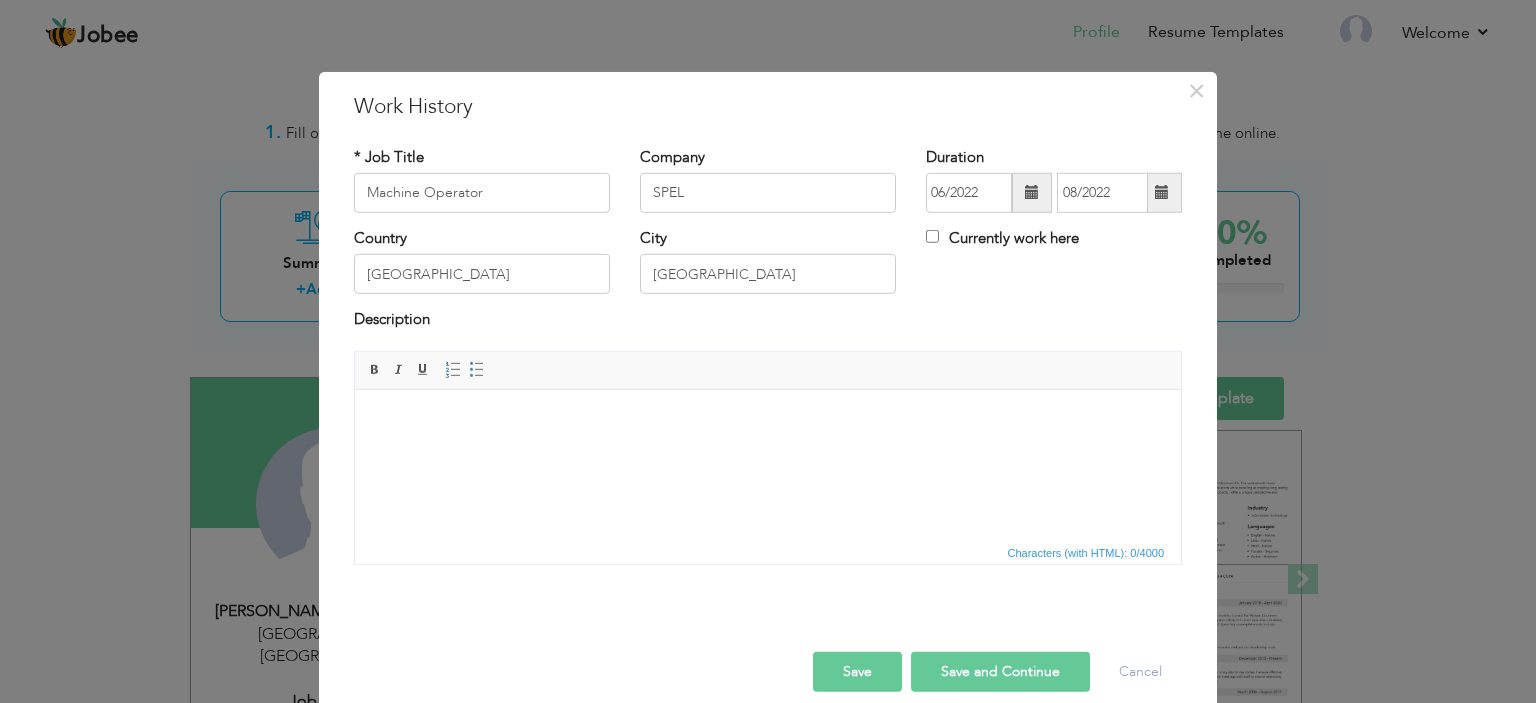 click at bounding box center [768, 419] 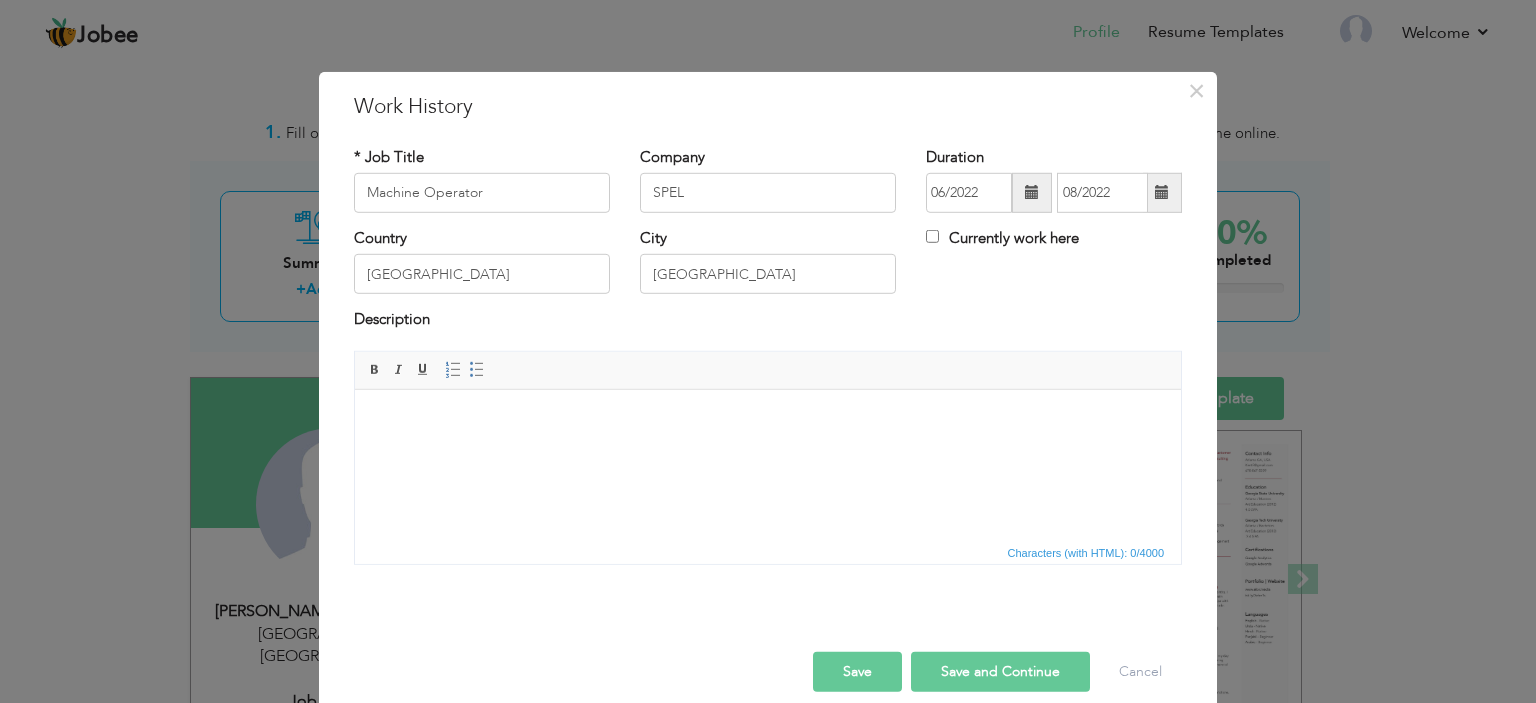 click at bounding box center (768, 419) 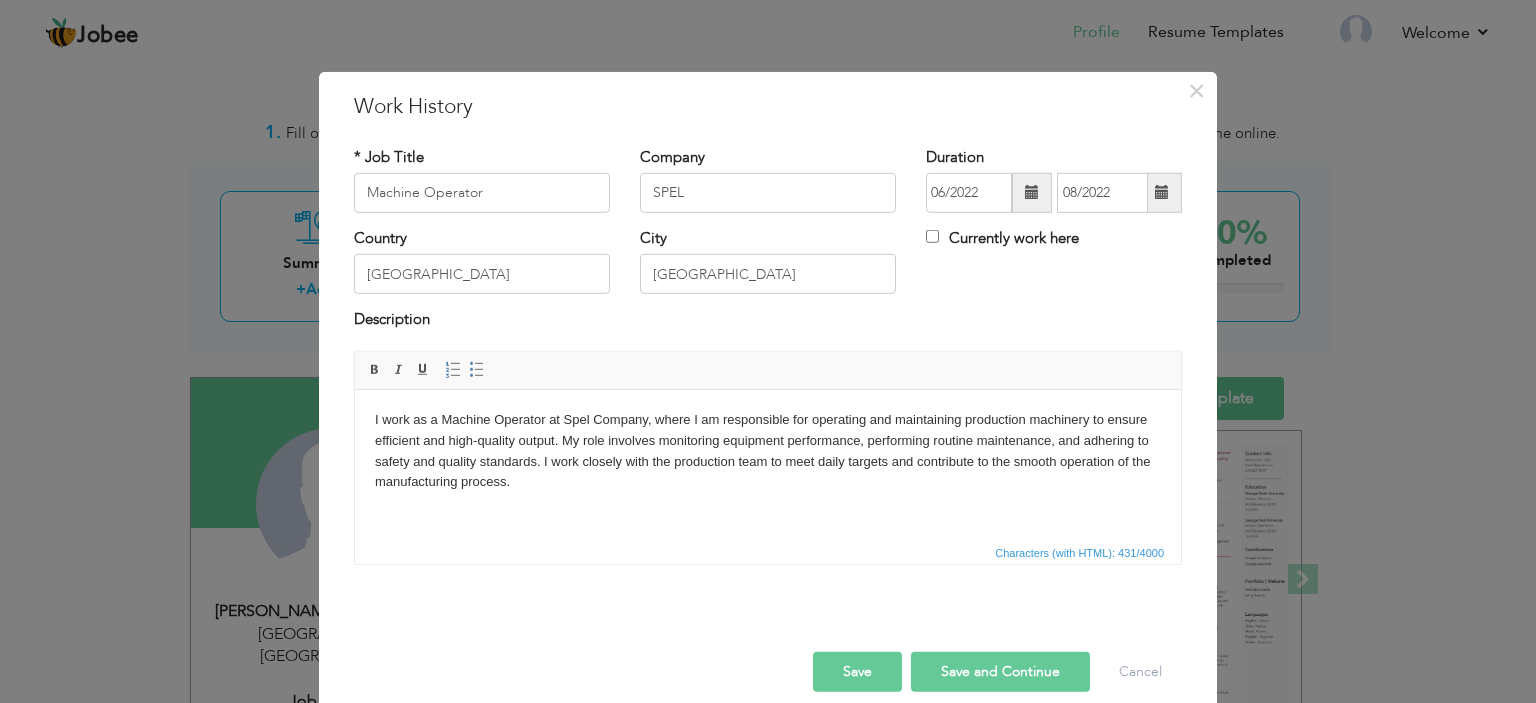 click on "Save and Continue" at bounding box center (1000, 672) 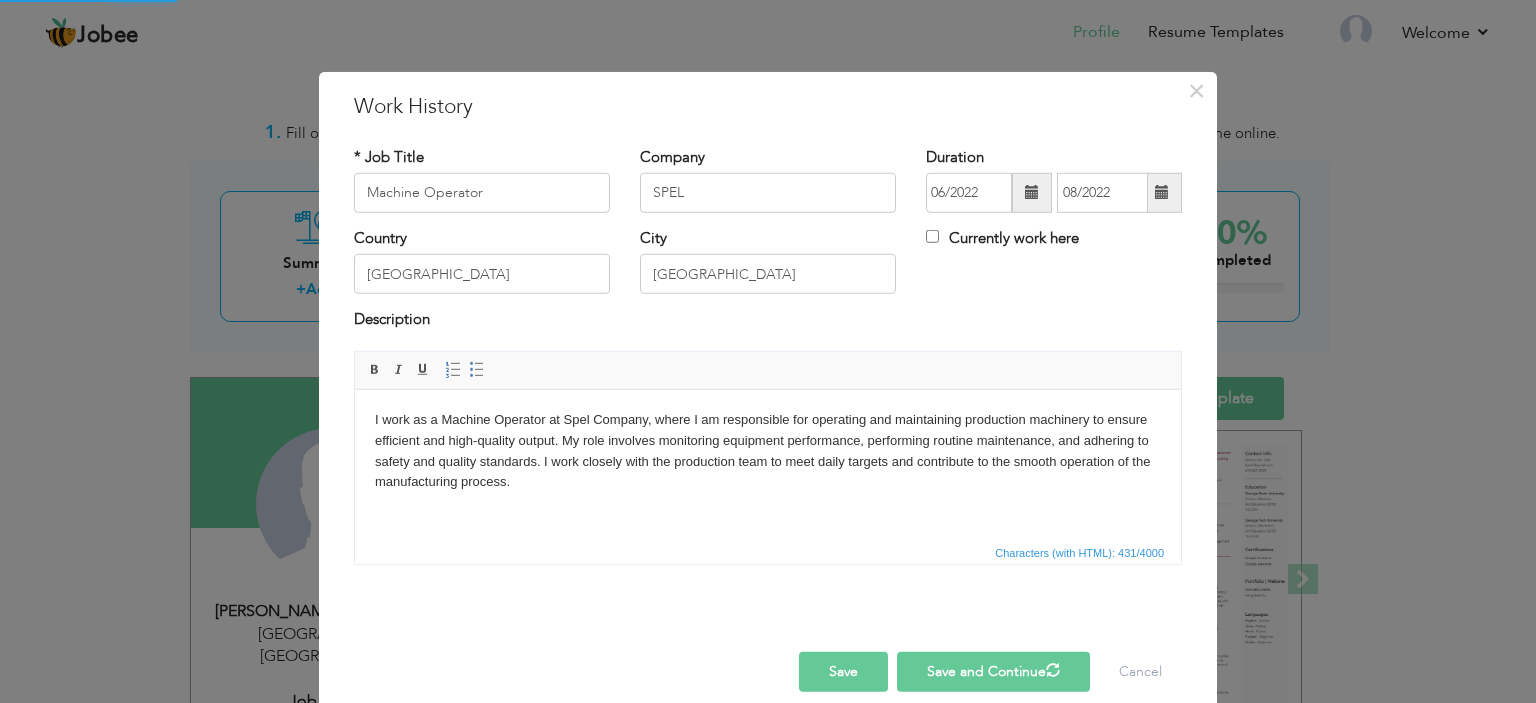 type 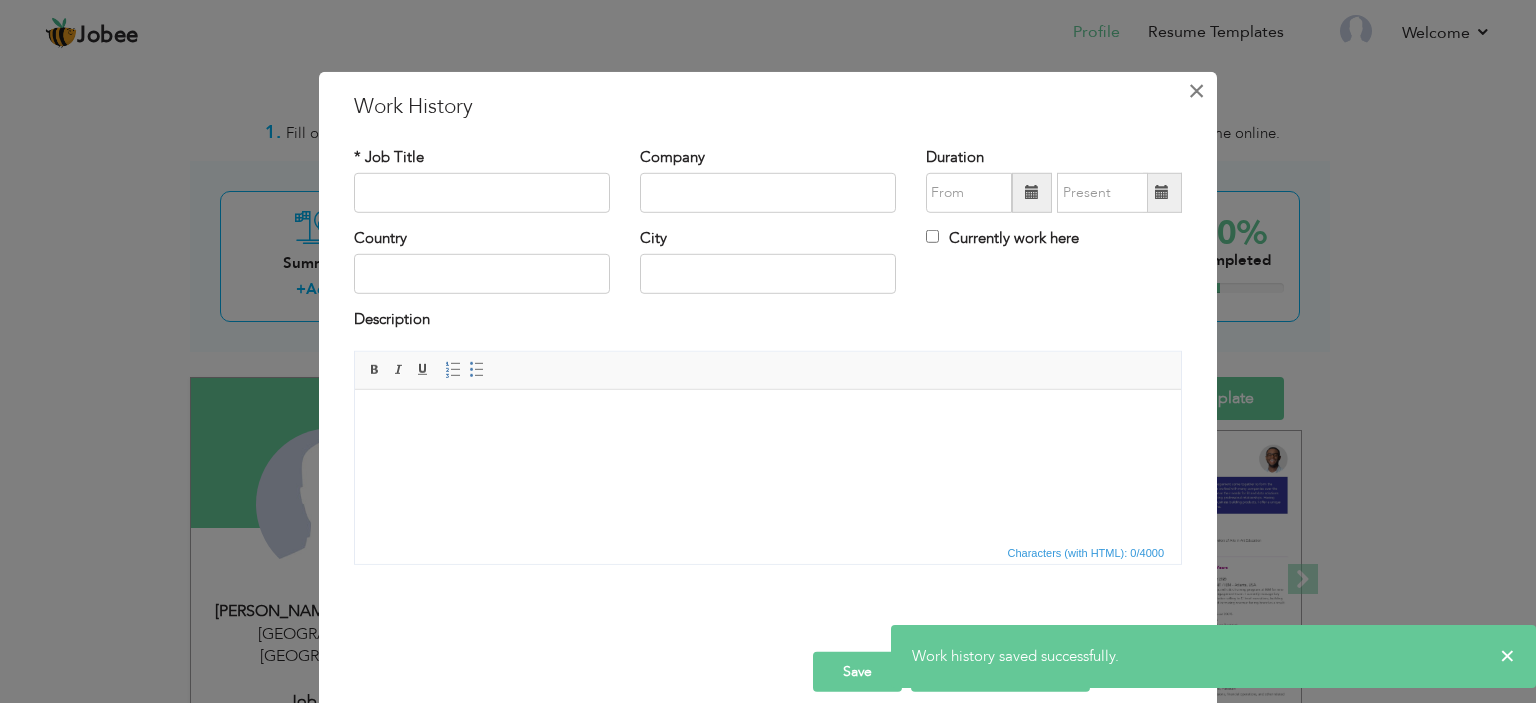 click on "×" at bounding box center [1196, 90] 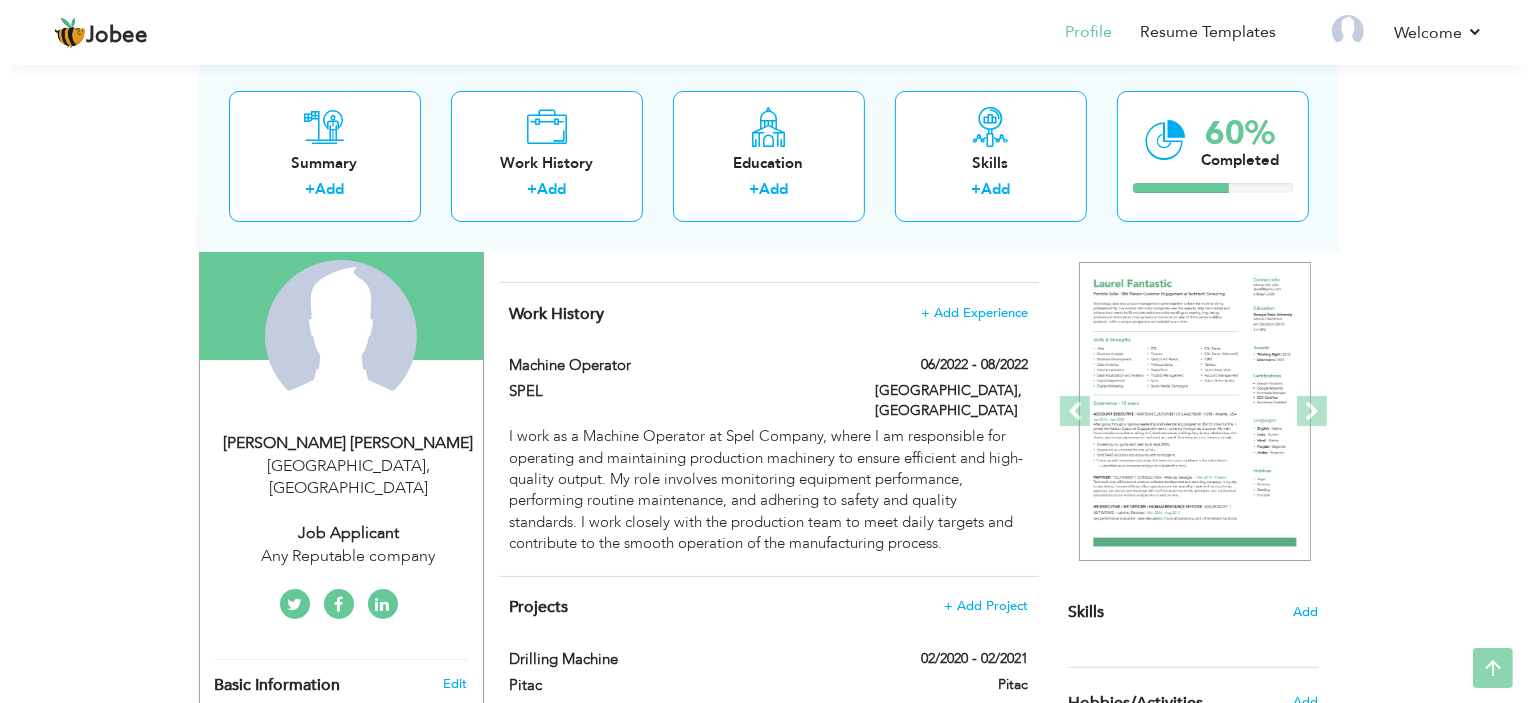 scroll, scrollTop: 166, scrollLeft: 0, axis: vertical 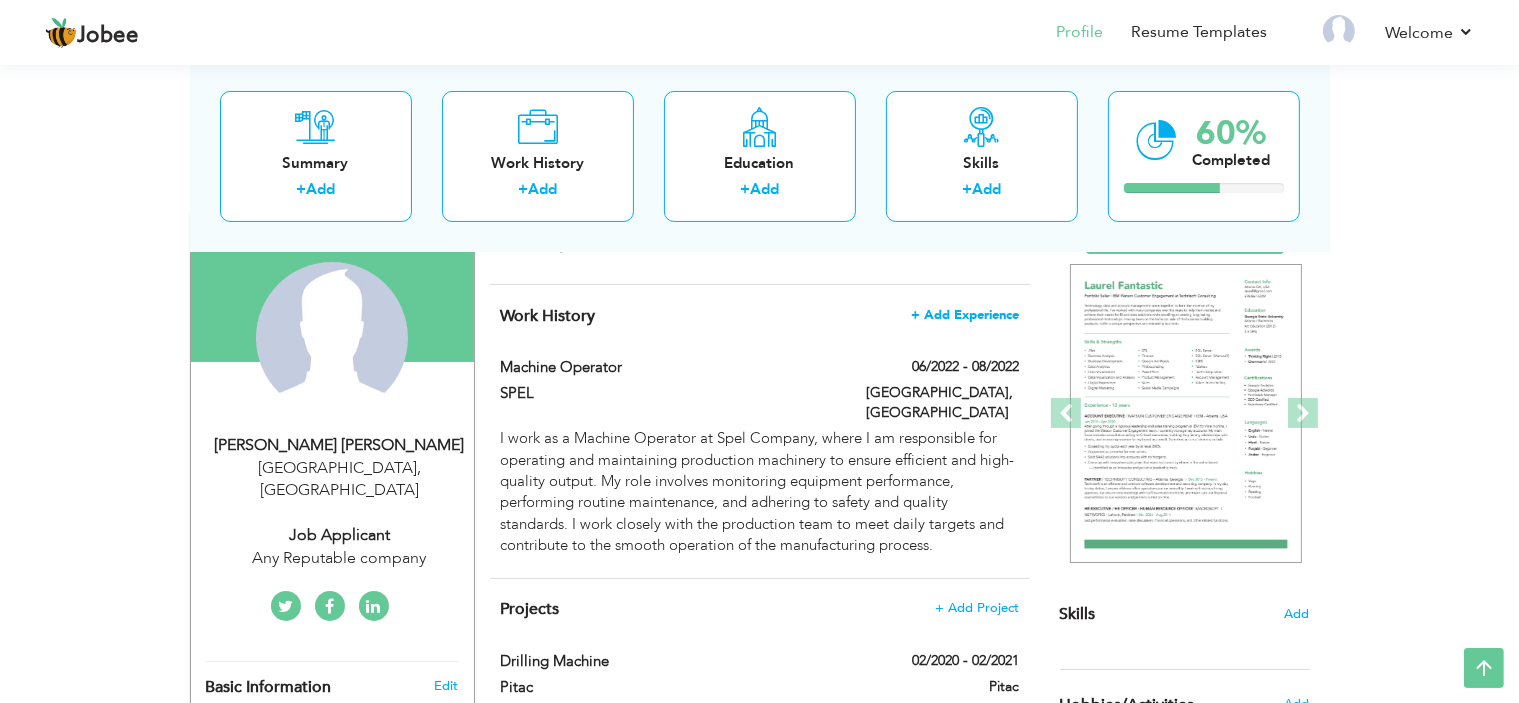 click on "+ Add Experience" at bounding box center (965, 315) 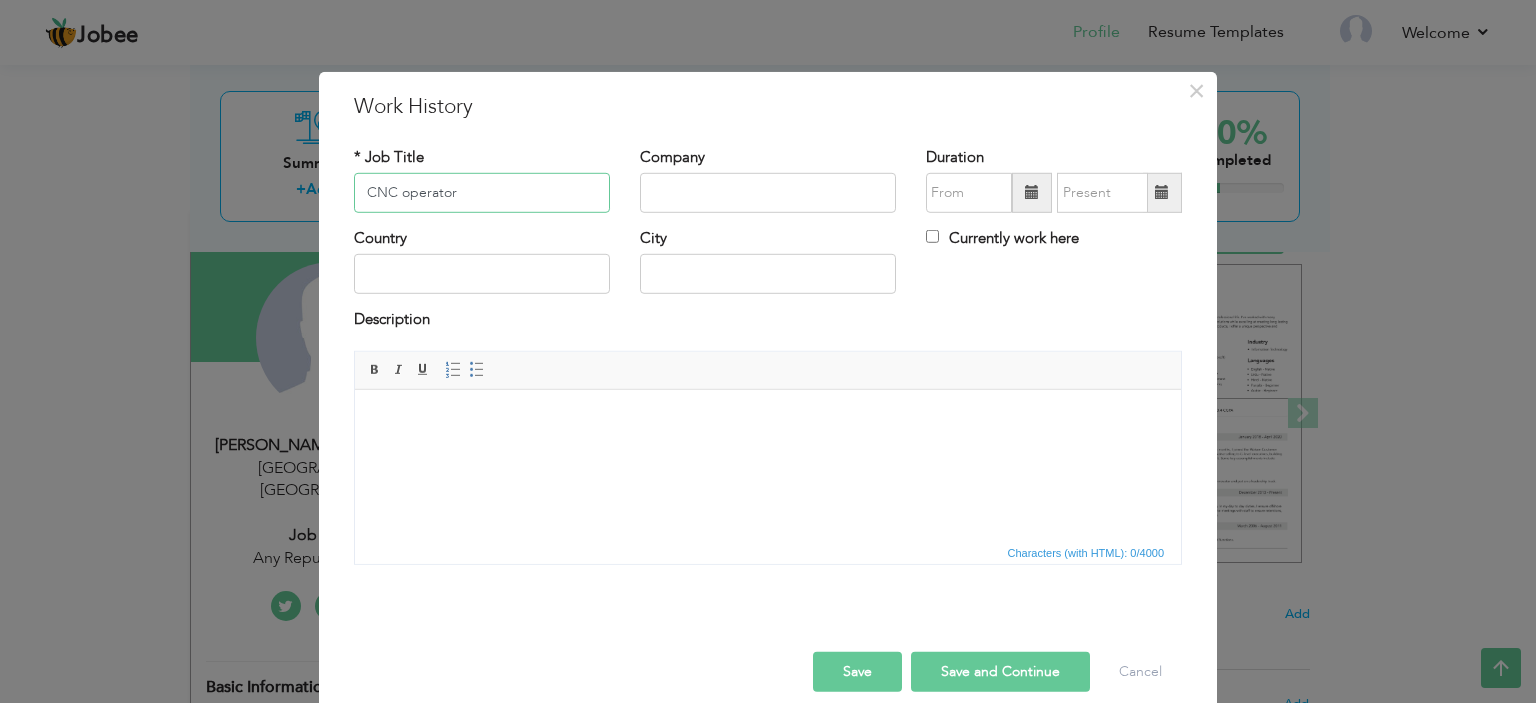 type on "CNC operator" 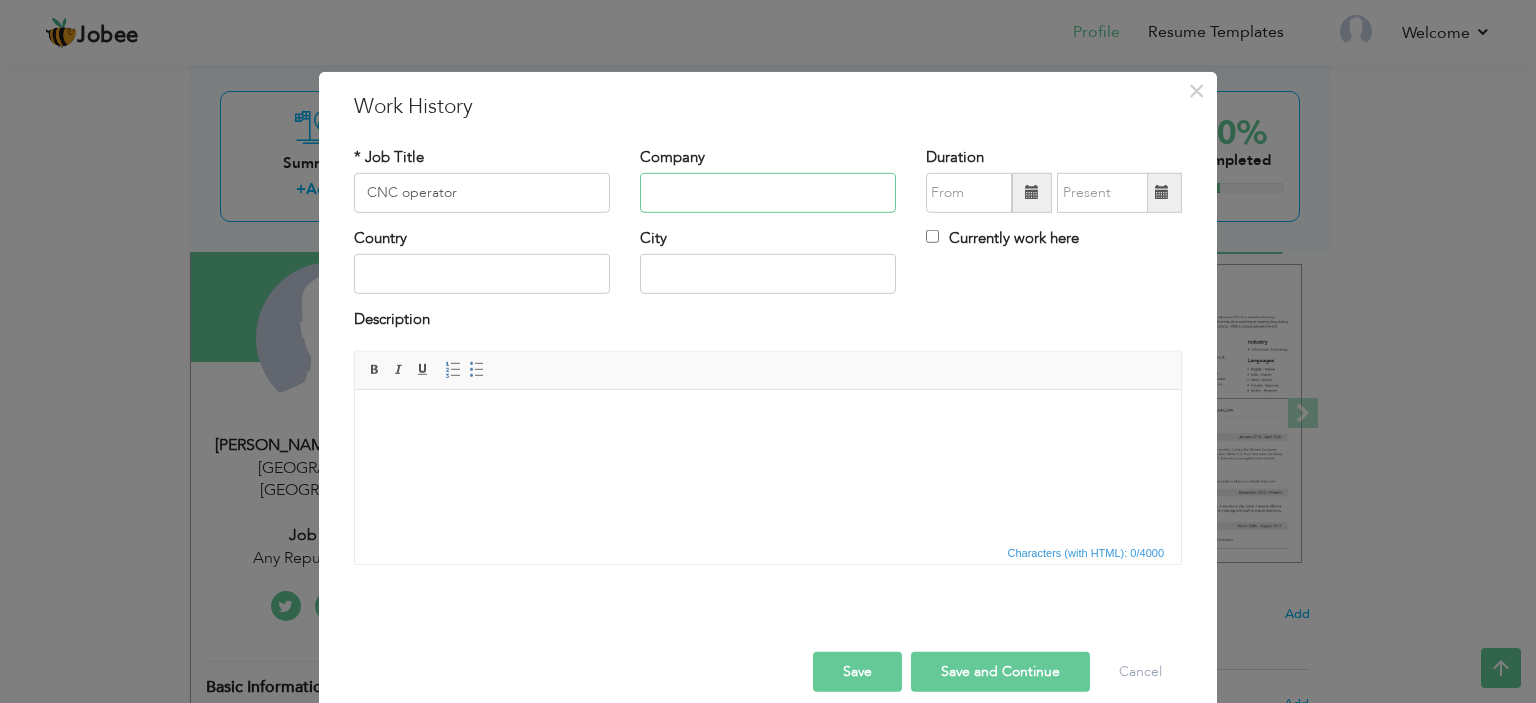 click at bounding box center (768, 193) 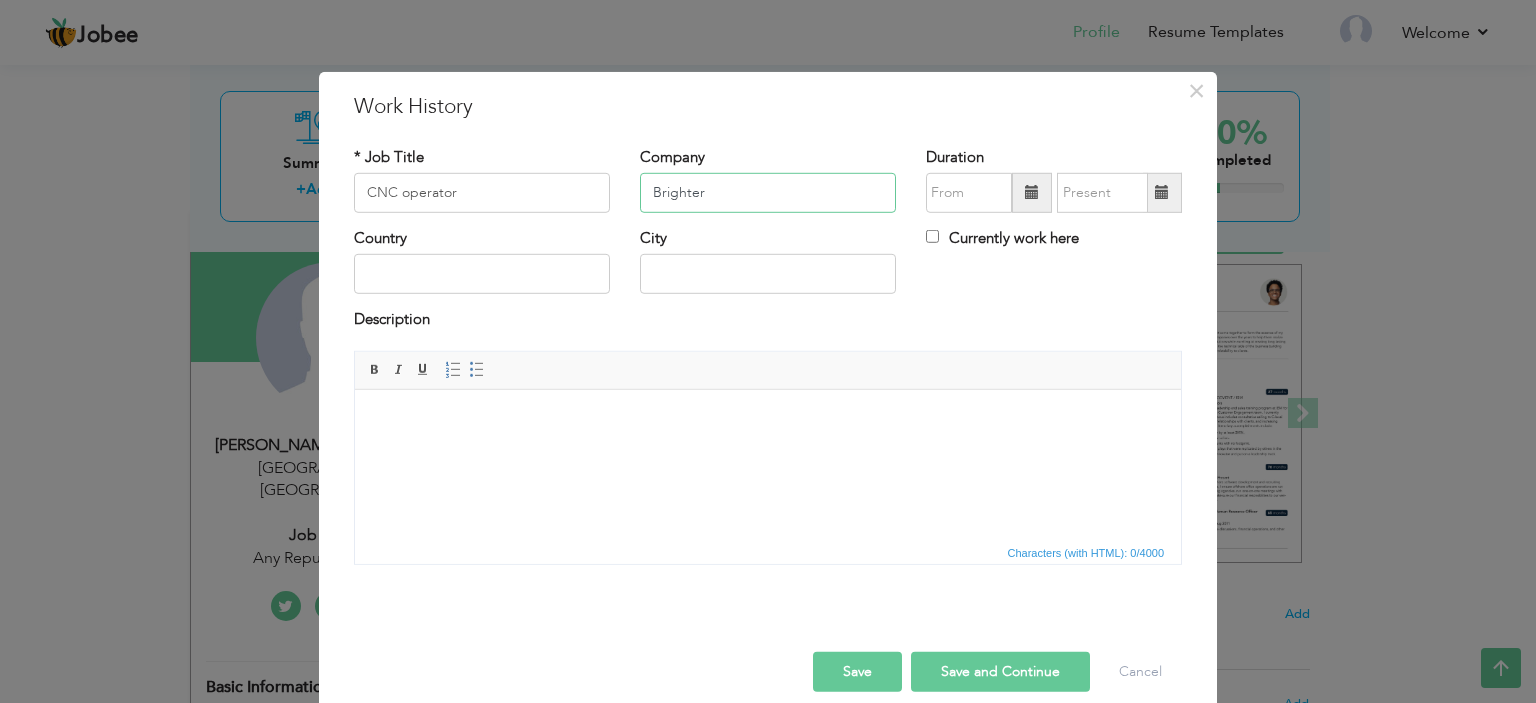 type on "Brighter" 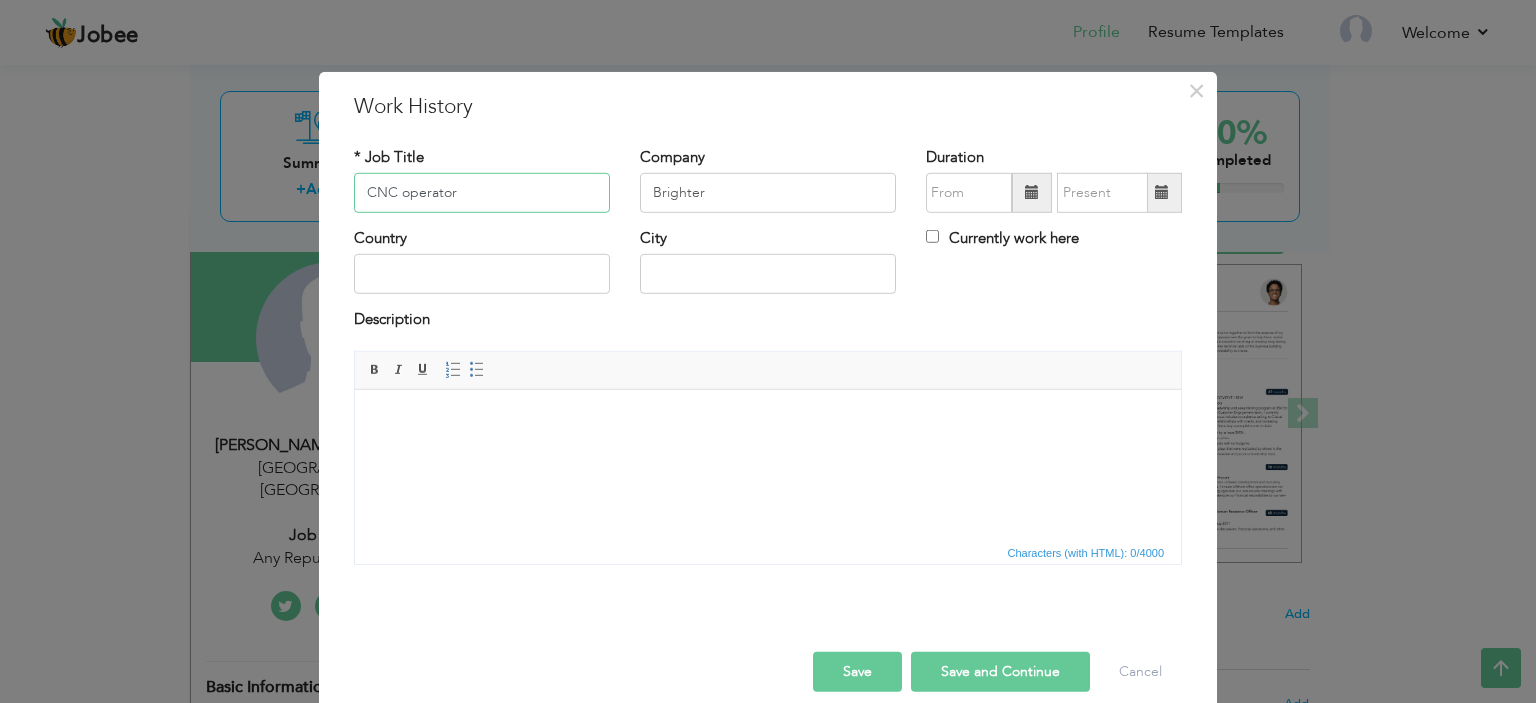click on "CNC operator" at bounding box center [482, 193] 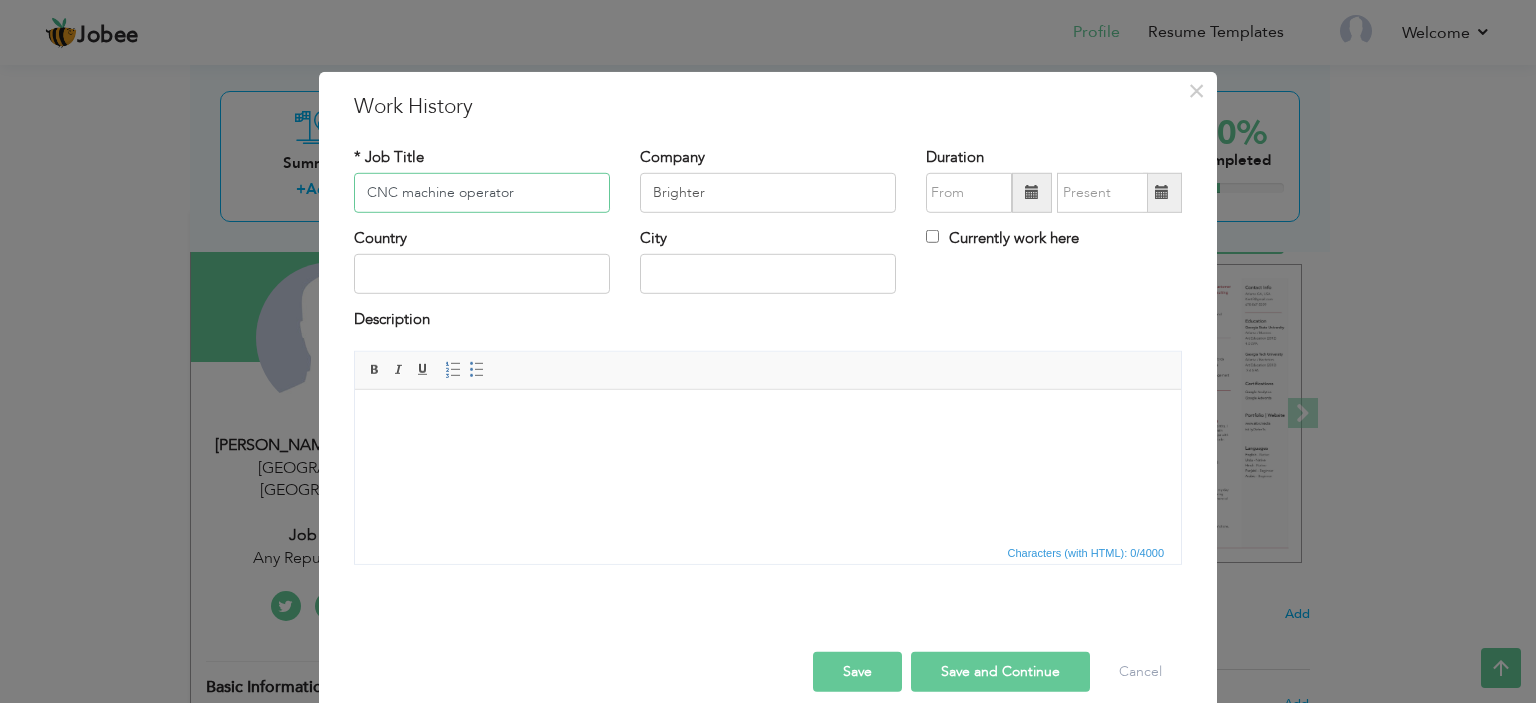 type on "CNC machine operator" 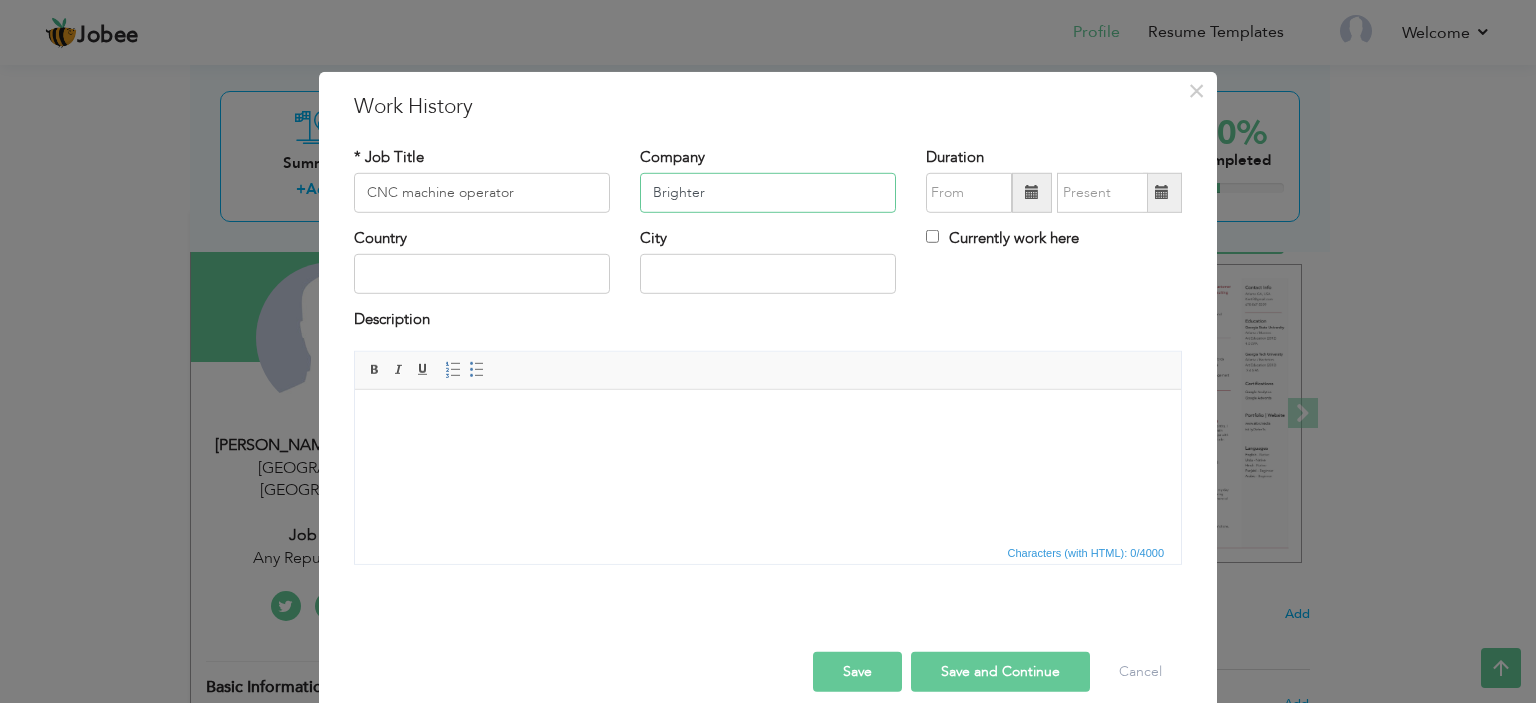 click on "Brighter" at bounding box center (768, 193) 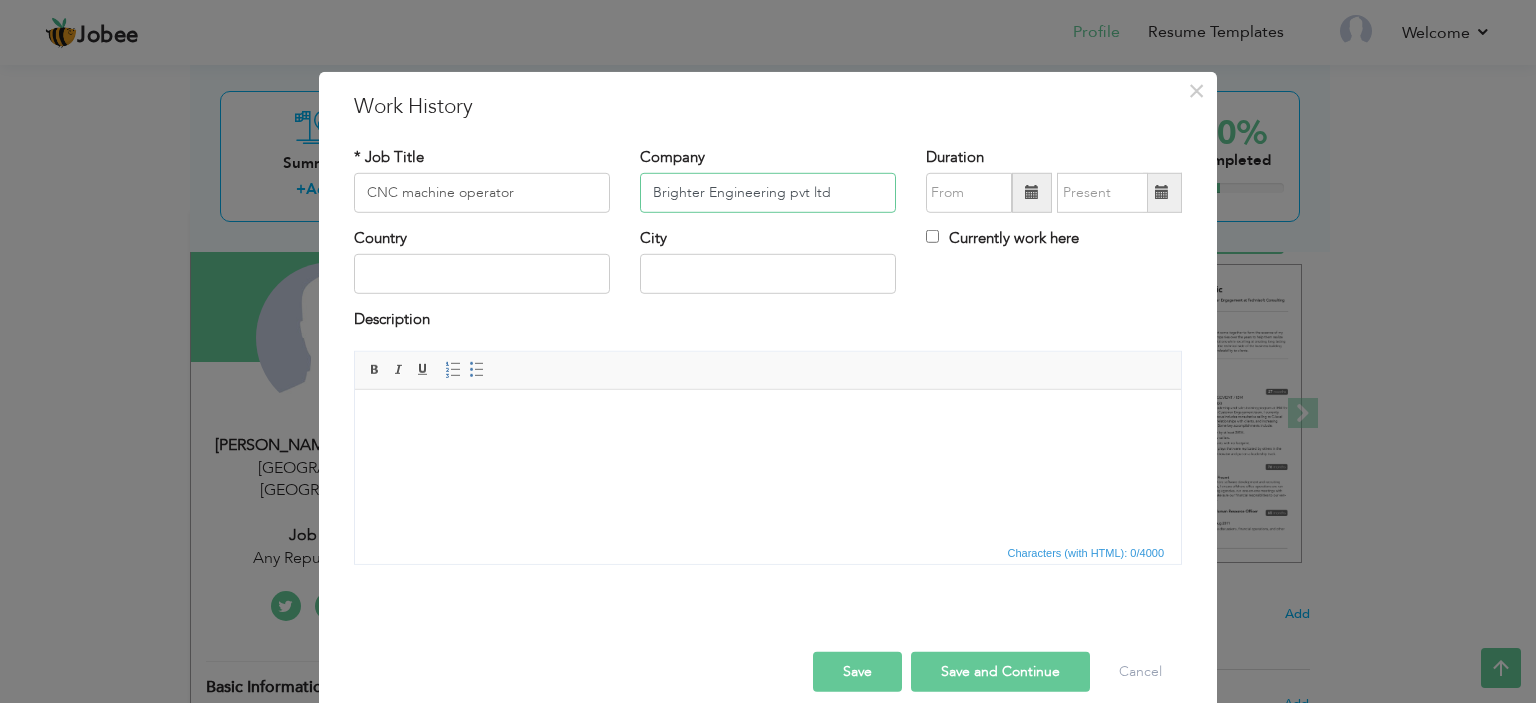 type on "Brighter Engineering pvt ltd" 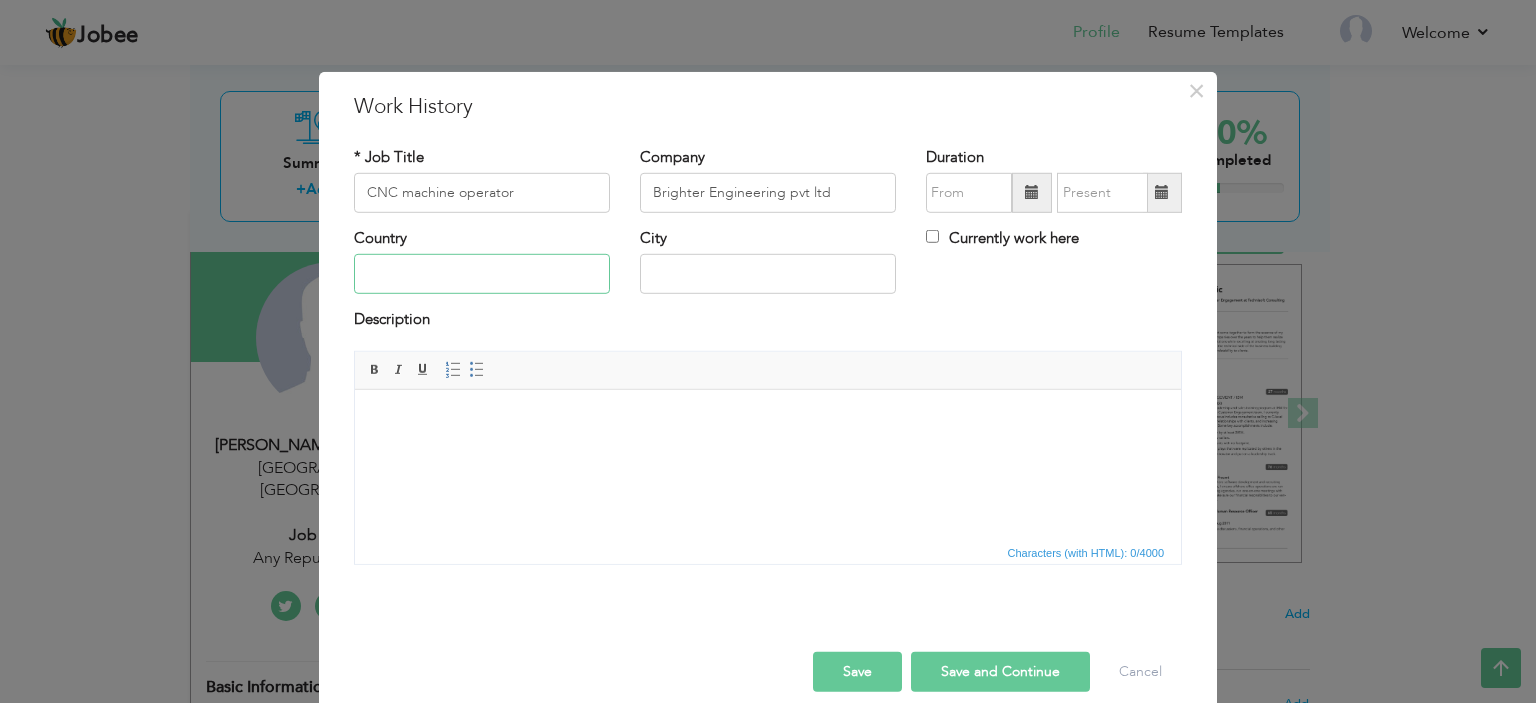 click at bounding box center [482, 274] 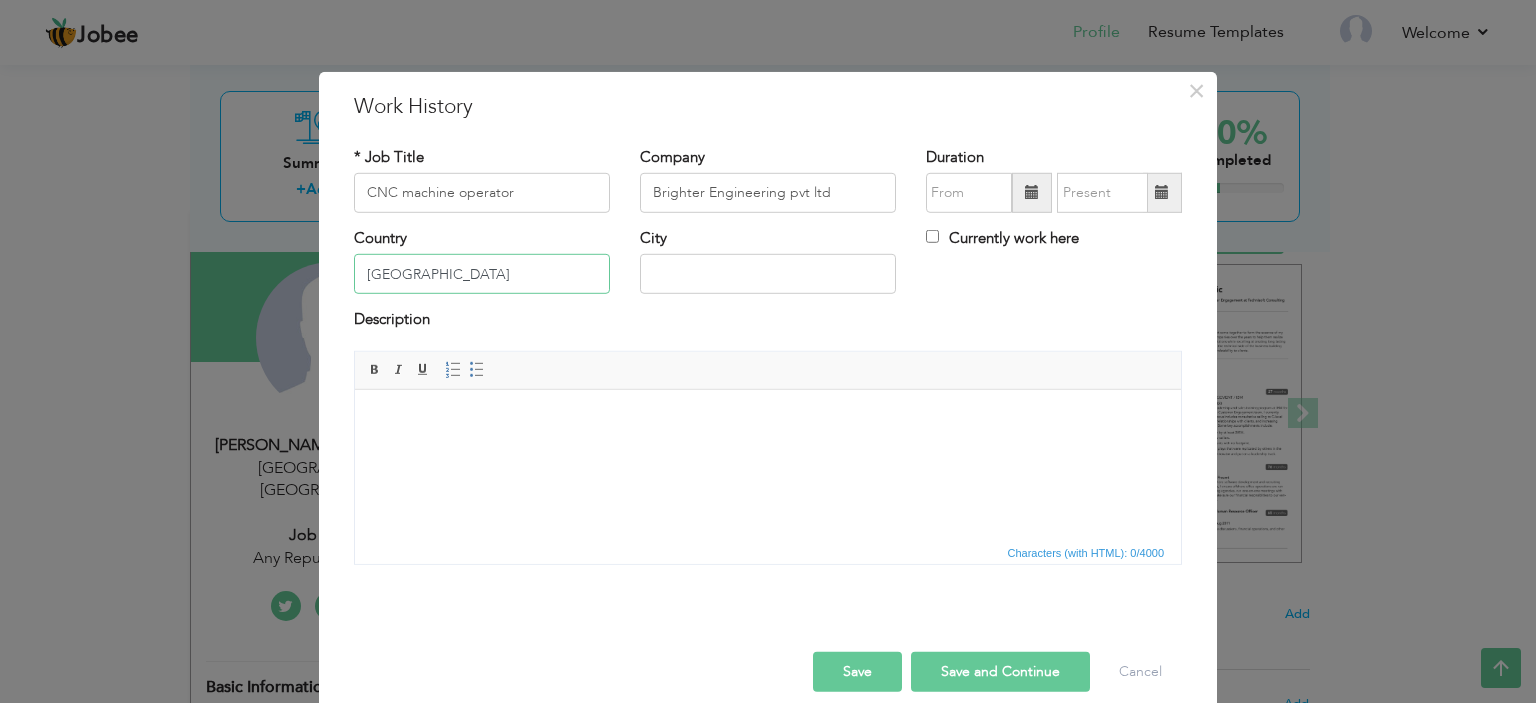 type on "[GEOGRAPHIC_DATA]" 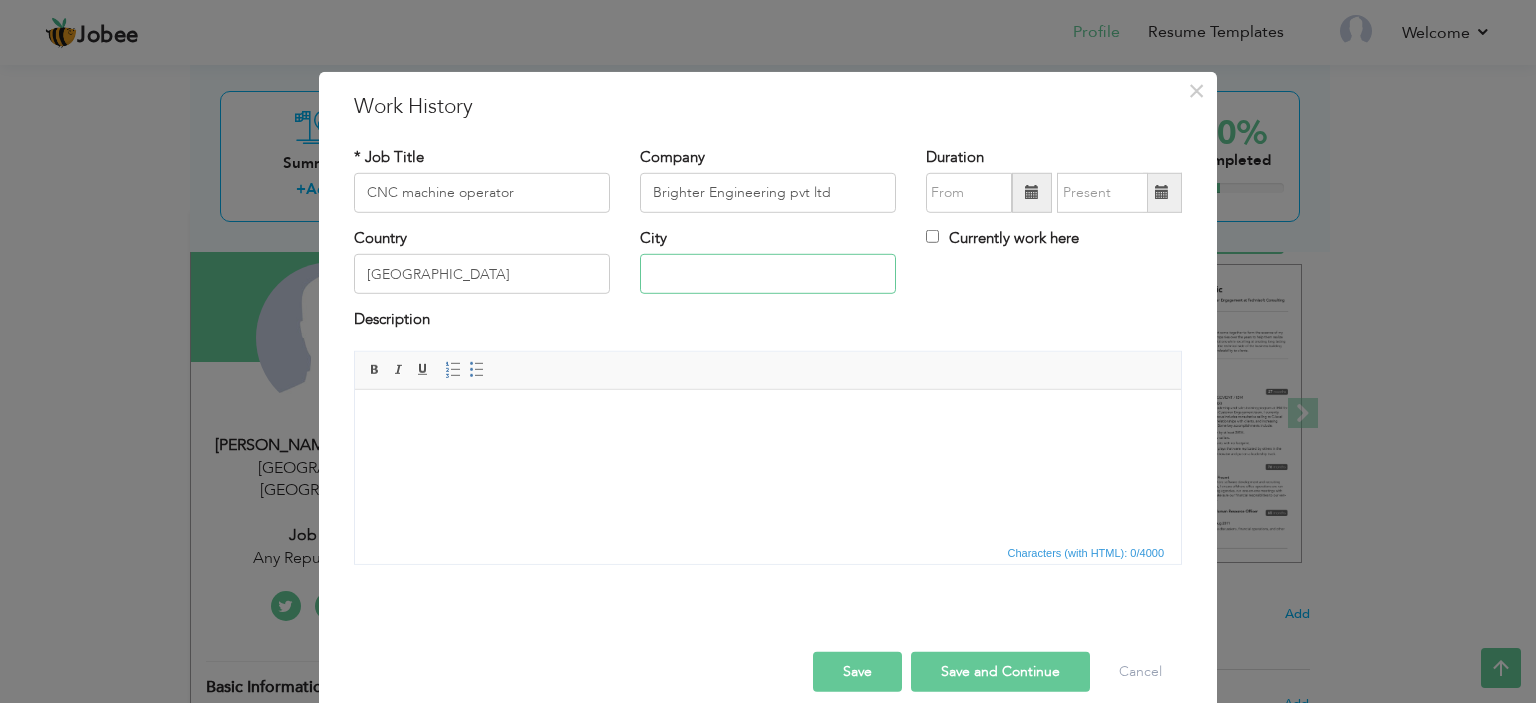 click at bounding box center (768, 274) 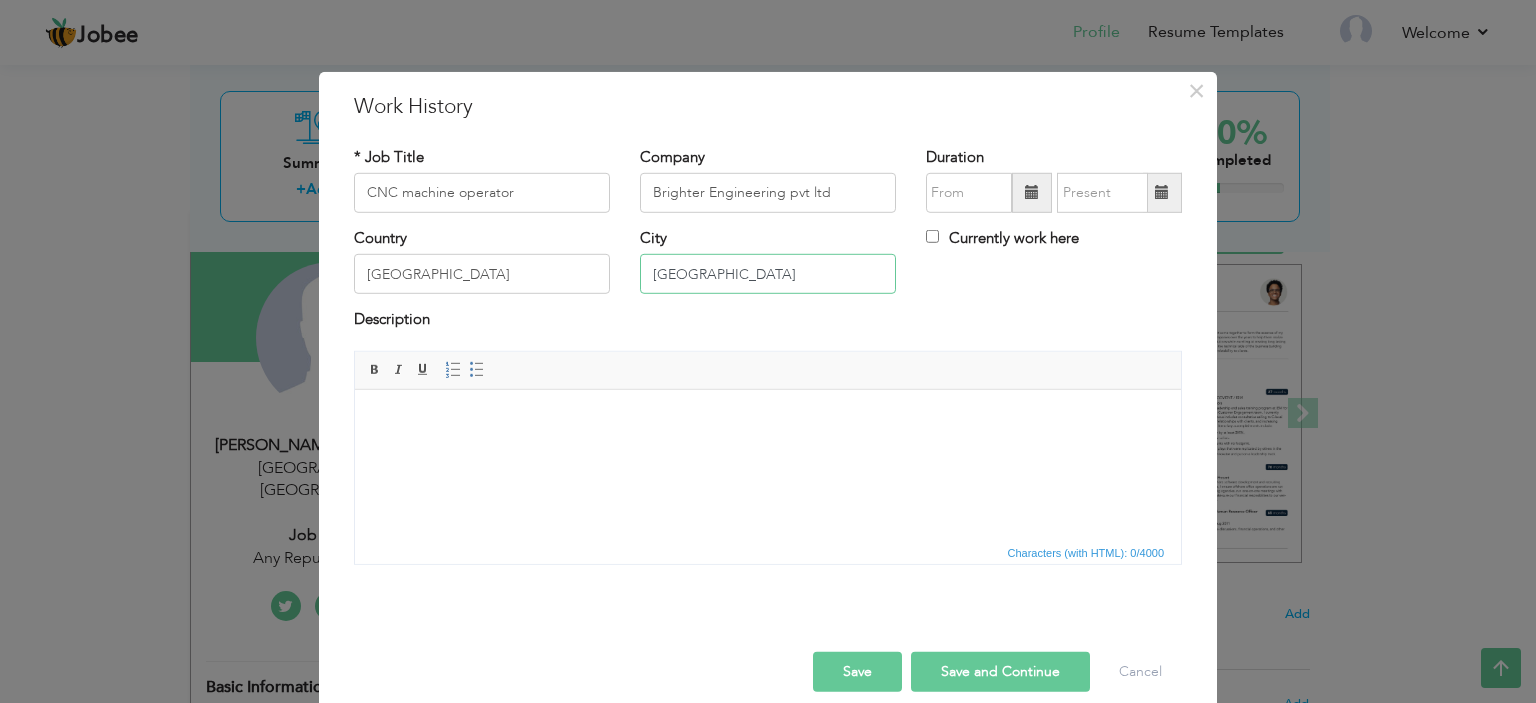 type on "[GEOGRAPHIC_DATA]" 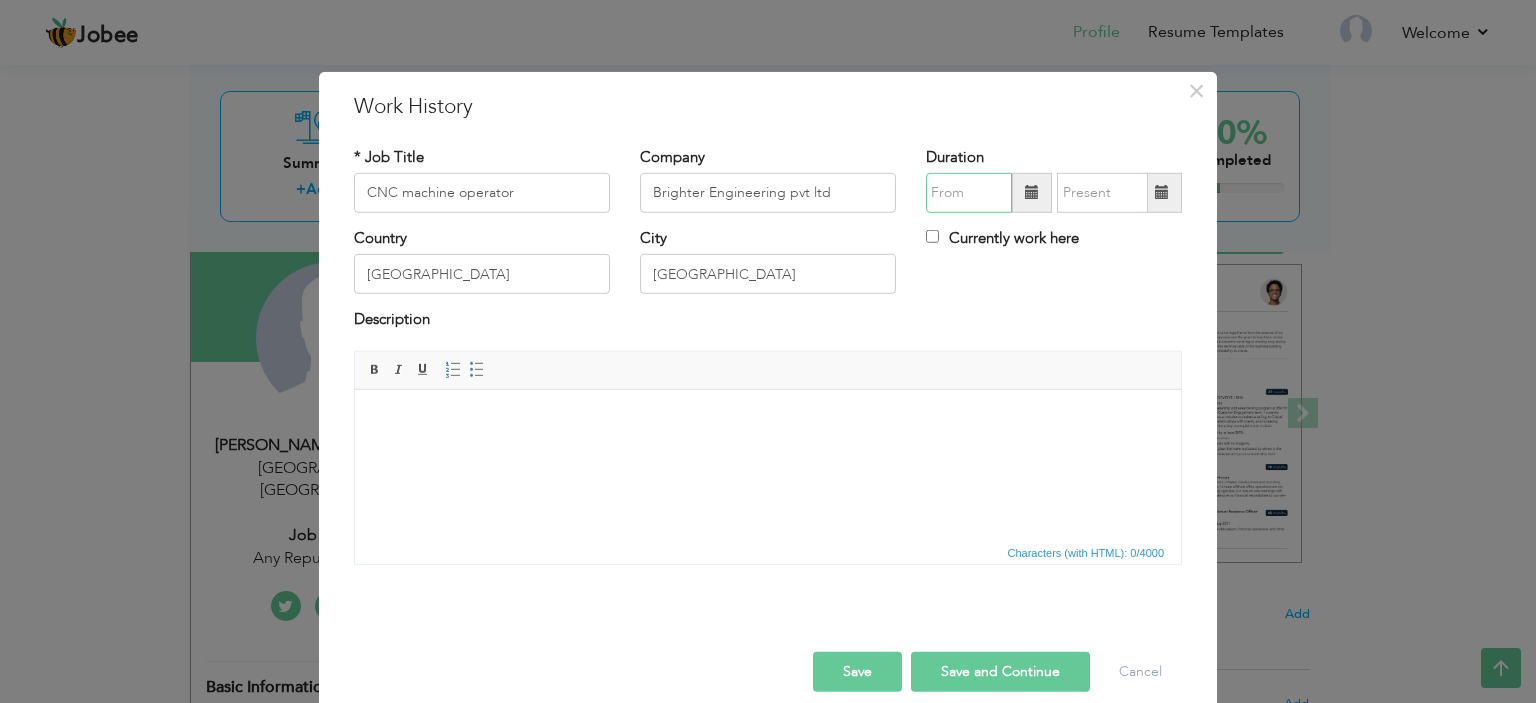 click at bounding box center [969, 193] 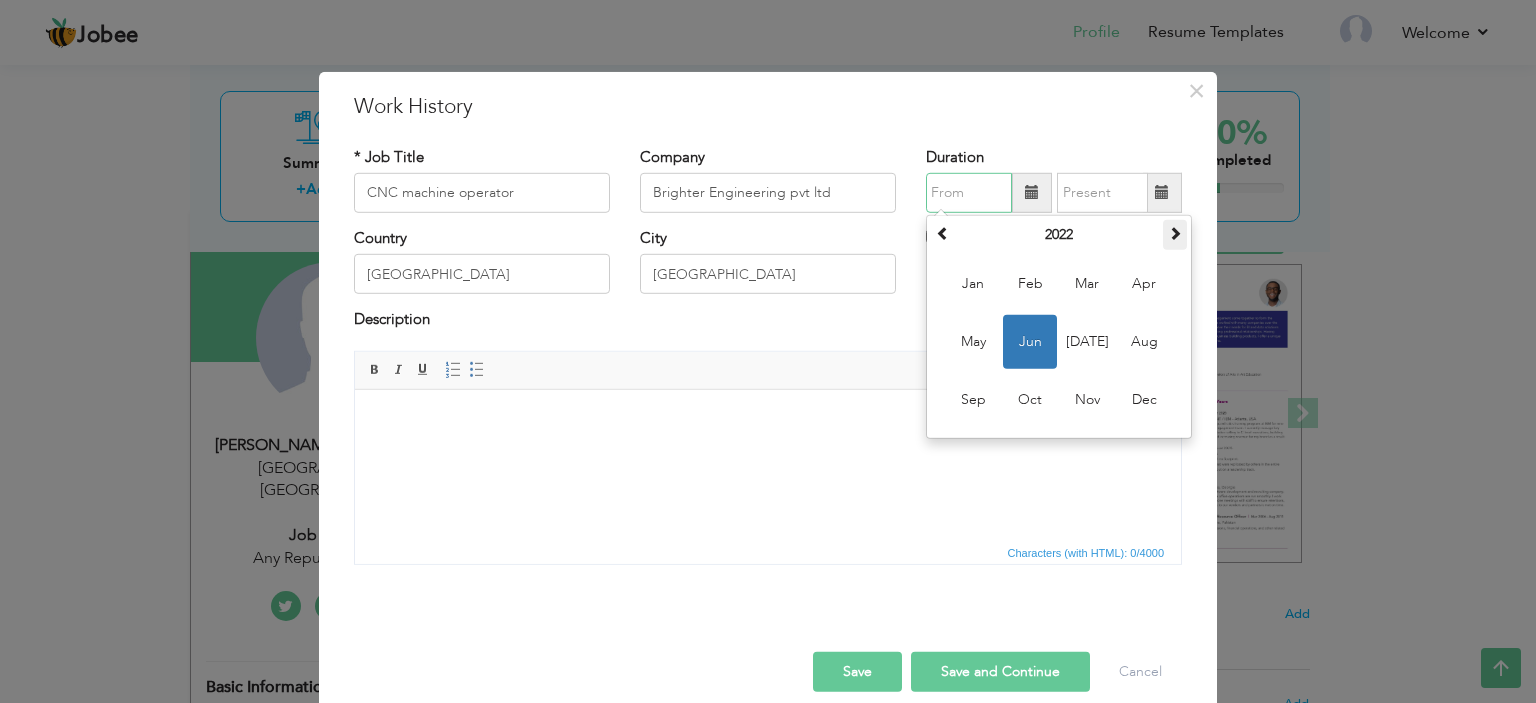 click at bounding box center (1175, 235) 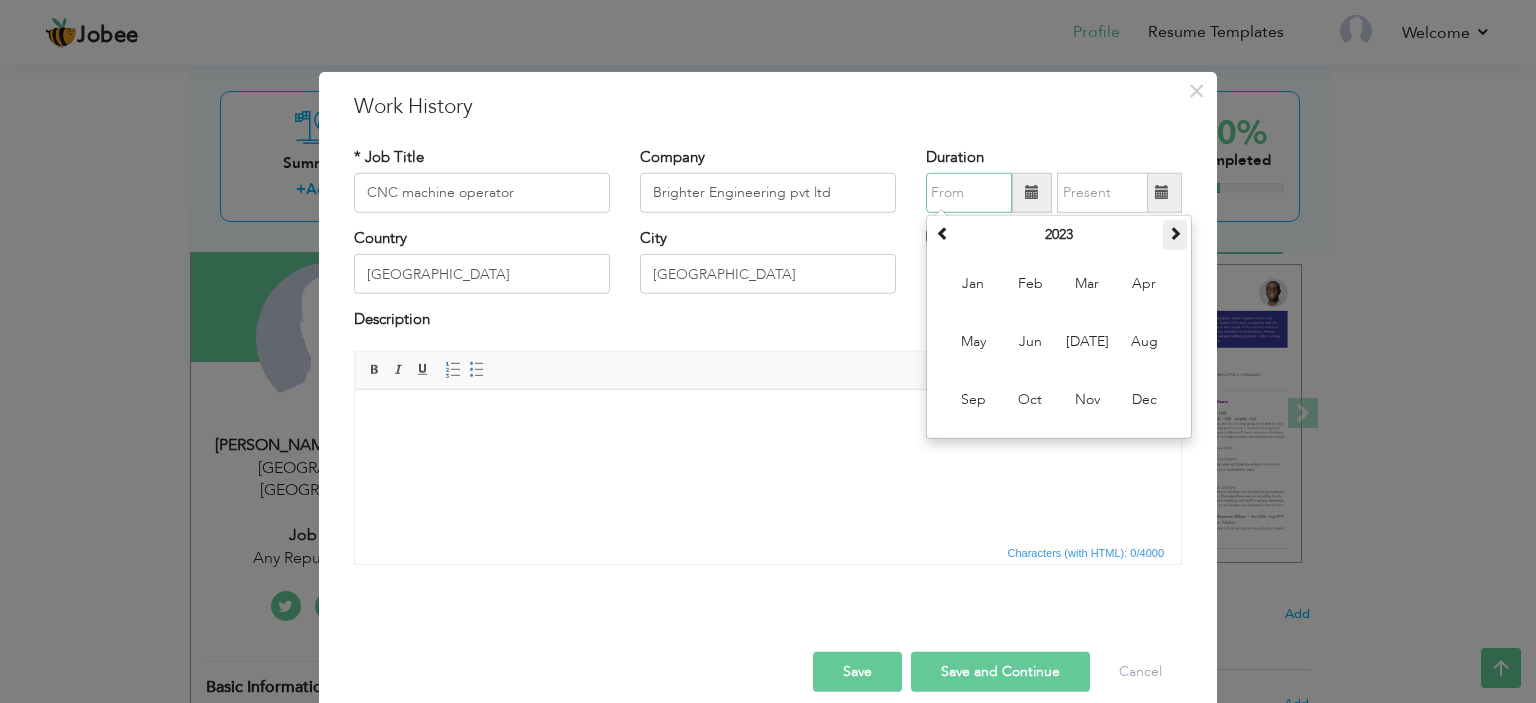 click at bounding box center (1175, 235) 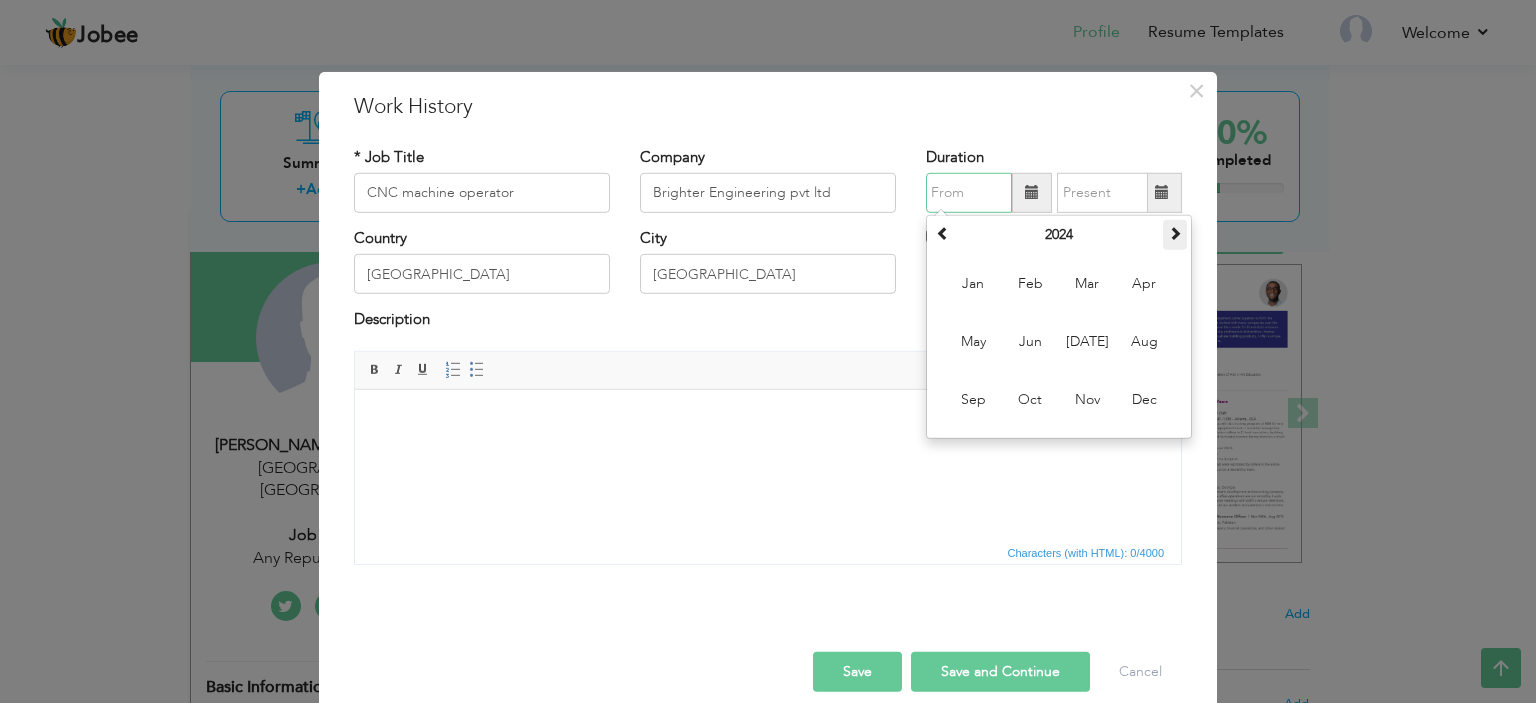 click at bounding box center [1175, 235] 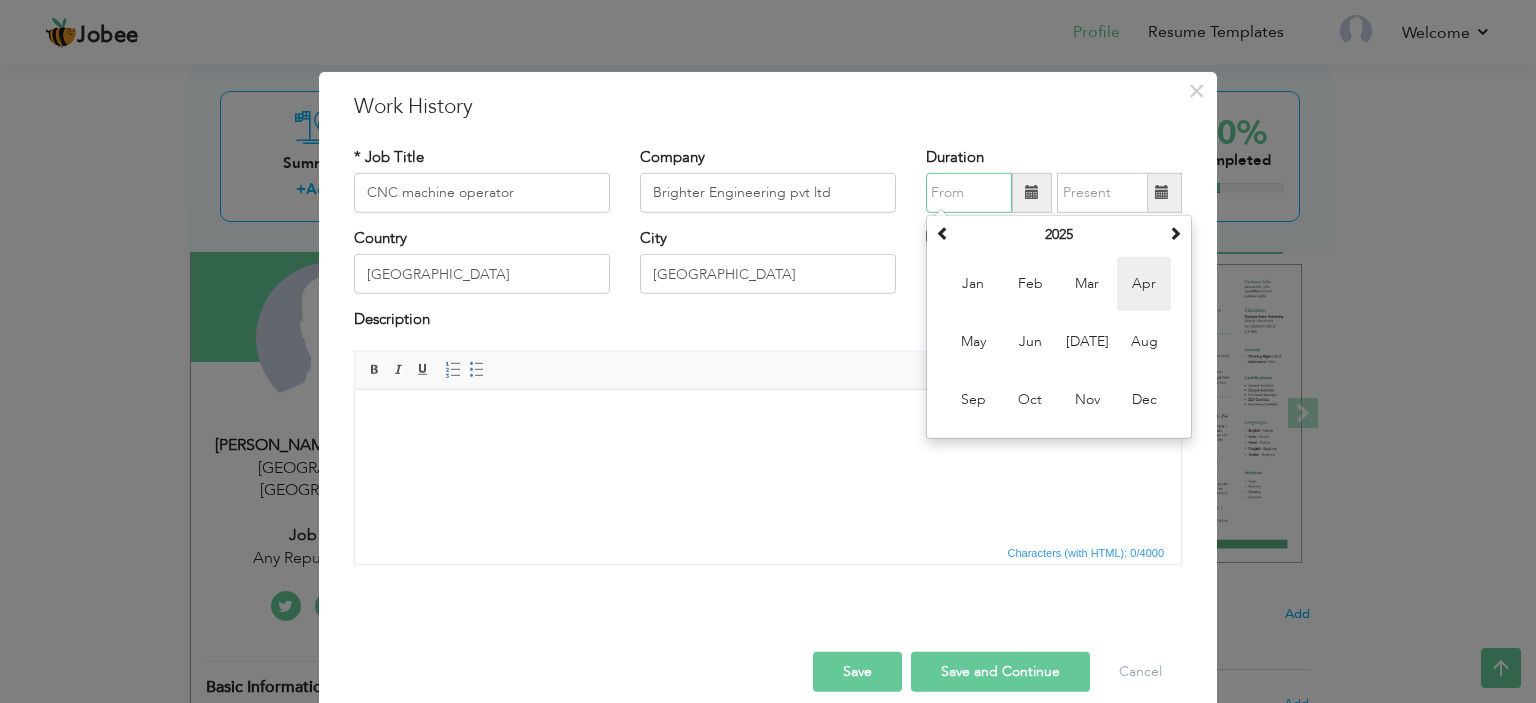 click on "Apr" at bounding box center [1144, 284] 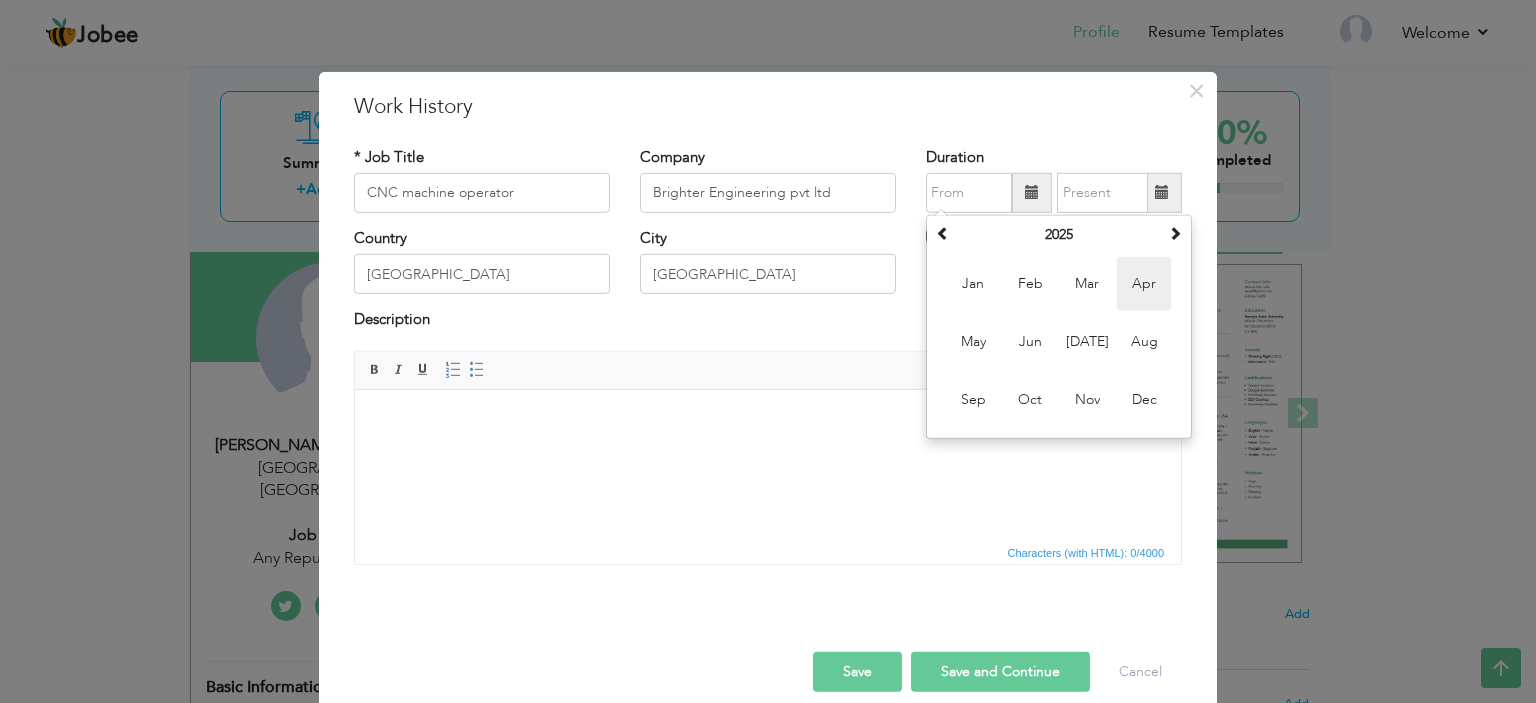 type on "04/2025" 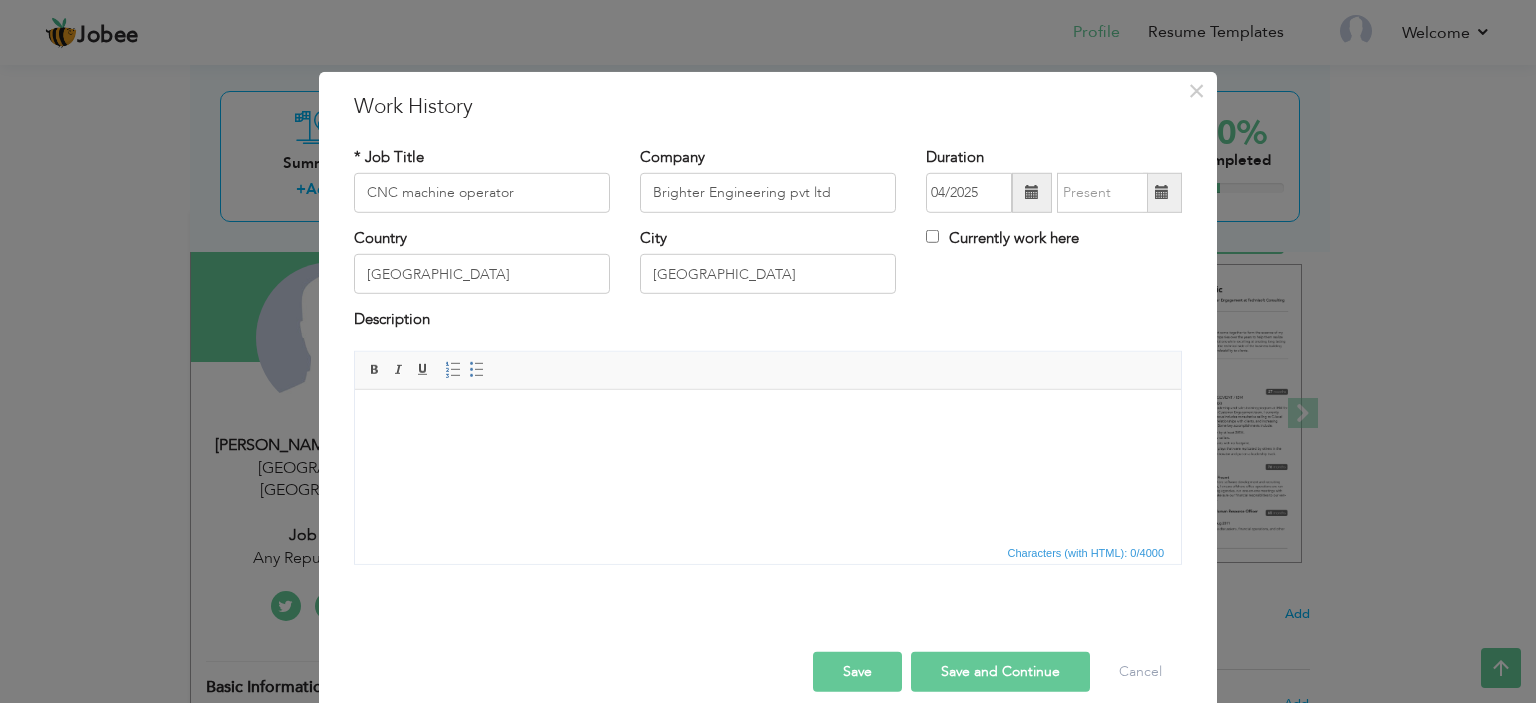 click at bounding box center (1162, 192) 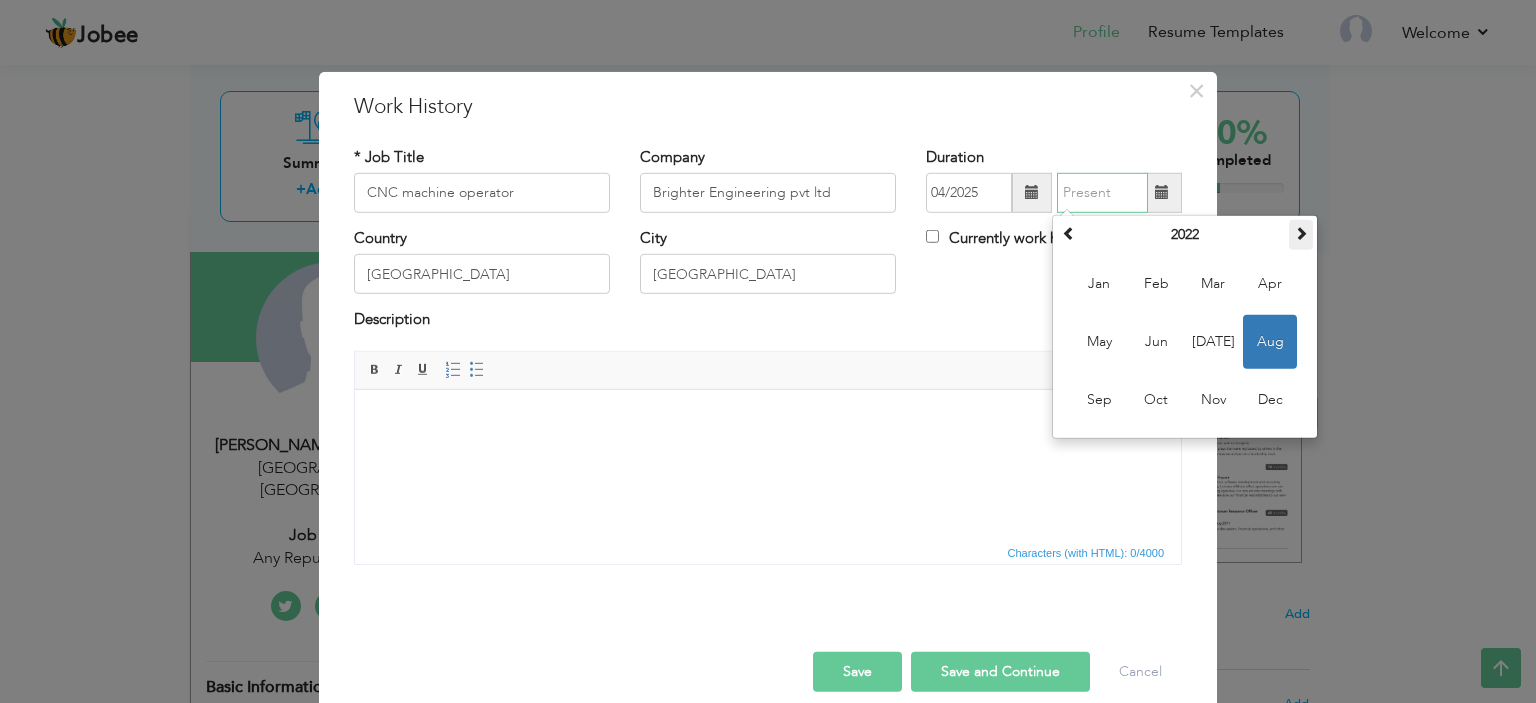 click at bounding box center [1301, 233] 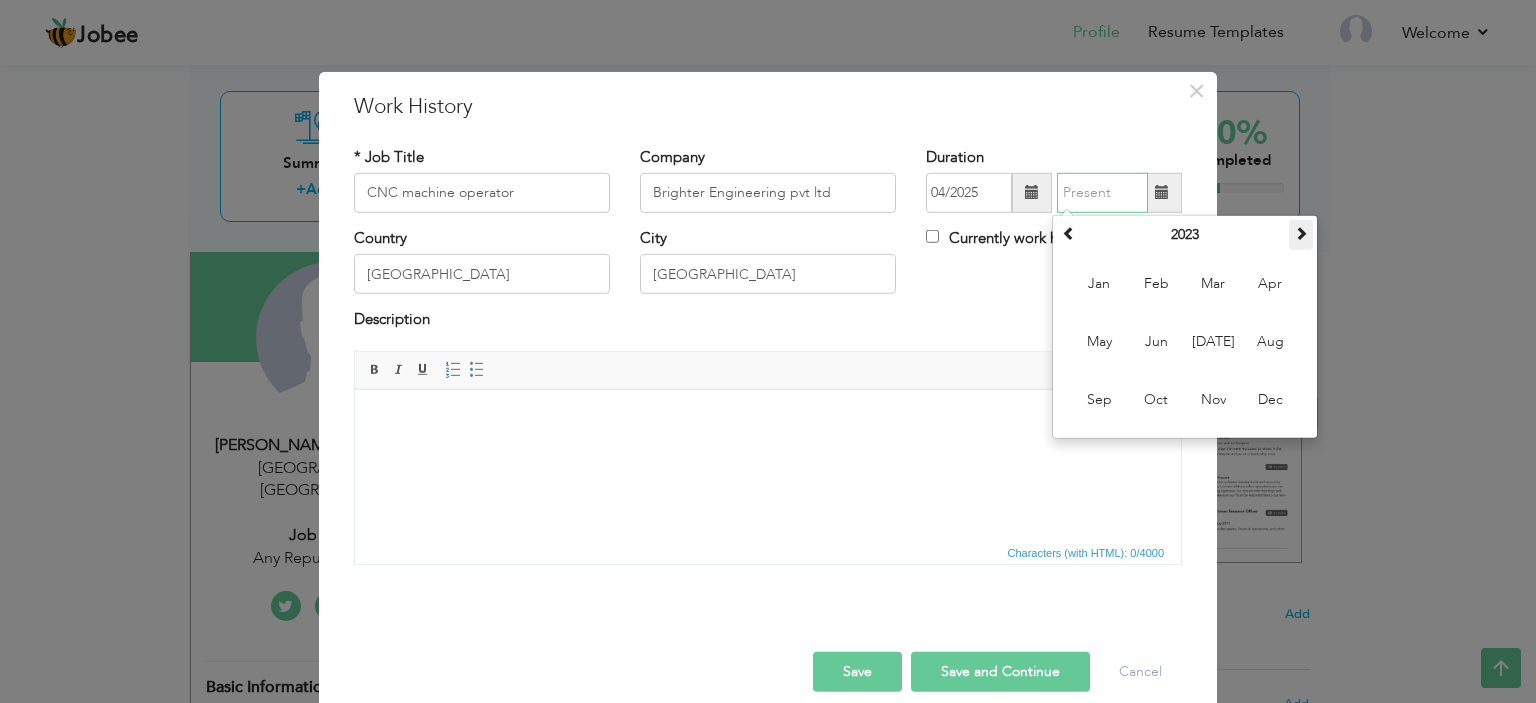click at bounding box center (1301, 233) 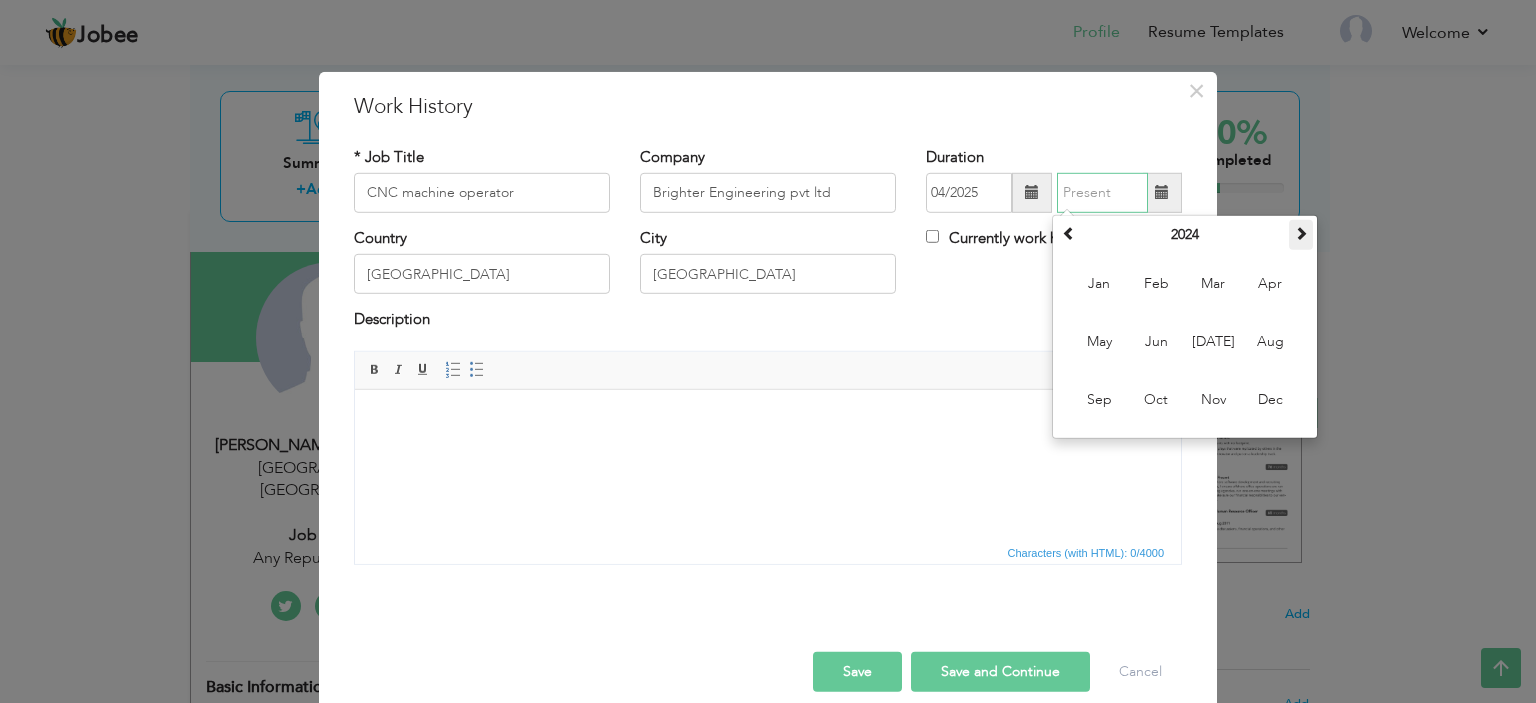 click at bounding box center [1301, 233] 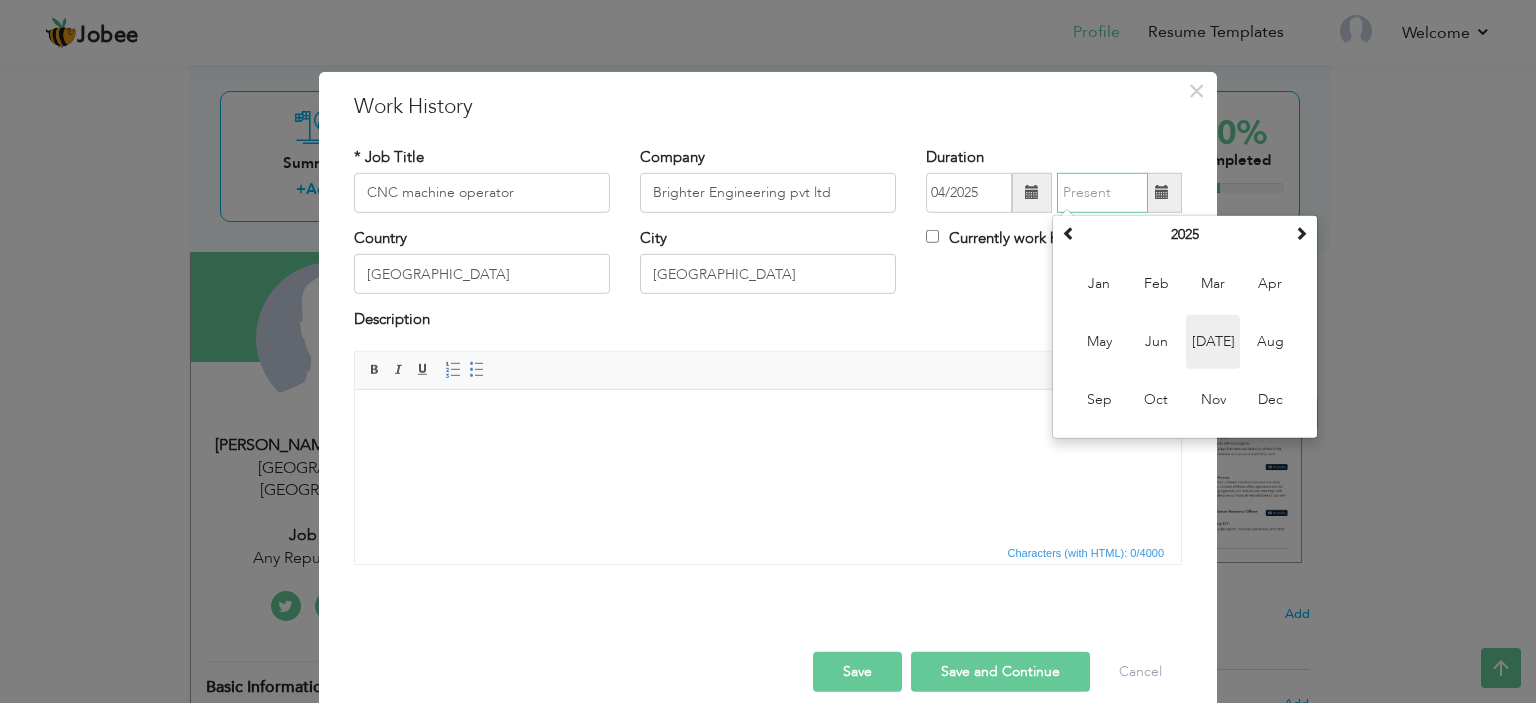 click on "Jul" at bounding box center (1213, 342) 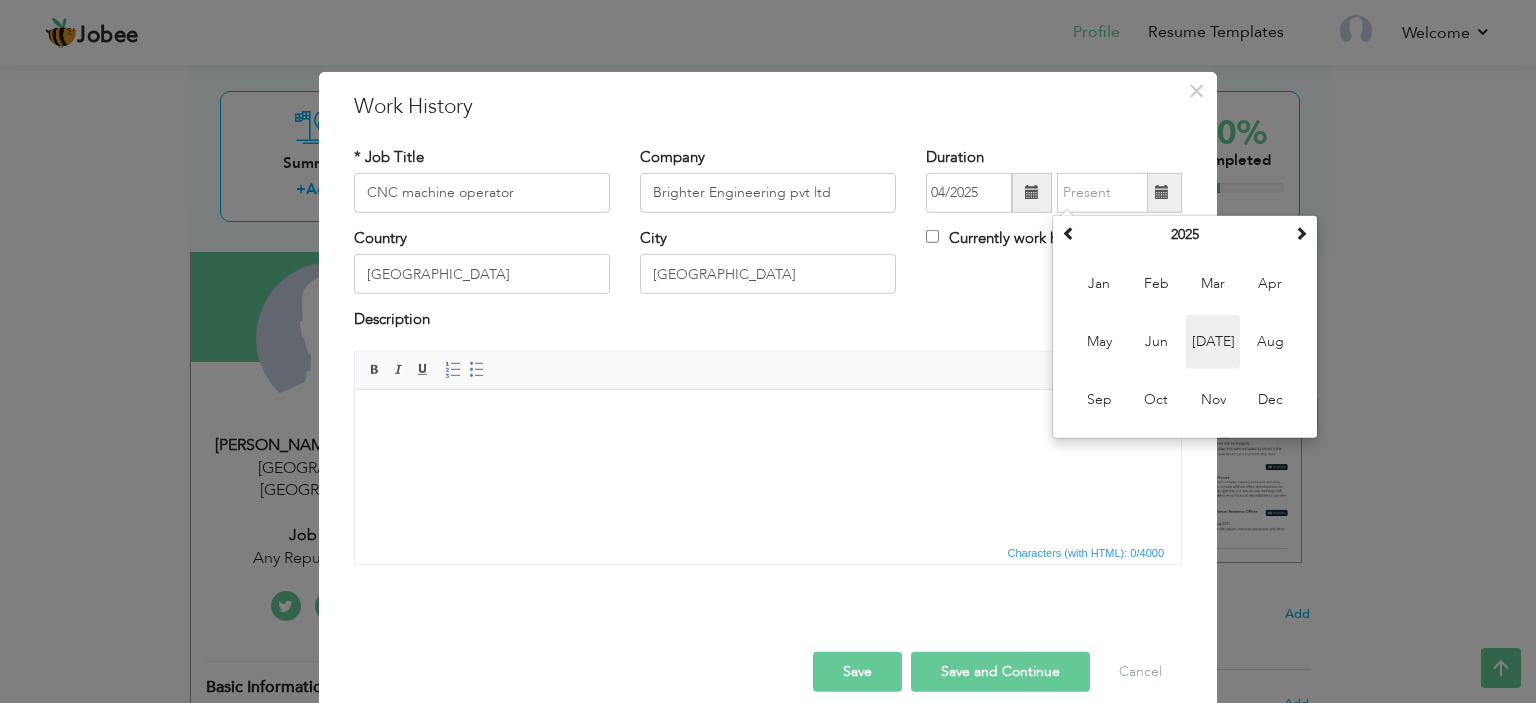 type on "07/2025" 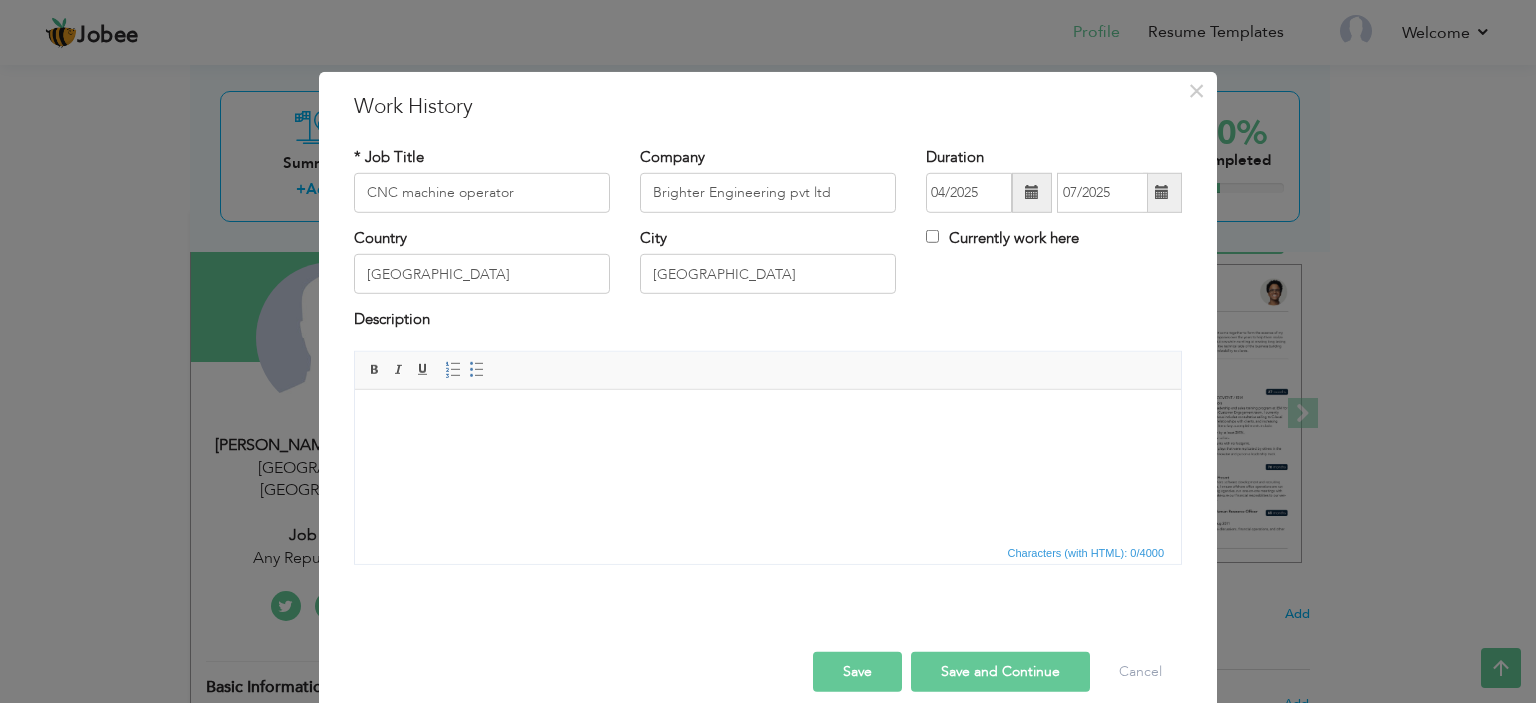 click at bounding box center [768, 419] 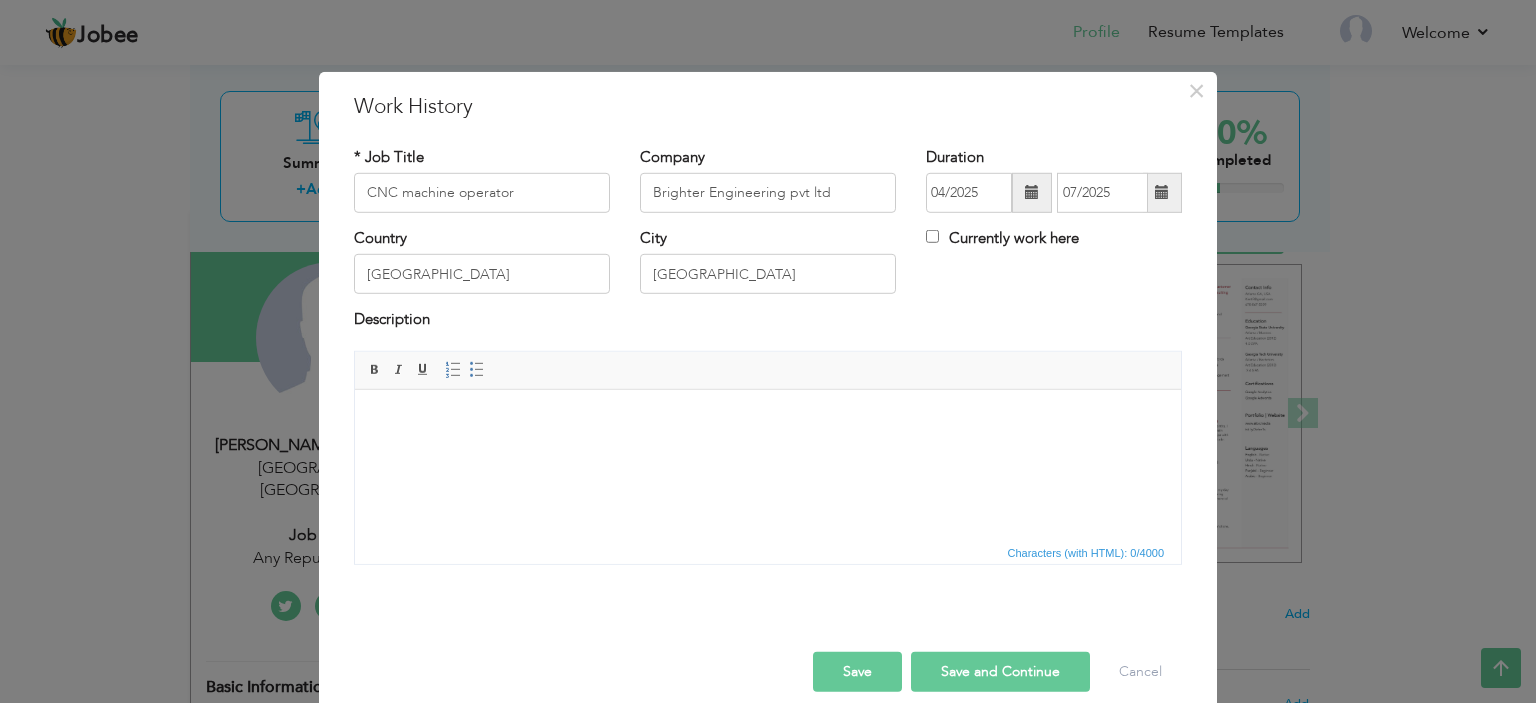 click at bounding box center (768, 419) 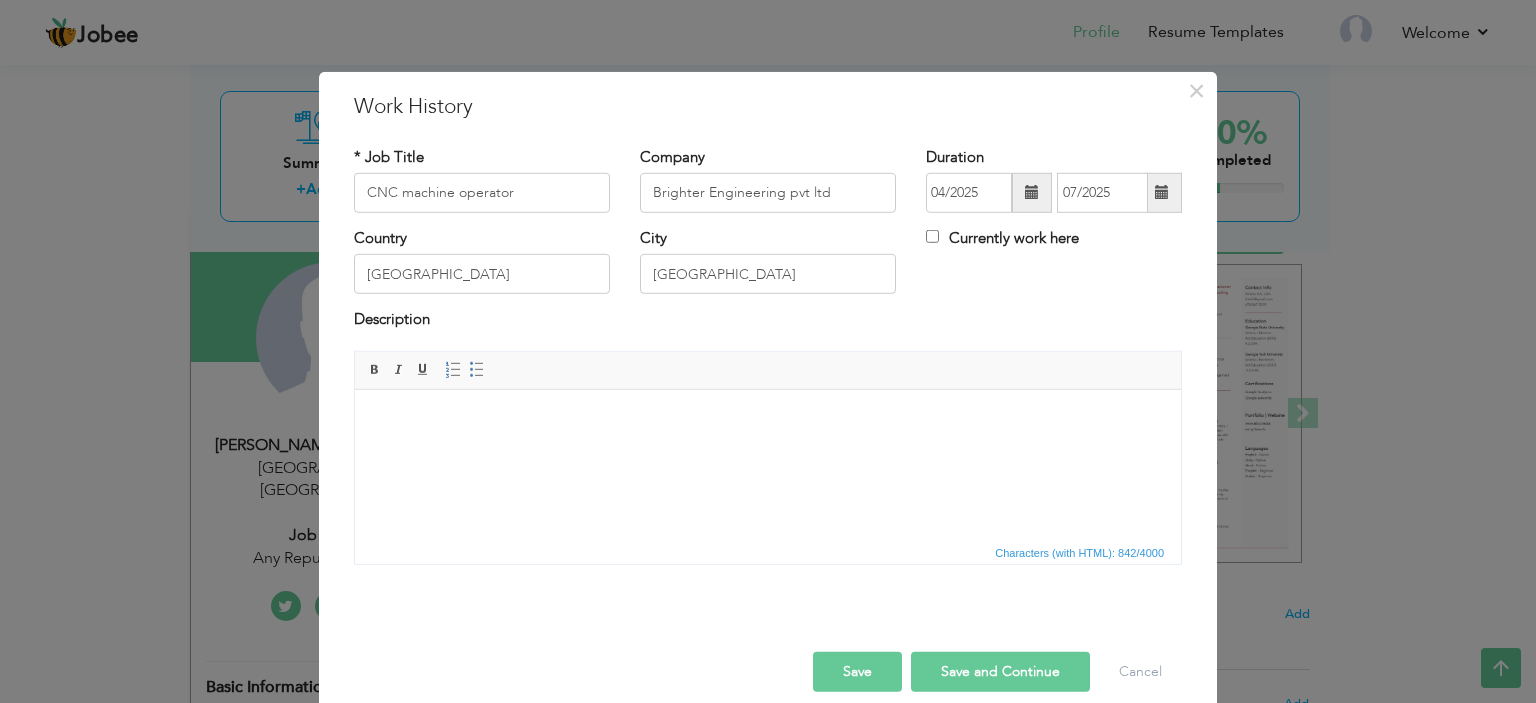 scroll, scrollTop: 12, scrollLeft: 0, axis: vertical 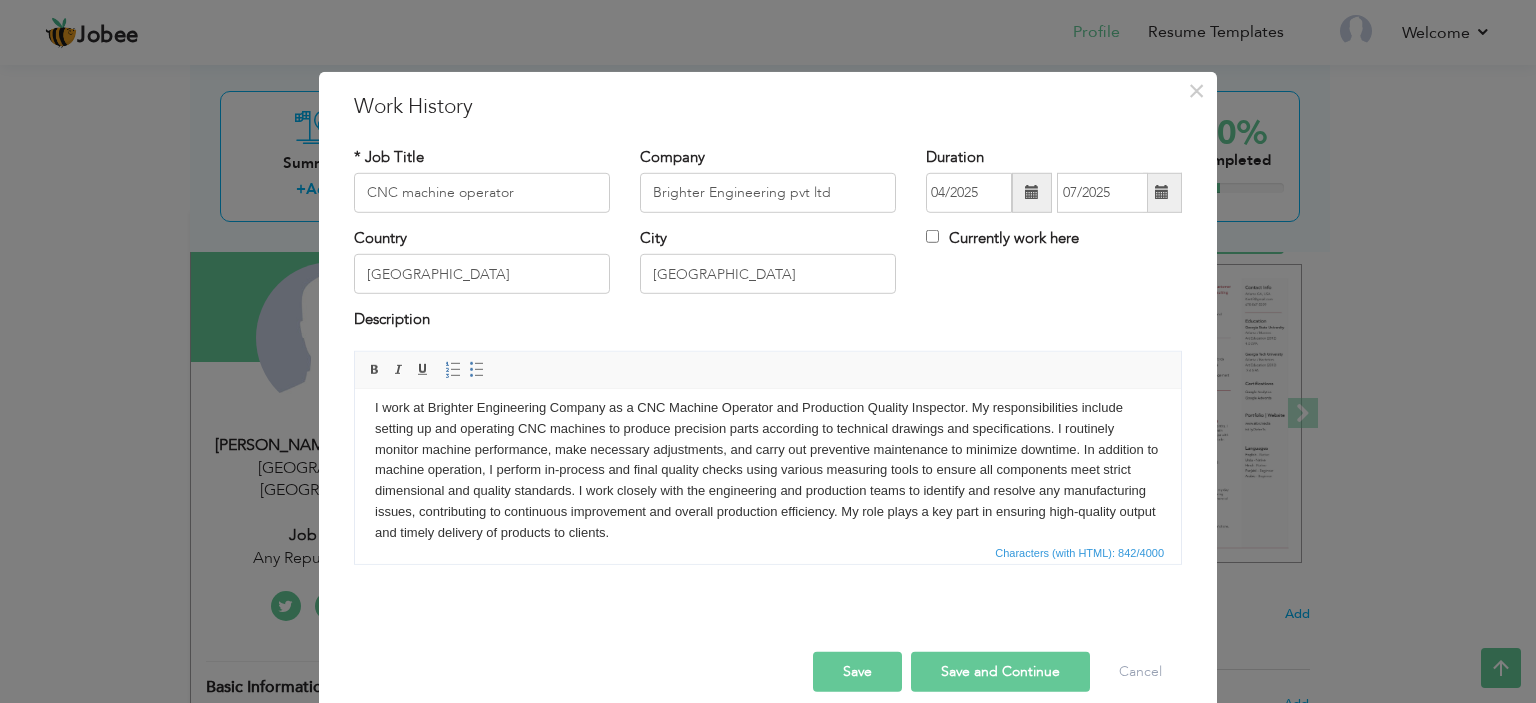 click on "Save and Continue" at bounding box center (1000, 672) 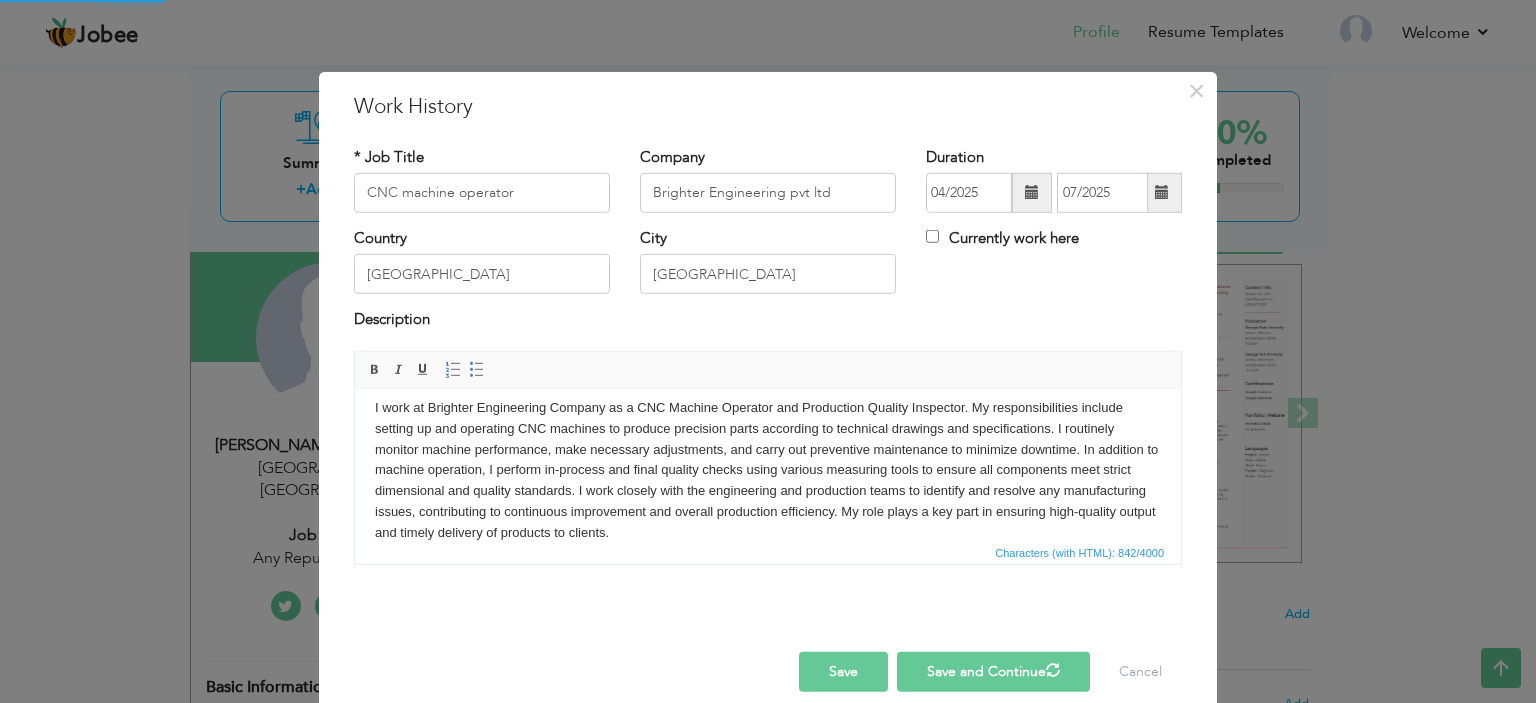 type 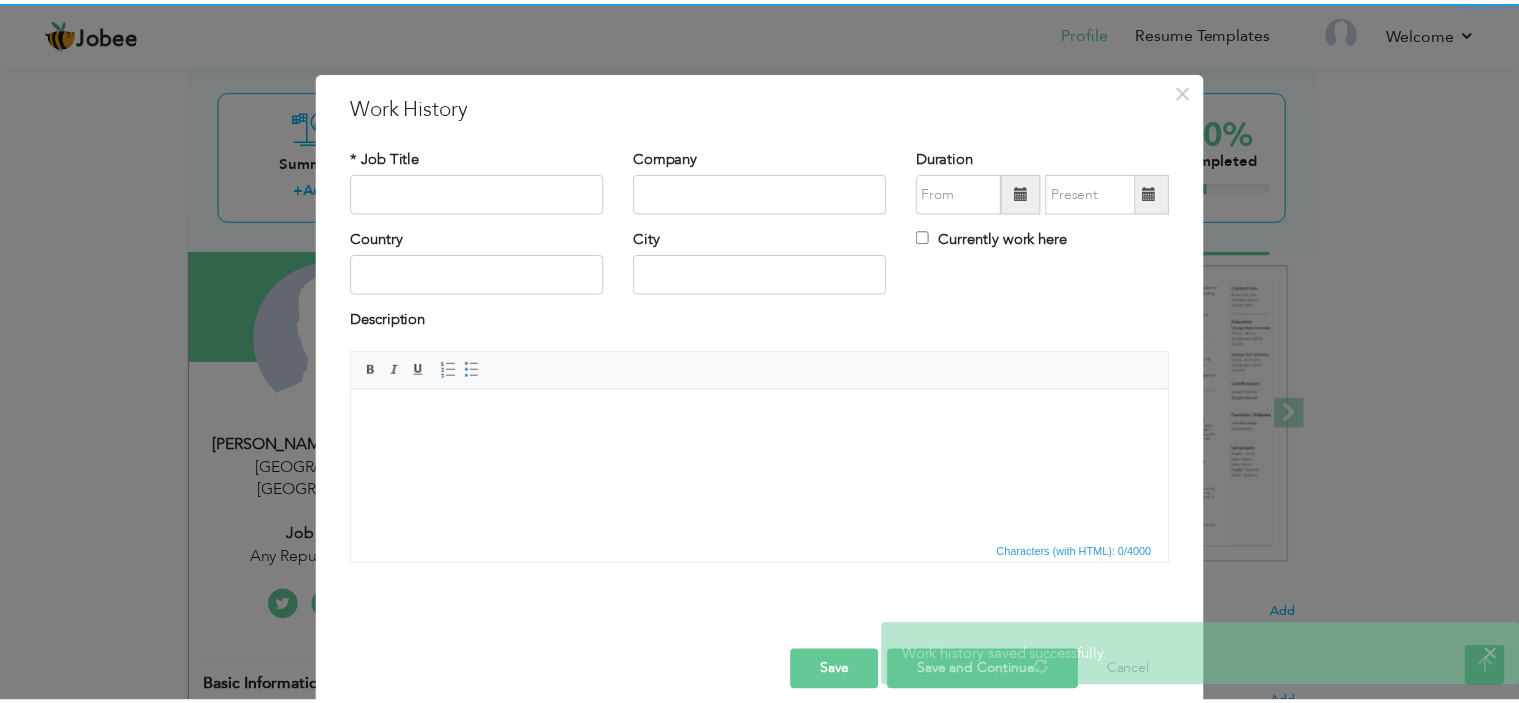 scroll, scrollTop: 0, scrollLeft: 0, axis: both 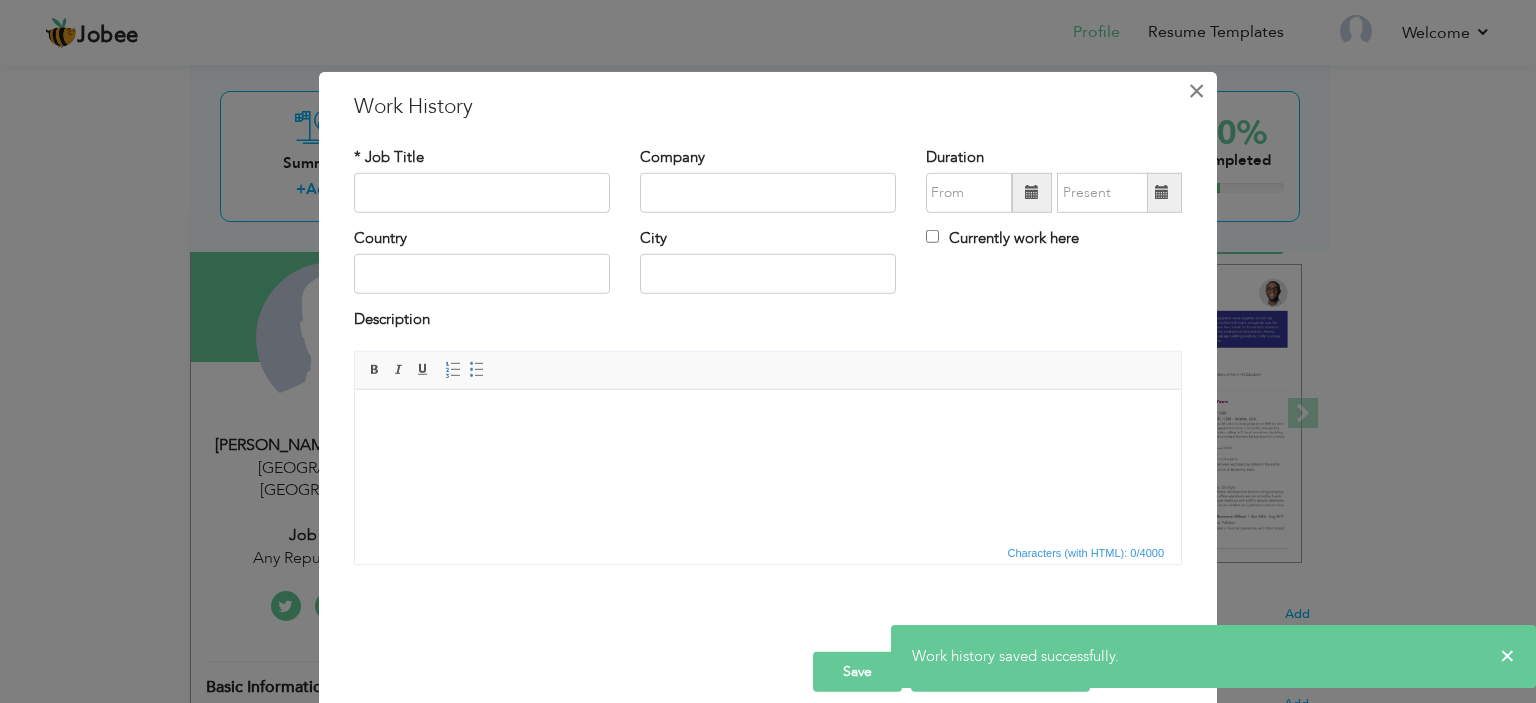 click on "×" at bounding box center (1196, 90) 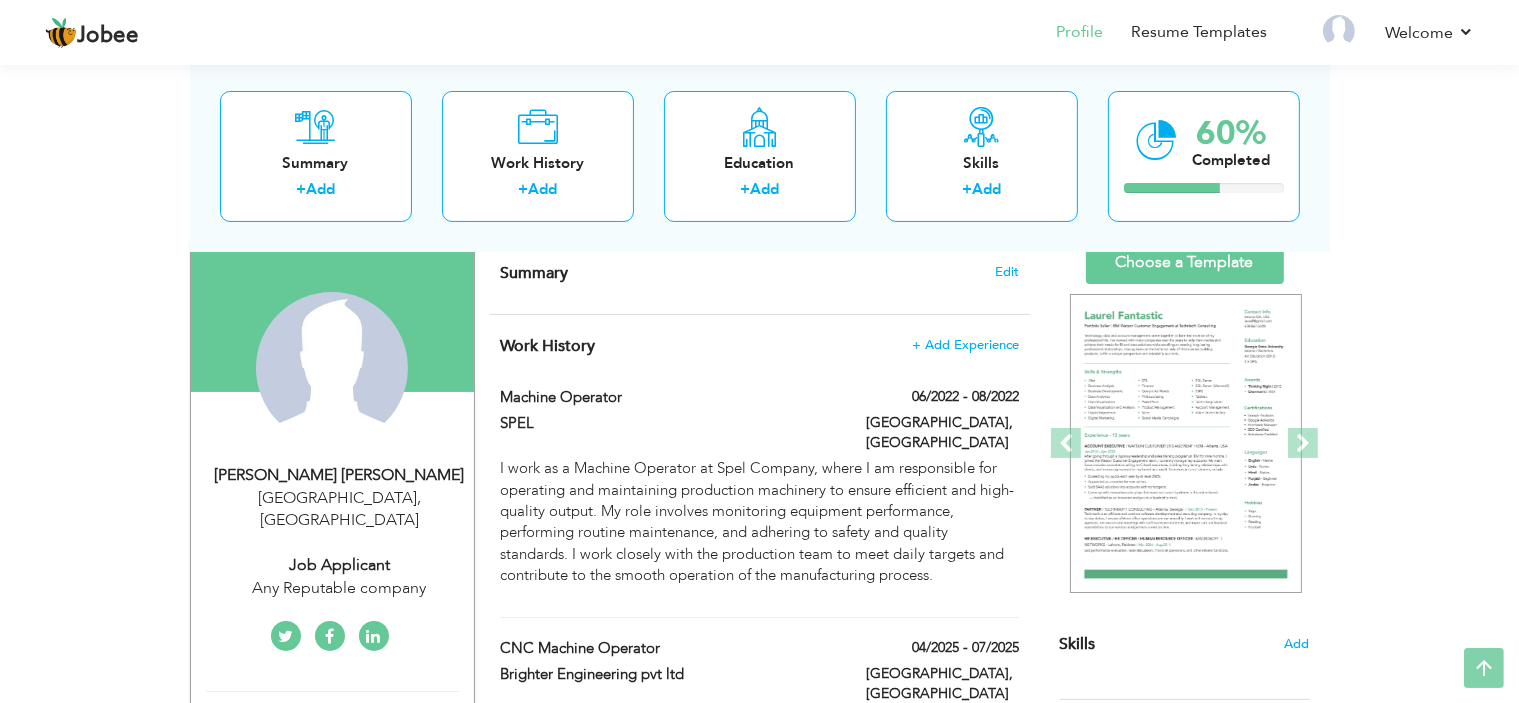 scroll, scrollTop: 144, scrollLeft: 0, axis: vertical 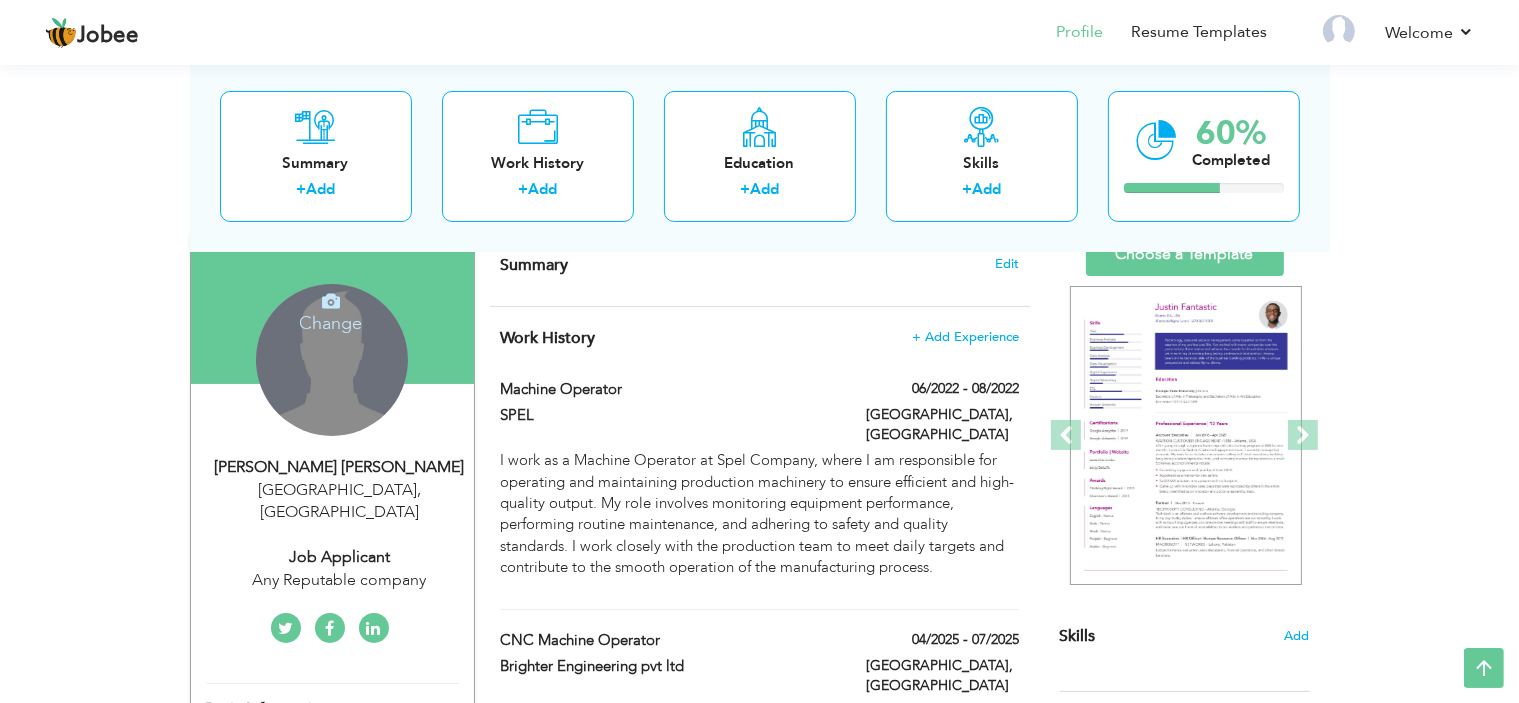 click on "Change
Remove" at bounding box center [332, 360] 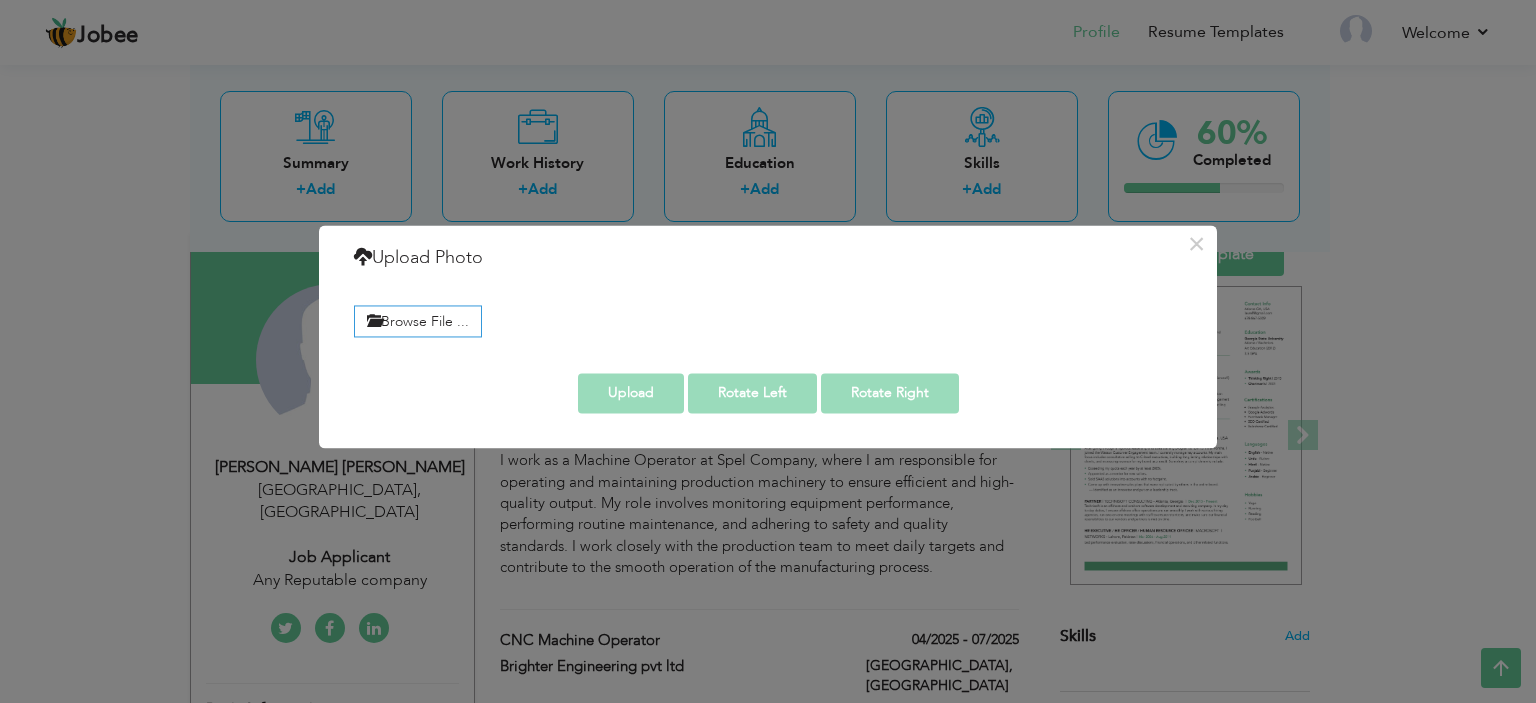click on "×
Upload Photo
Browse File ..." at bounding box center (768, 351) 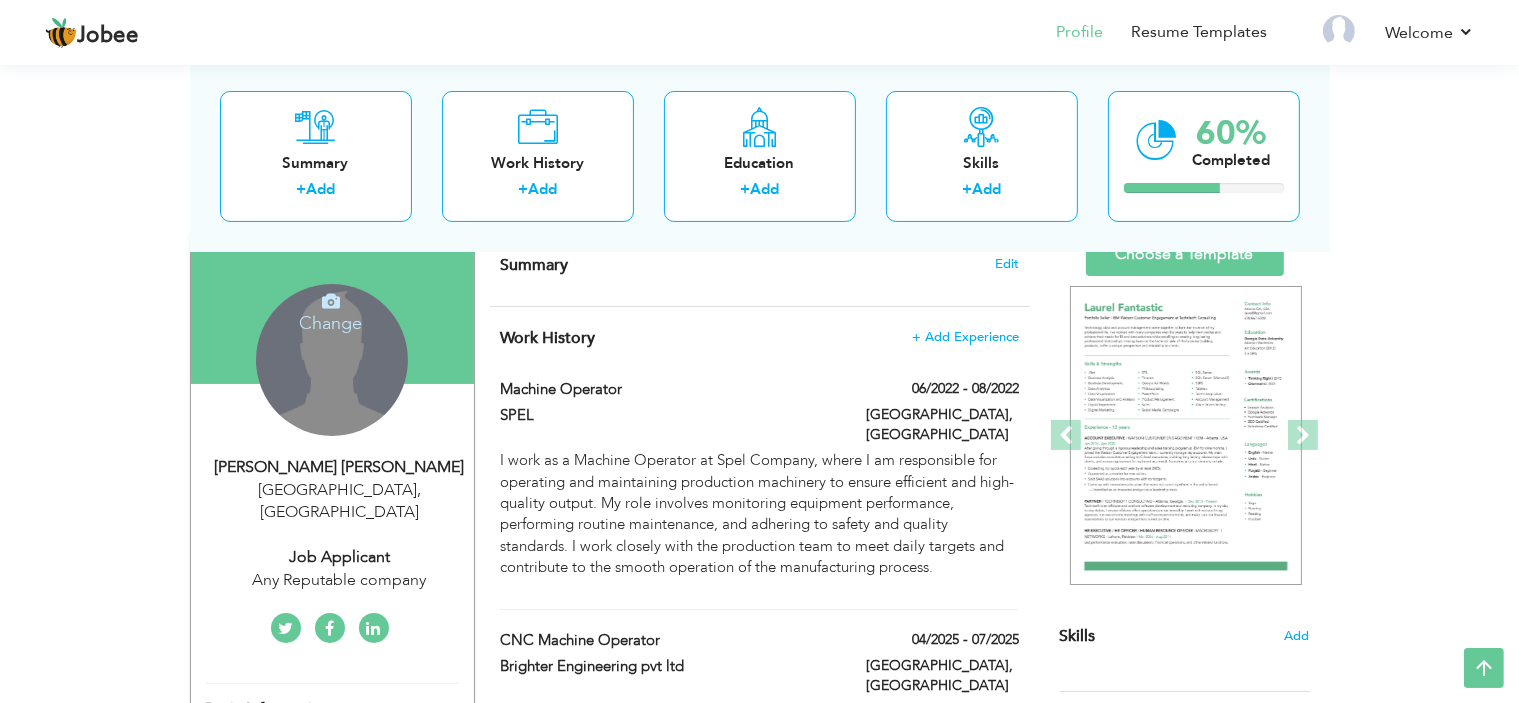 click at bounding box center [331, 301] 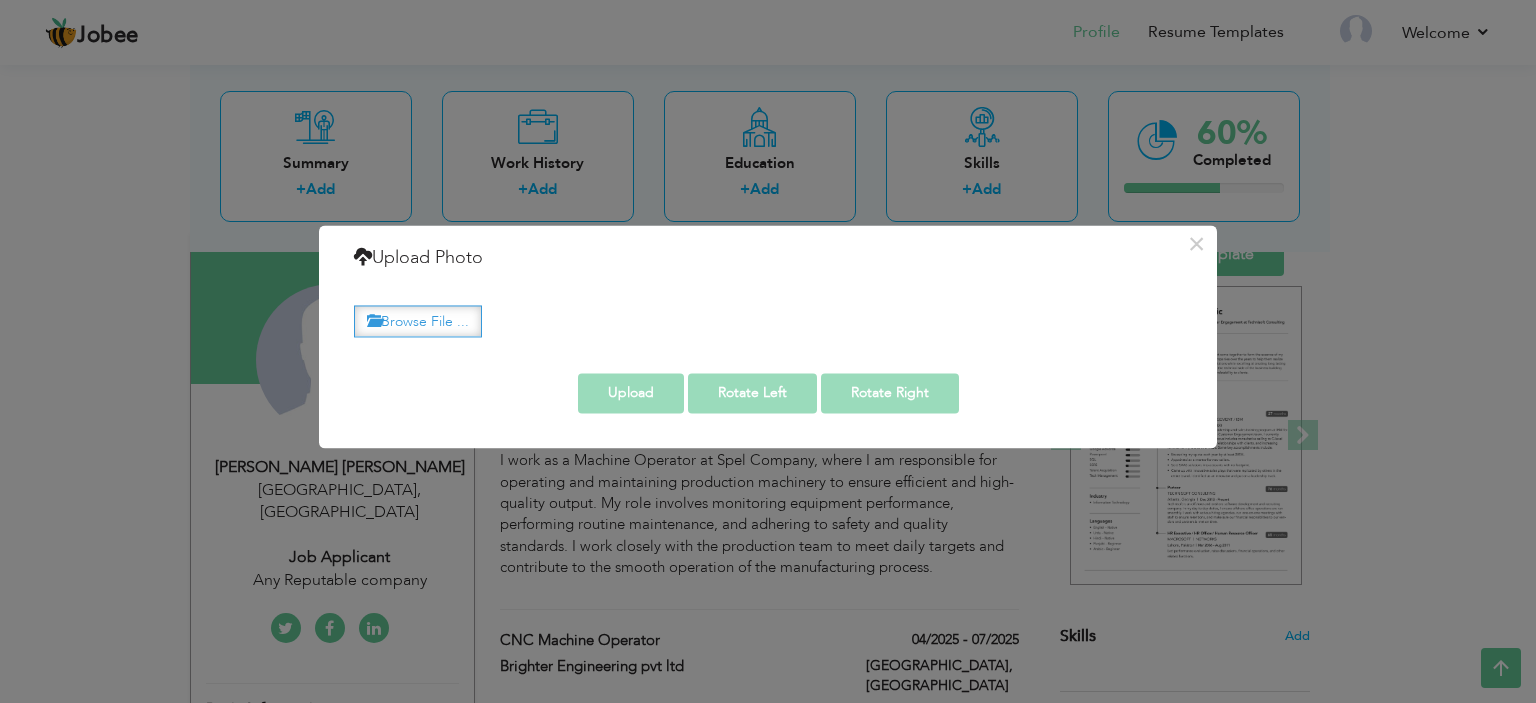 click on "Browse File ..." at bounding box center (418, 321) 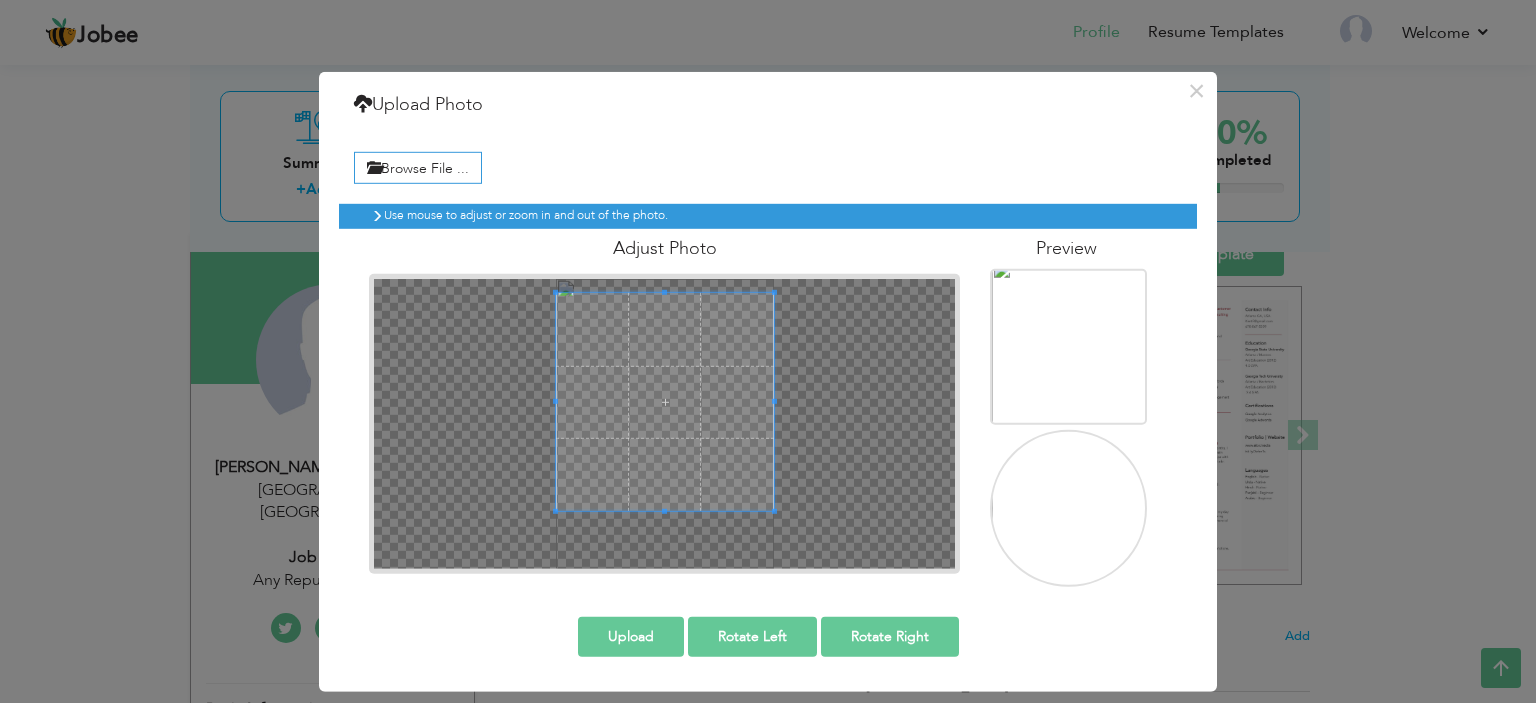 click on "Adjust Photo" at bounding box center [664, 401] 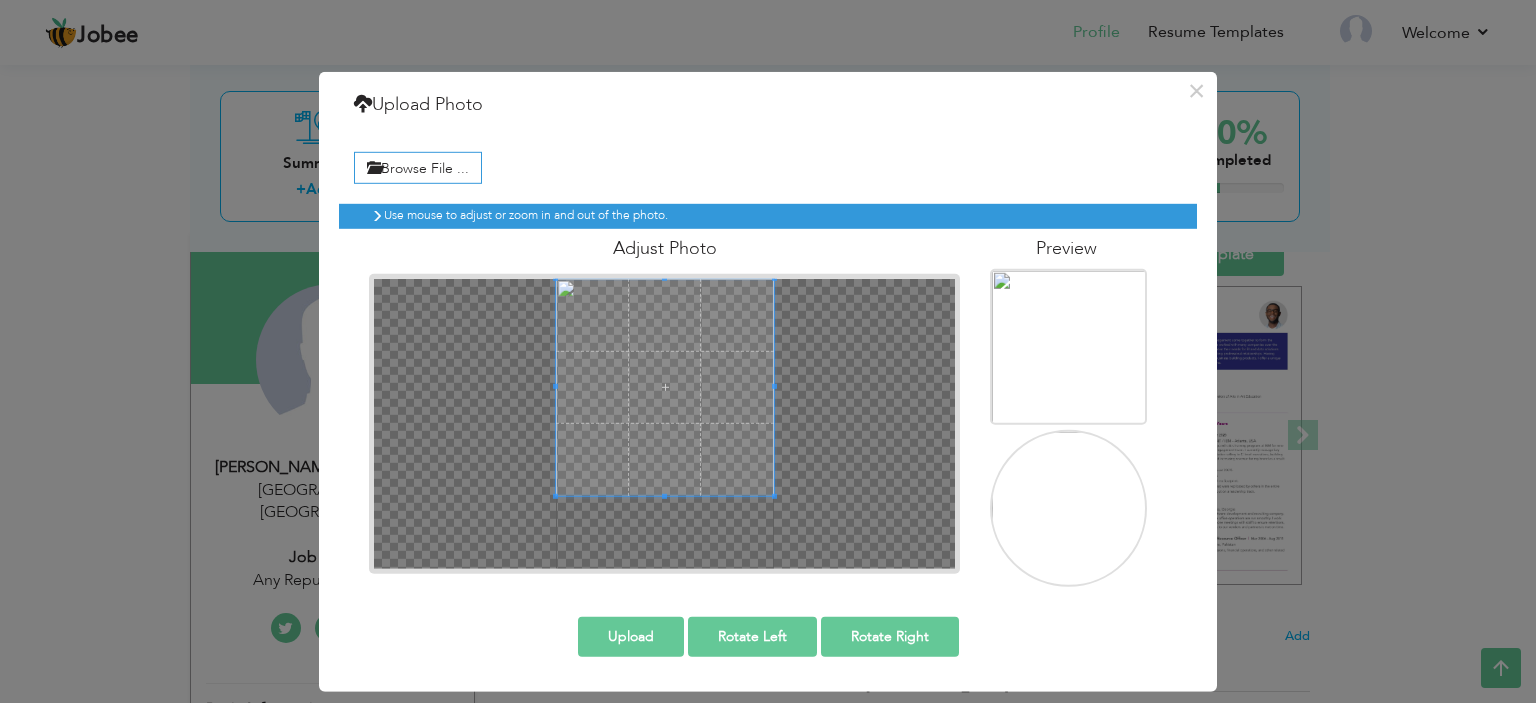 click on "Adjust Photo" at bounding box center [664, 401] 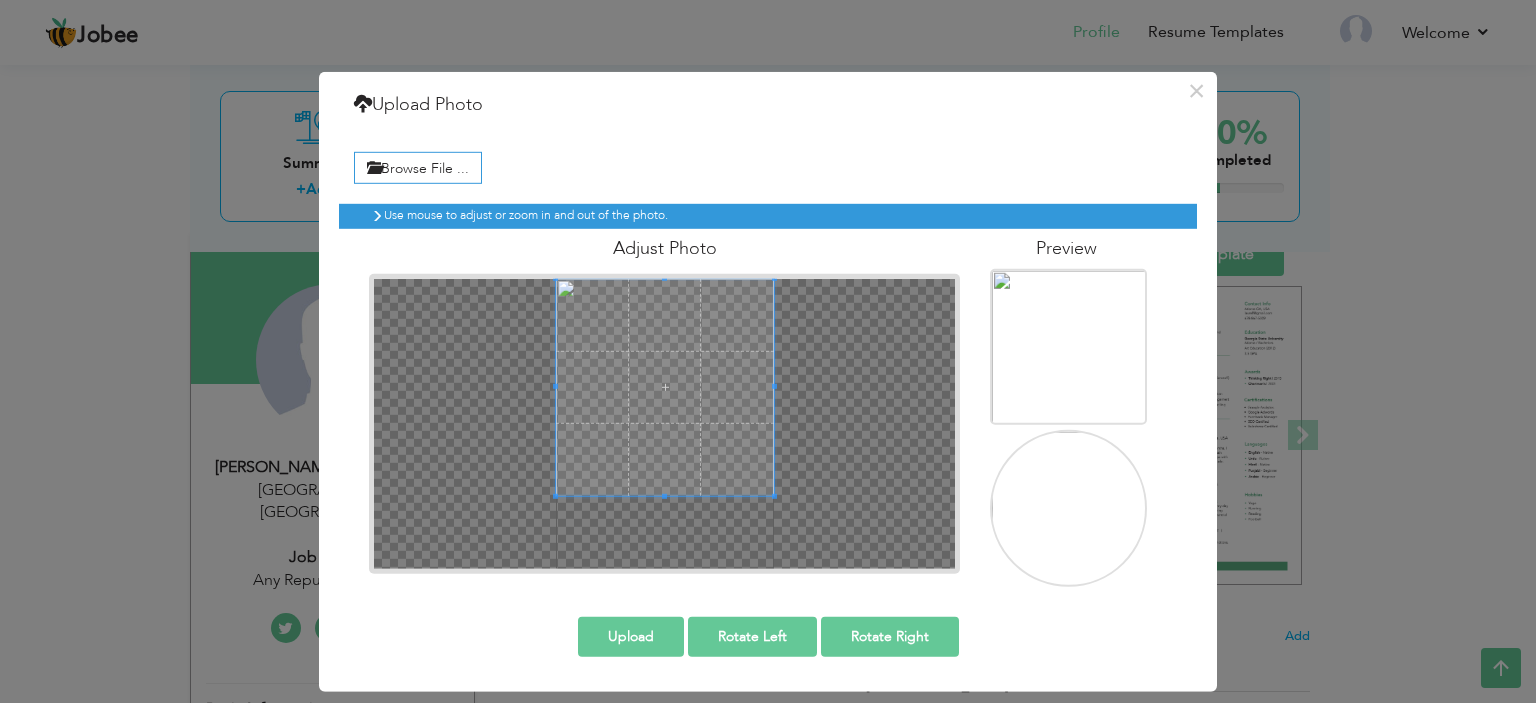 click at bounding box center [664, 423] 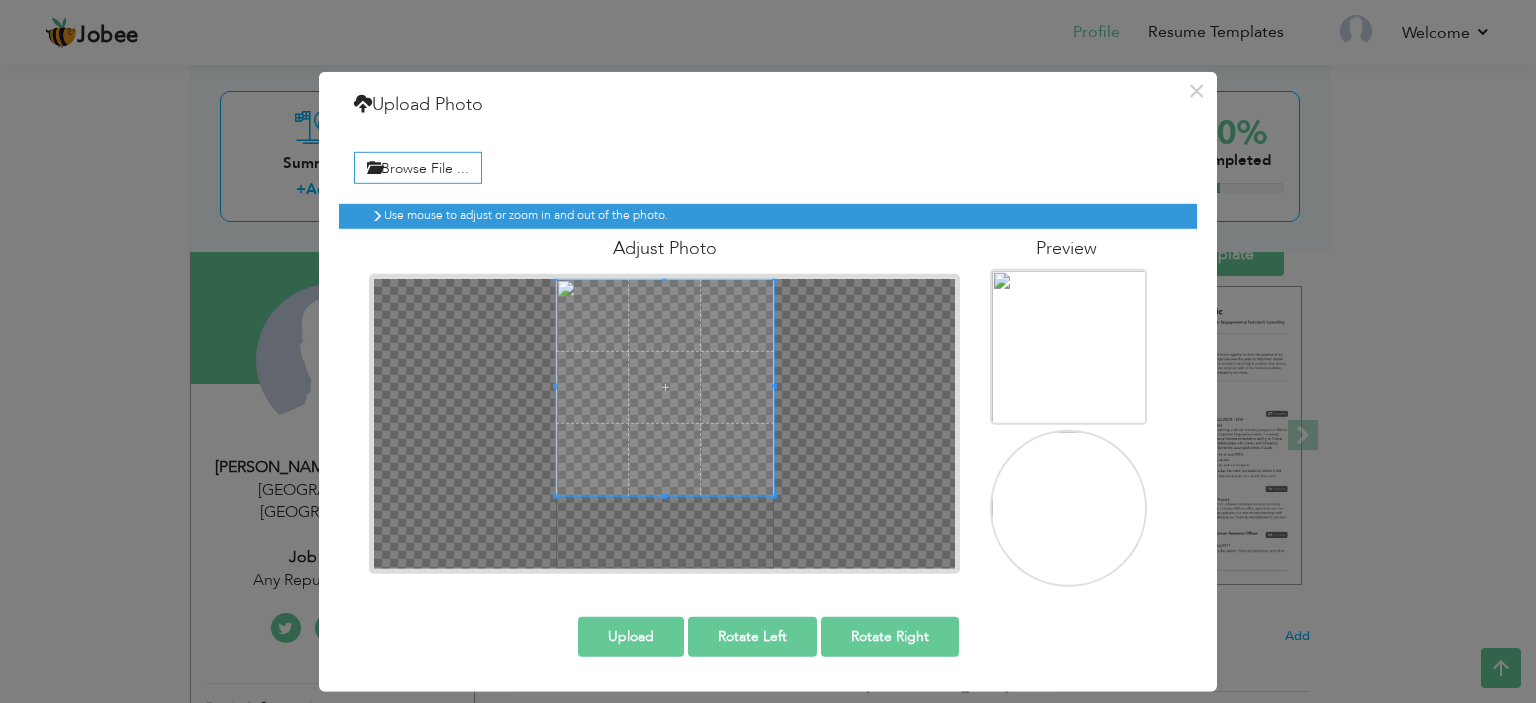 click at bounding box center [664, 423] 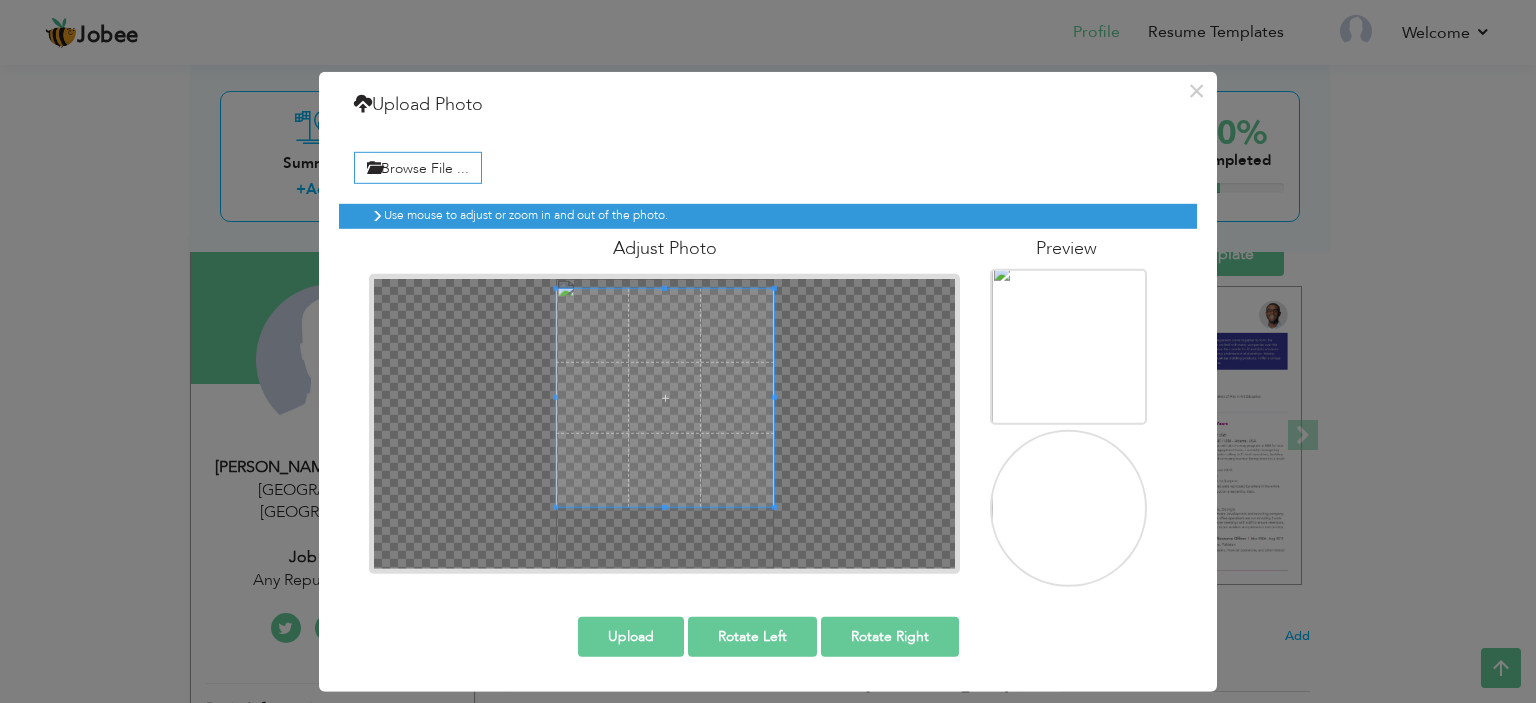 click at bounding box center (664, 423) 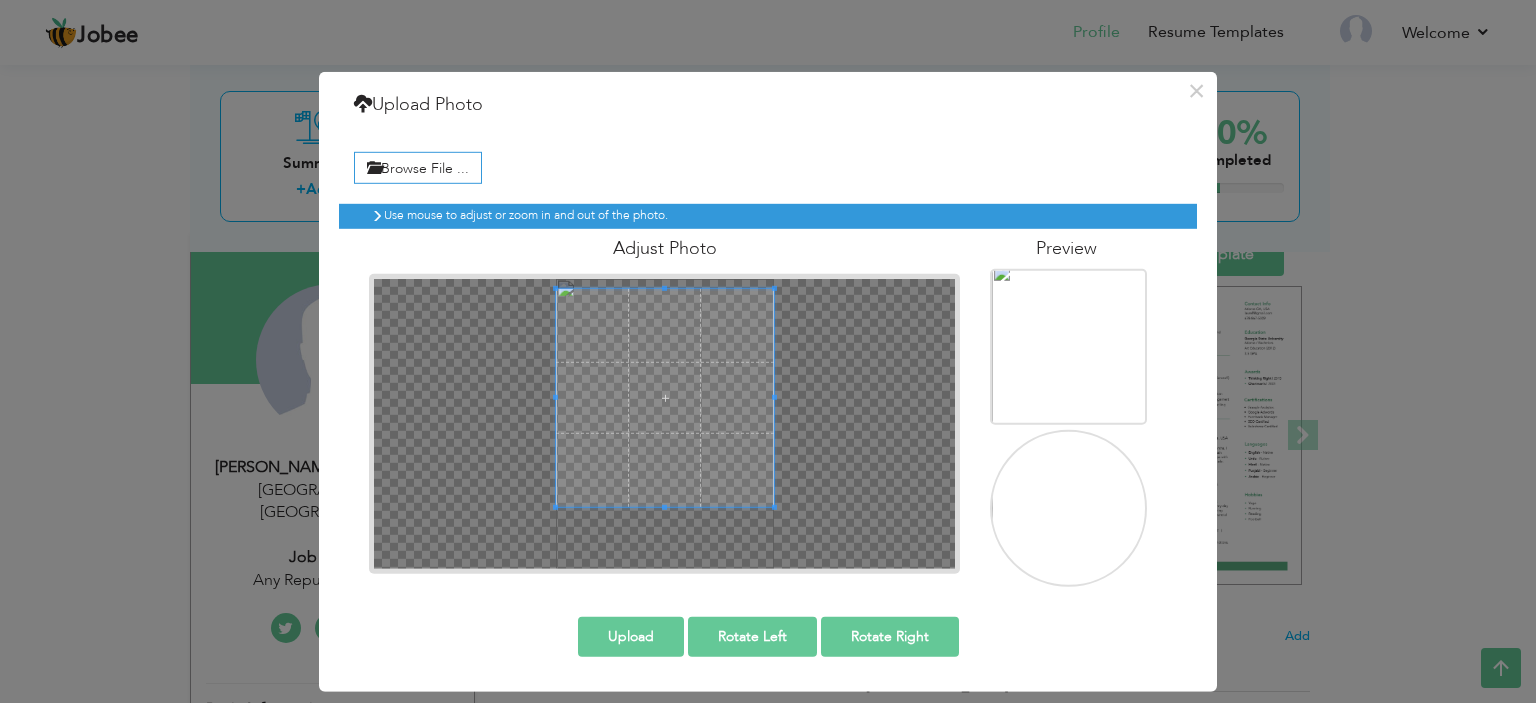 click on "Upload" at bounding box center [631, 637] 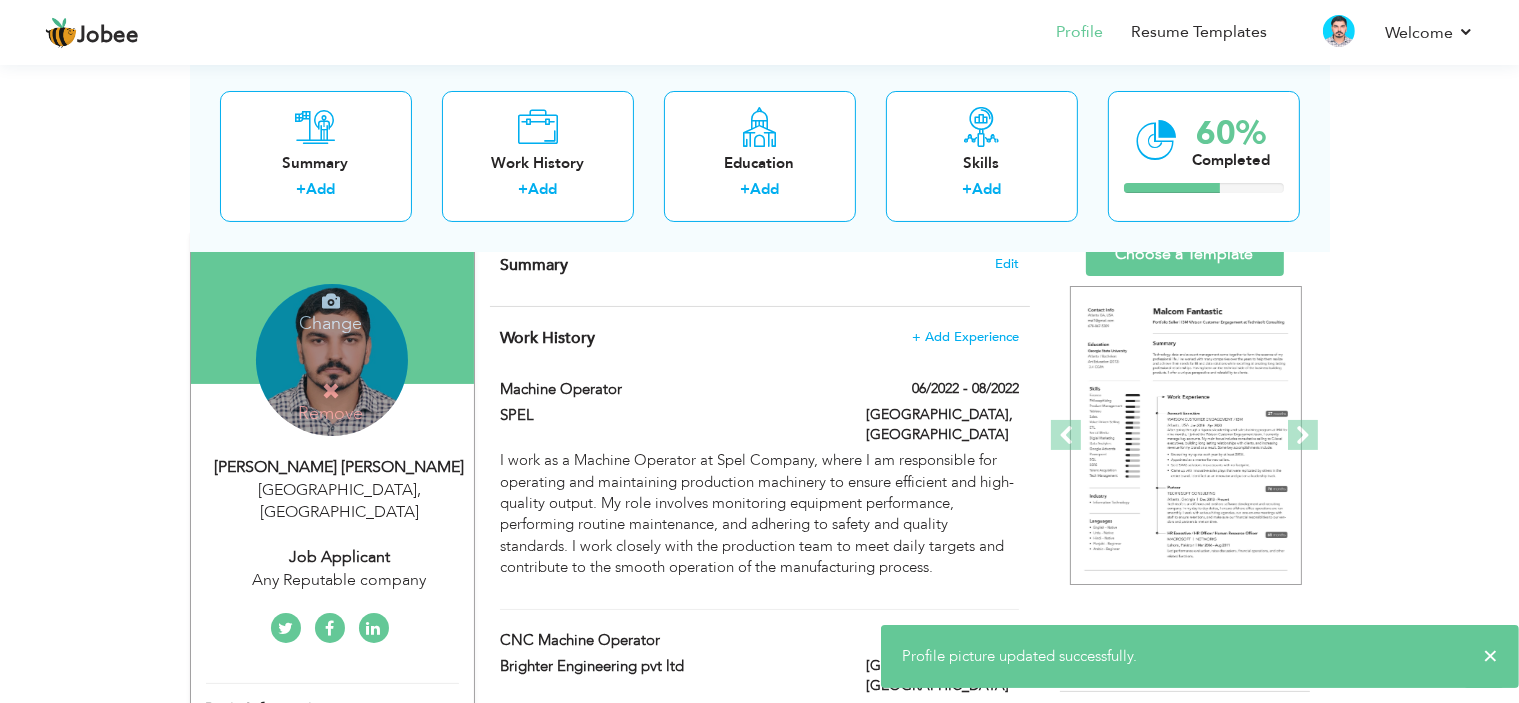 click on "Change
Remove" at bounding box center [332, 360] 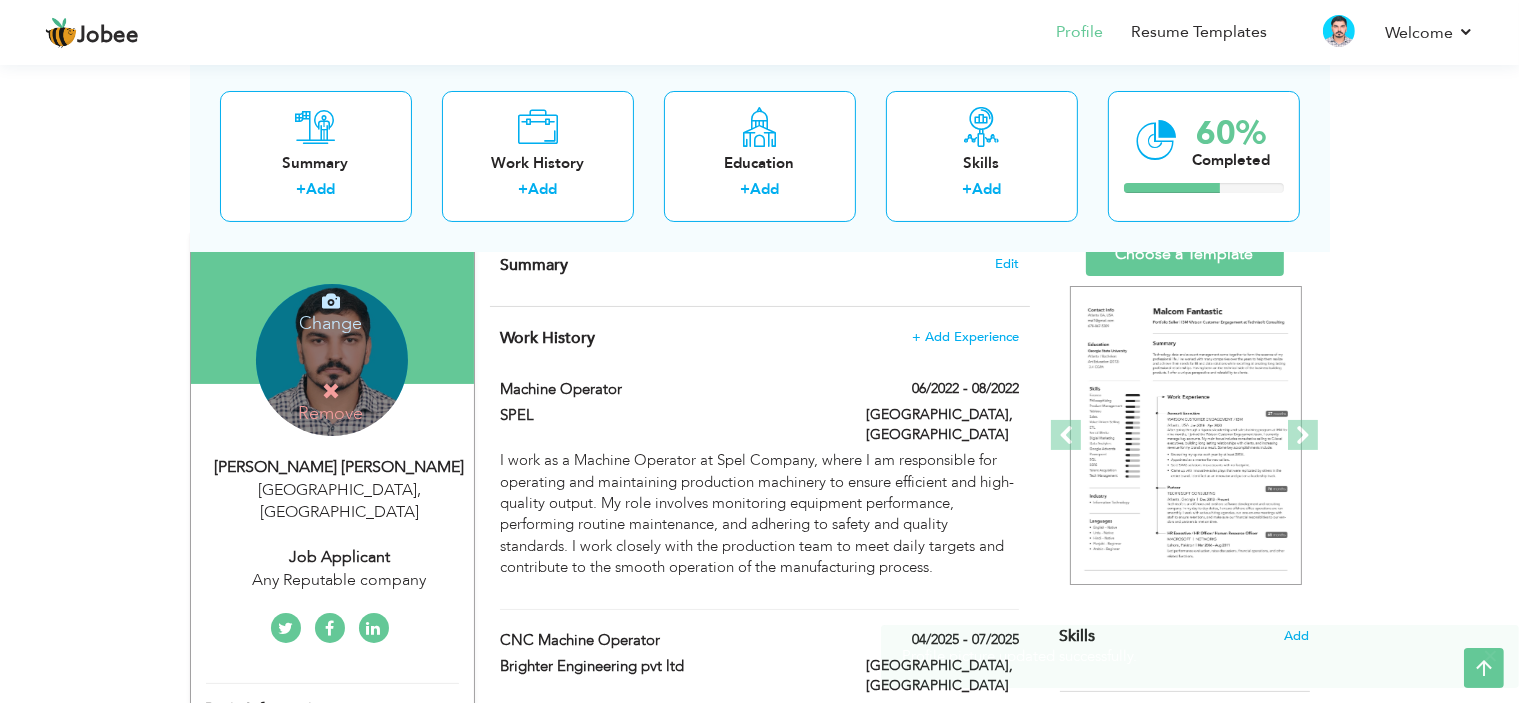 click on "Change
Remove" at bounding box center [332, 360] 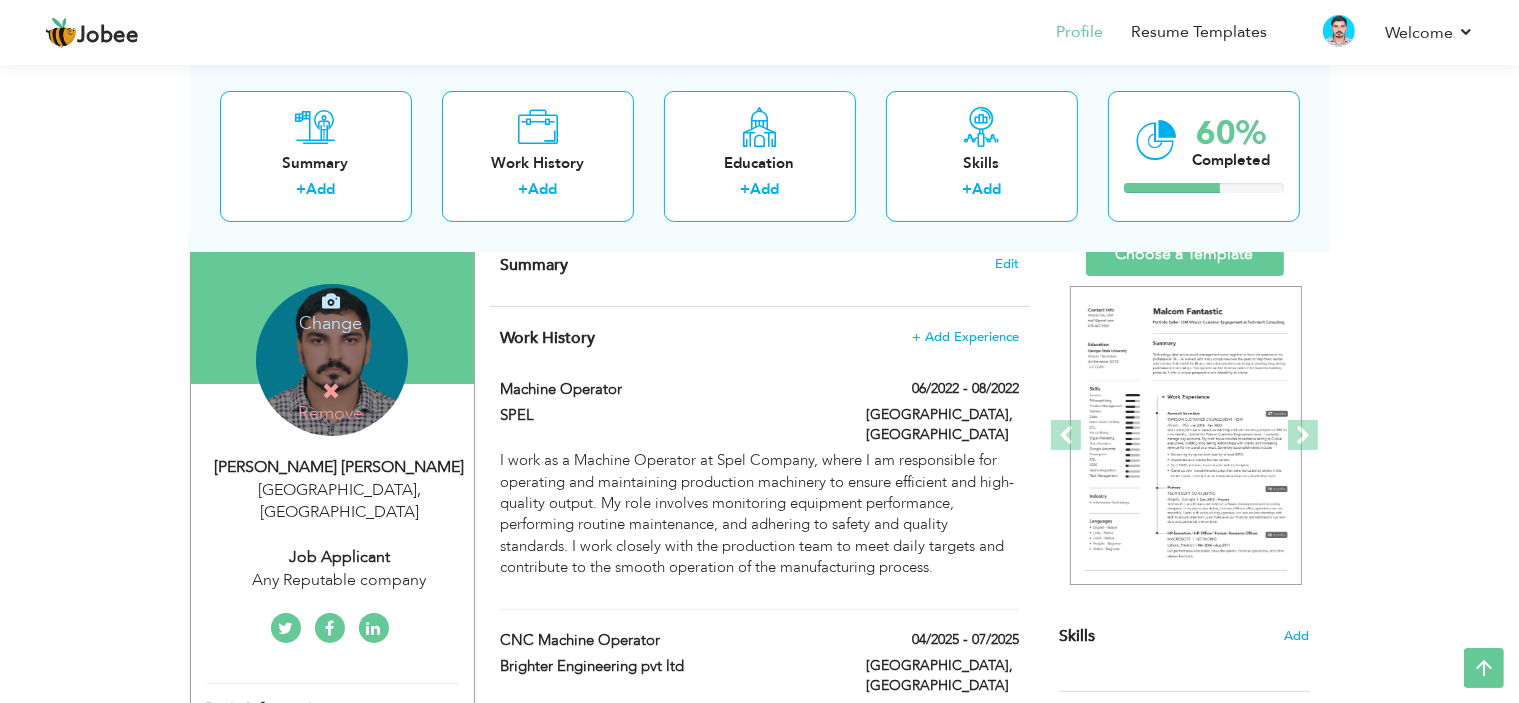 click on "Change
Remove" at bounding box center [332, 360] 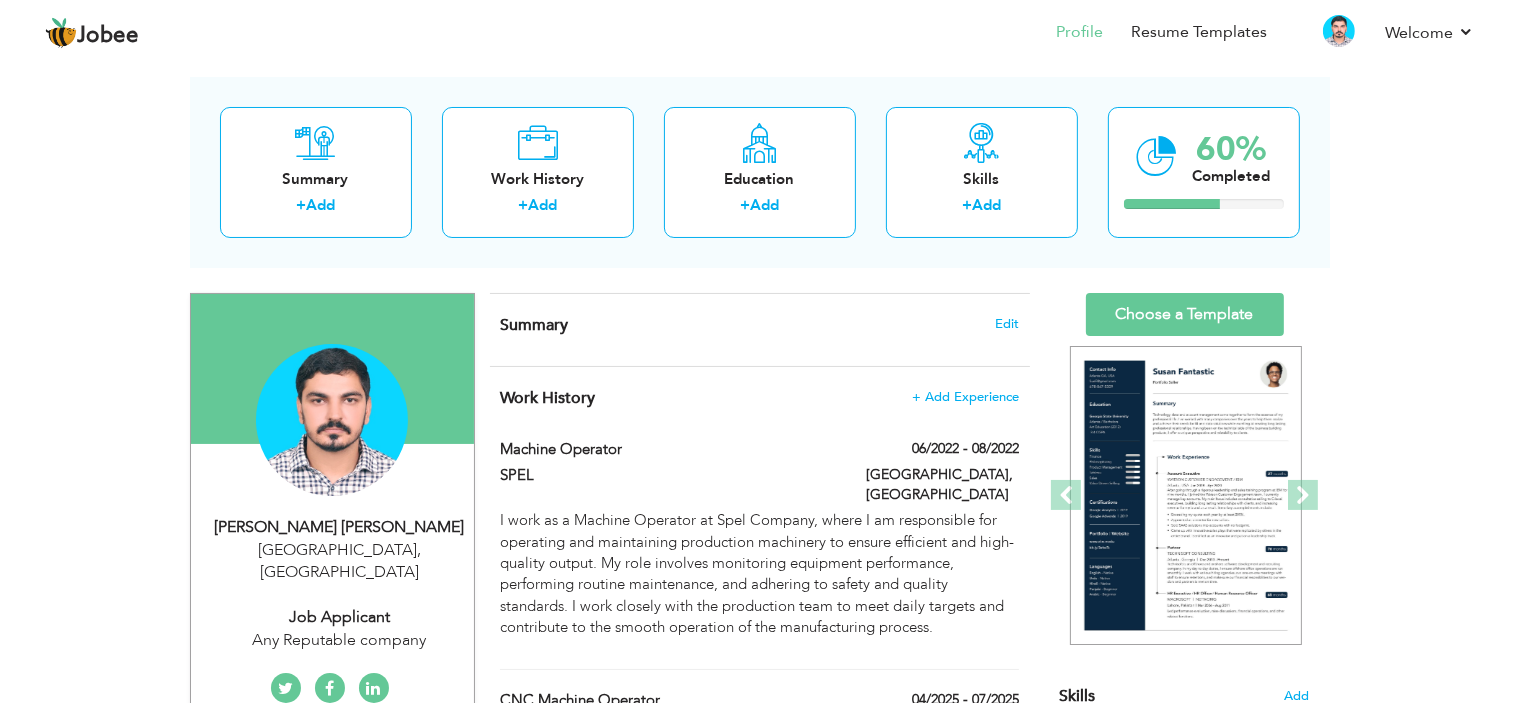 scroll, scrollTop: 0, scrollLeft: 0, axis: both 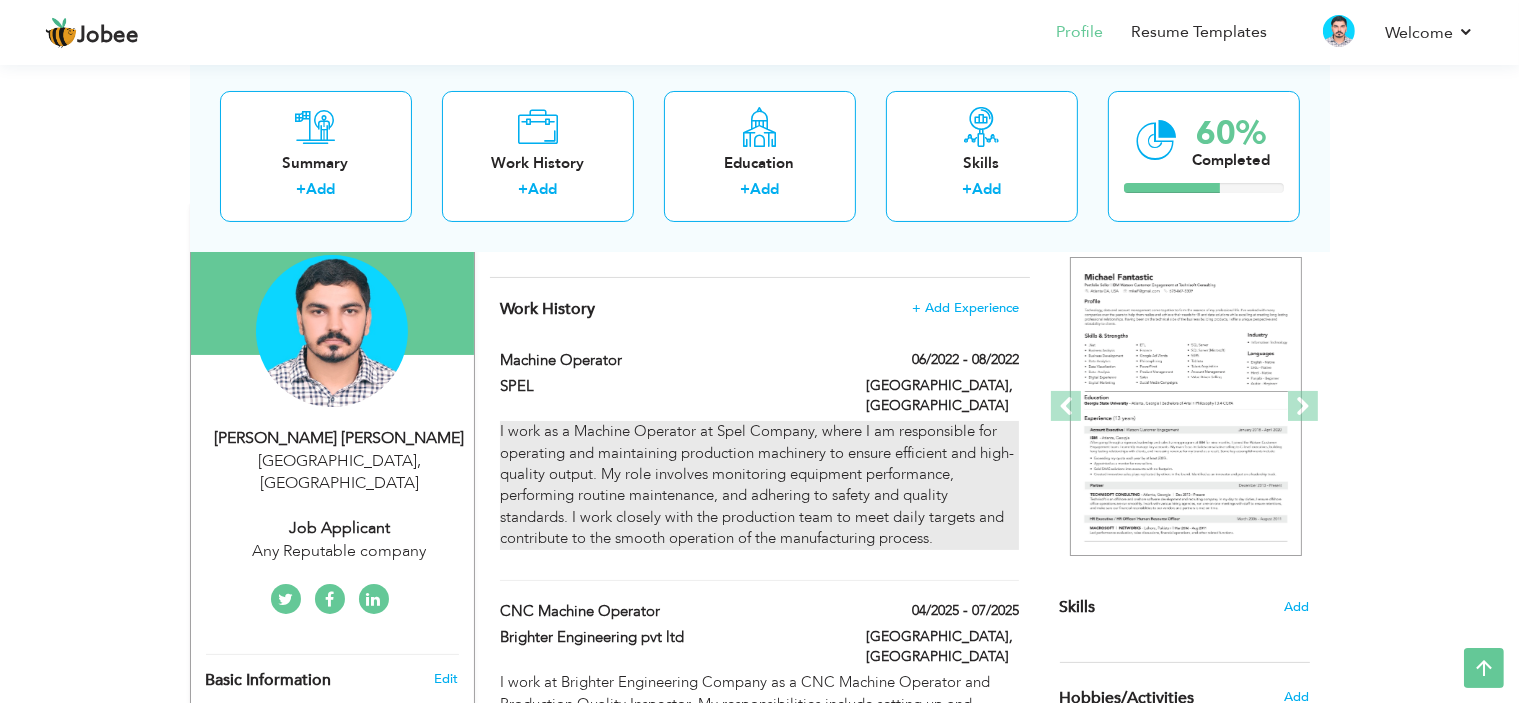 drag, startPoint x: 504, startPoint y: 407, endPoint x: 804, endPoint y: 490, distance: 311.27 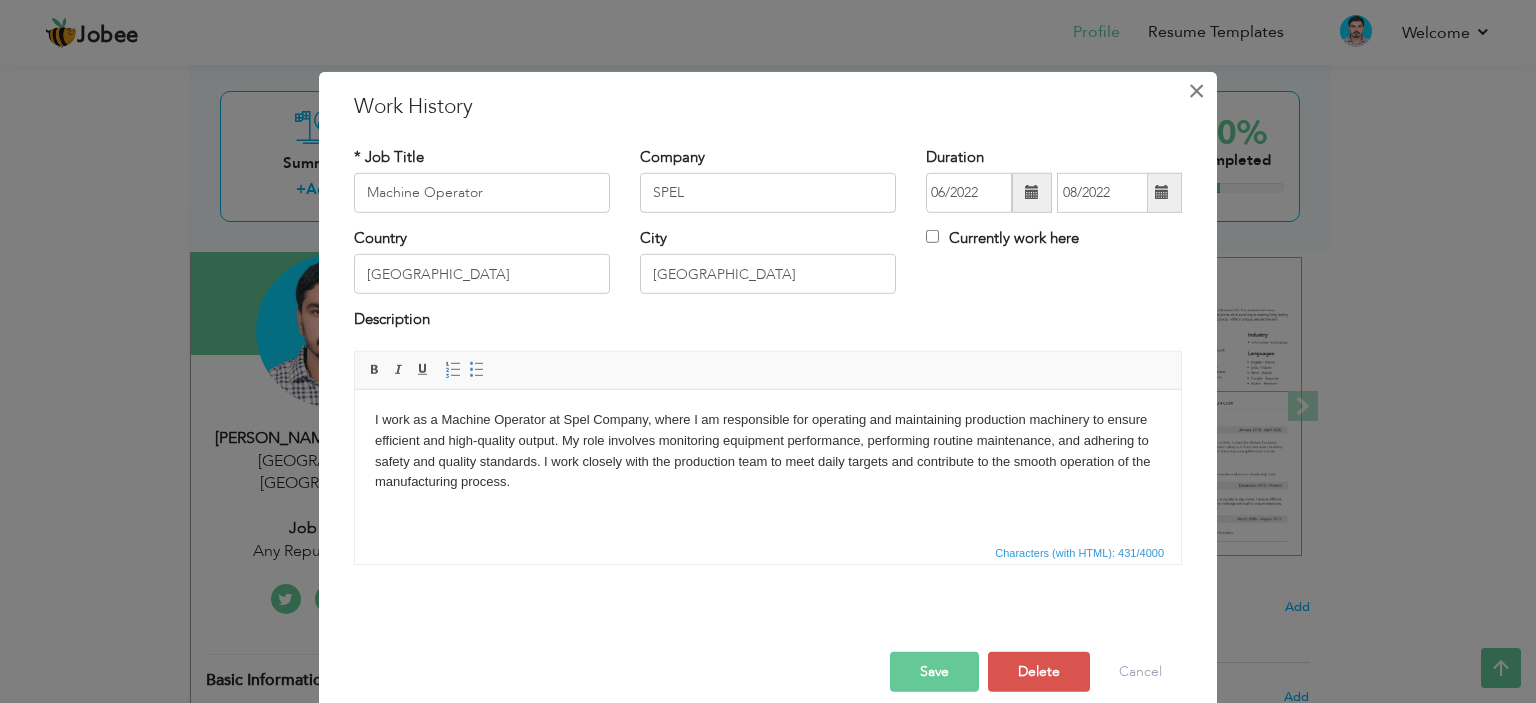 click on "×" at bounding box center (1196, 90) 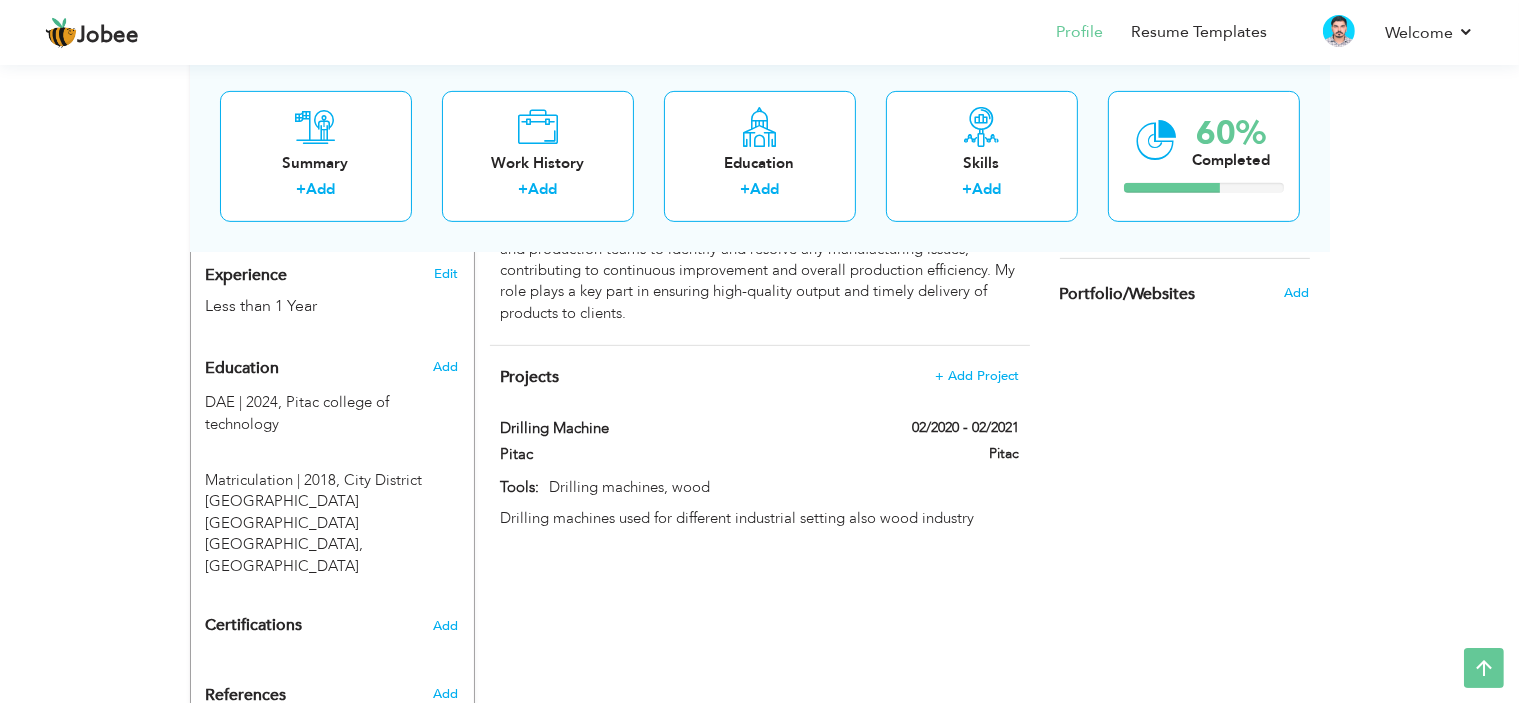 scroll, scrollTop: 792, scrollLeft: 0, axis: vertical 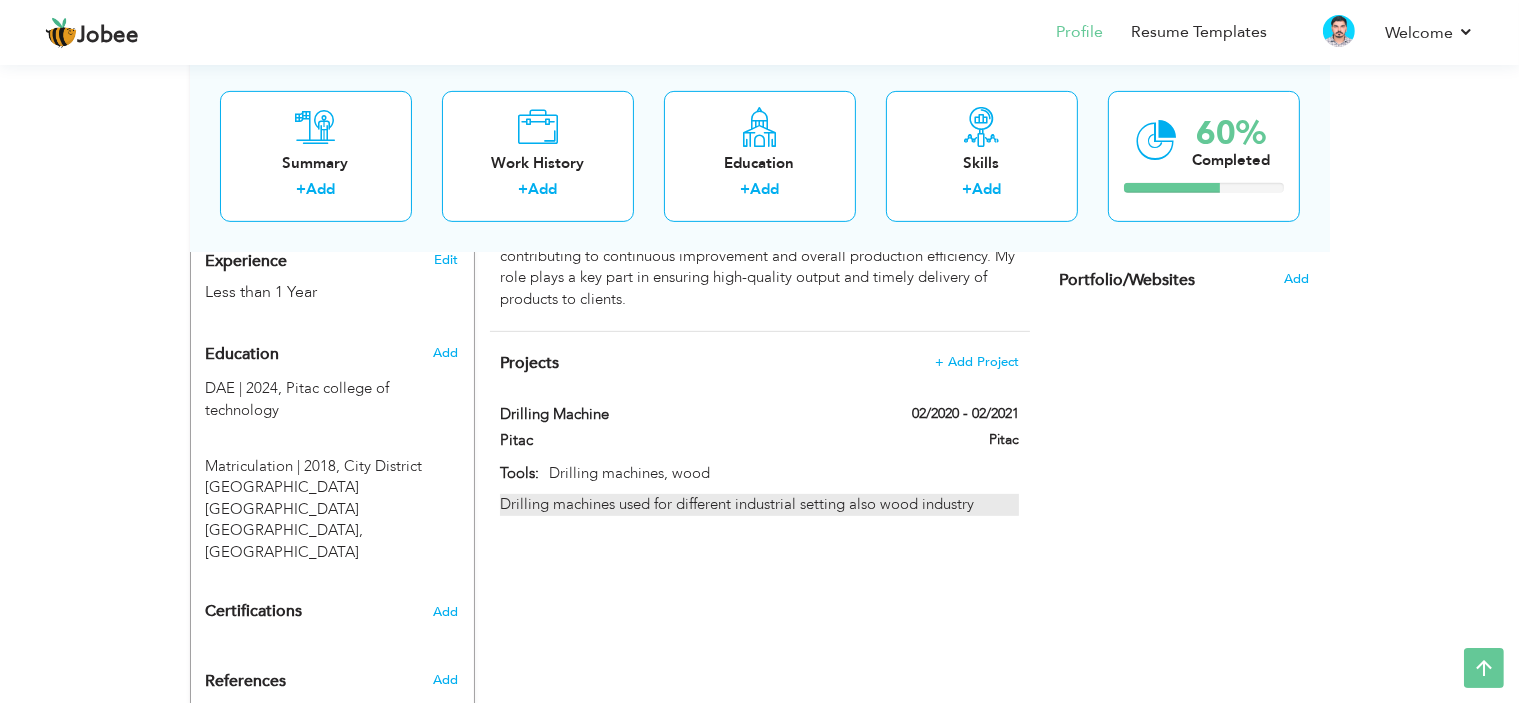 drag, startPoint x: 499, startPoint y: 463, endPoint x: 800, endPoint y: 463, distance: 301 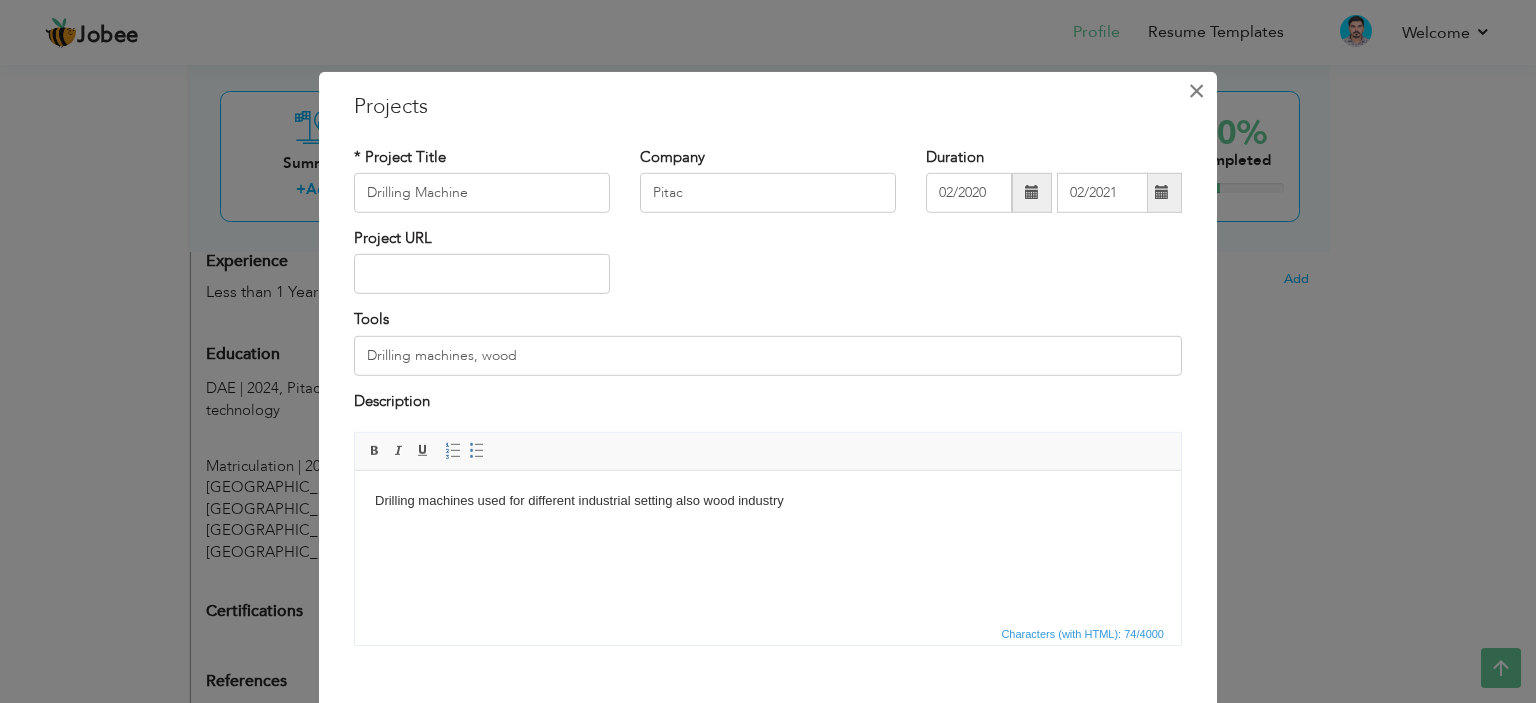 click on "×" at bounding box center (1196, 90) 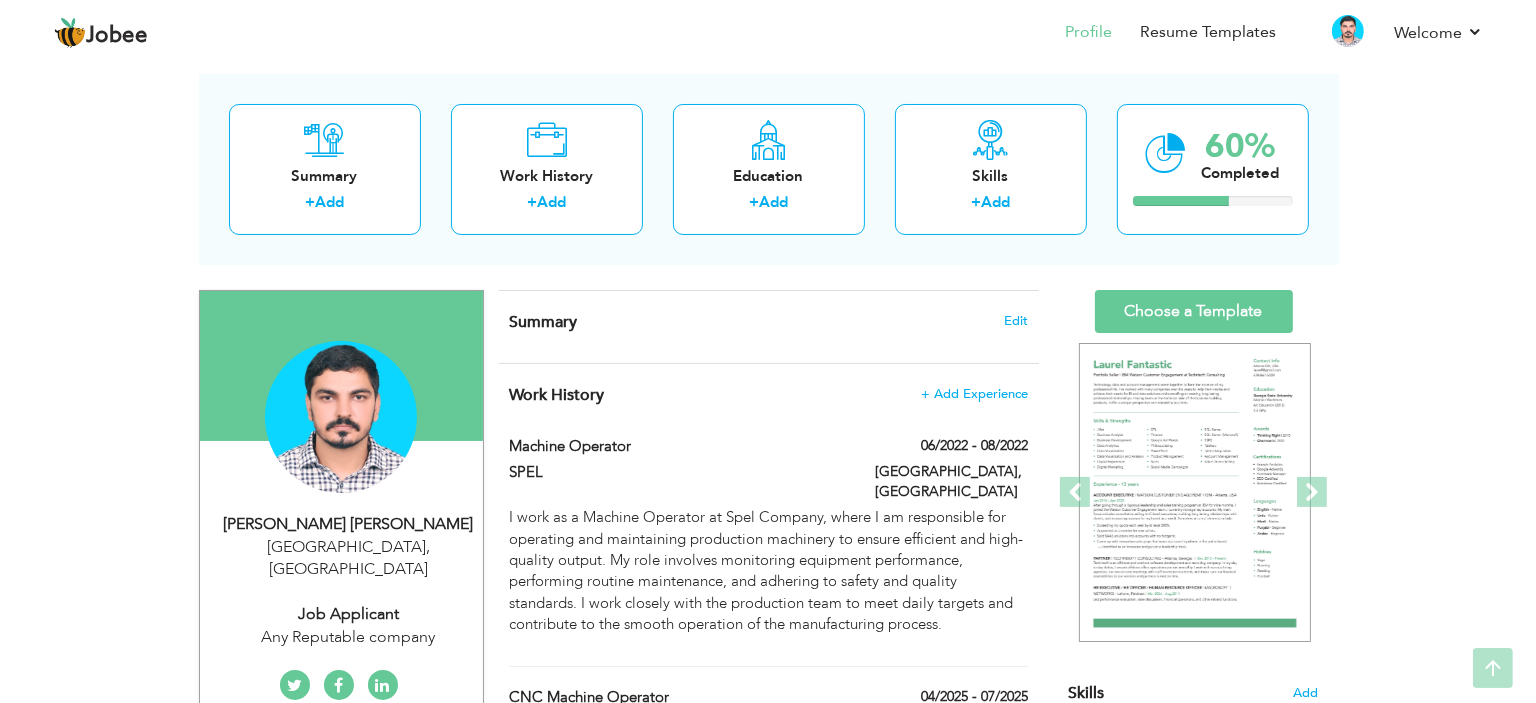 scroll, scrollTop: 59, scrollLeft: 0, axis: vertical 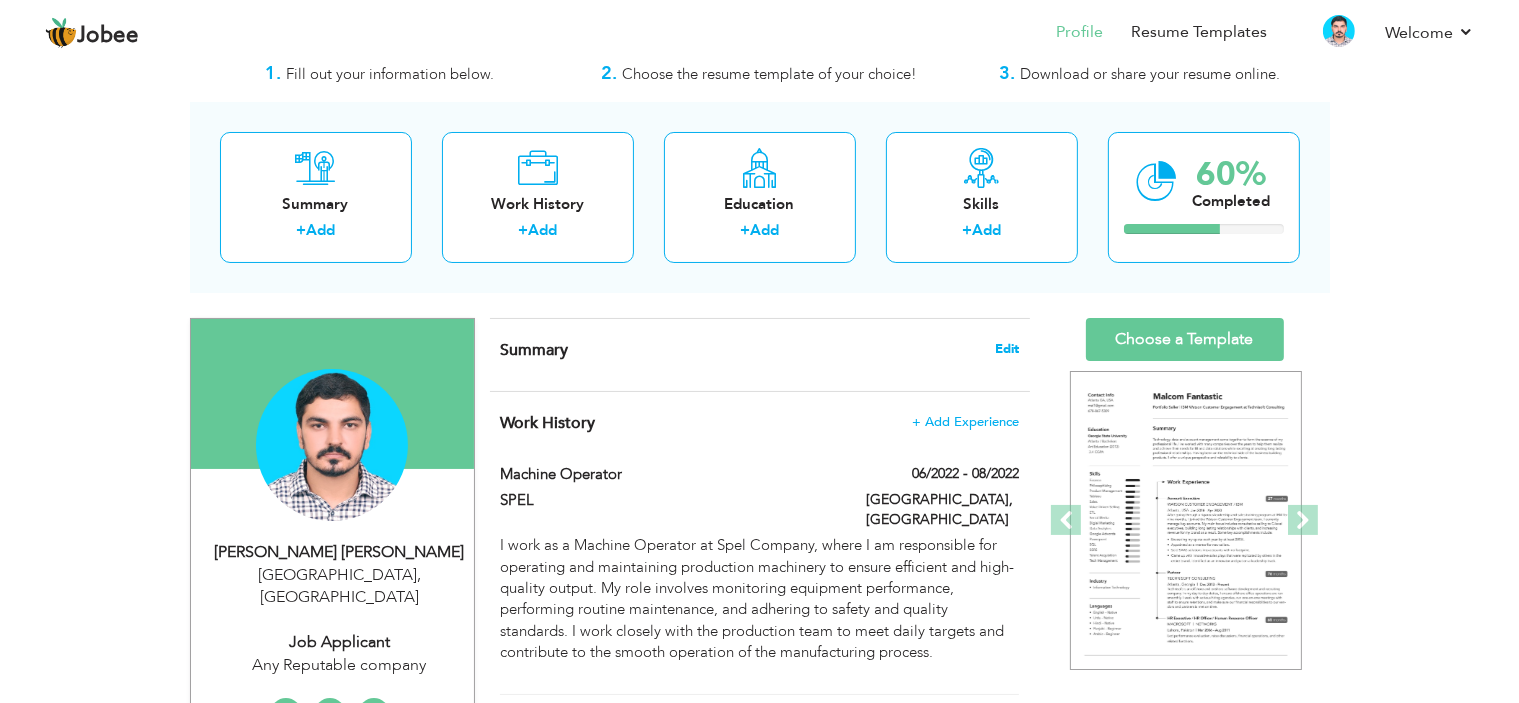 click on "Edit" at bounding box center [1007, 349] 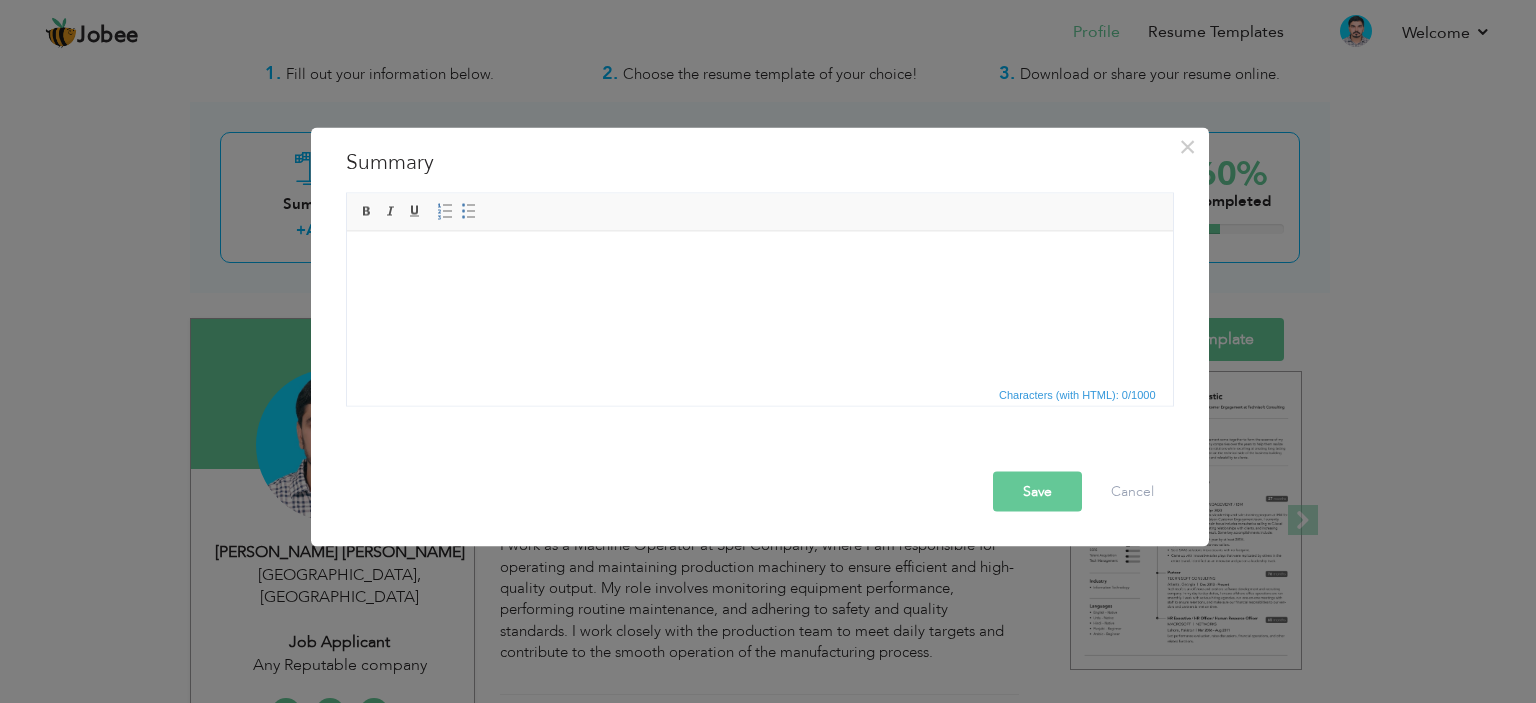 click at bounding box center [759, 261] 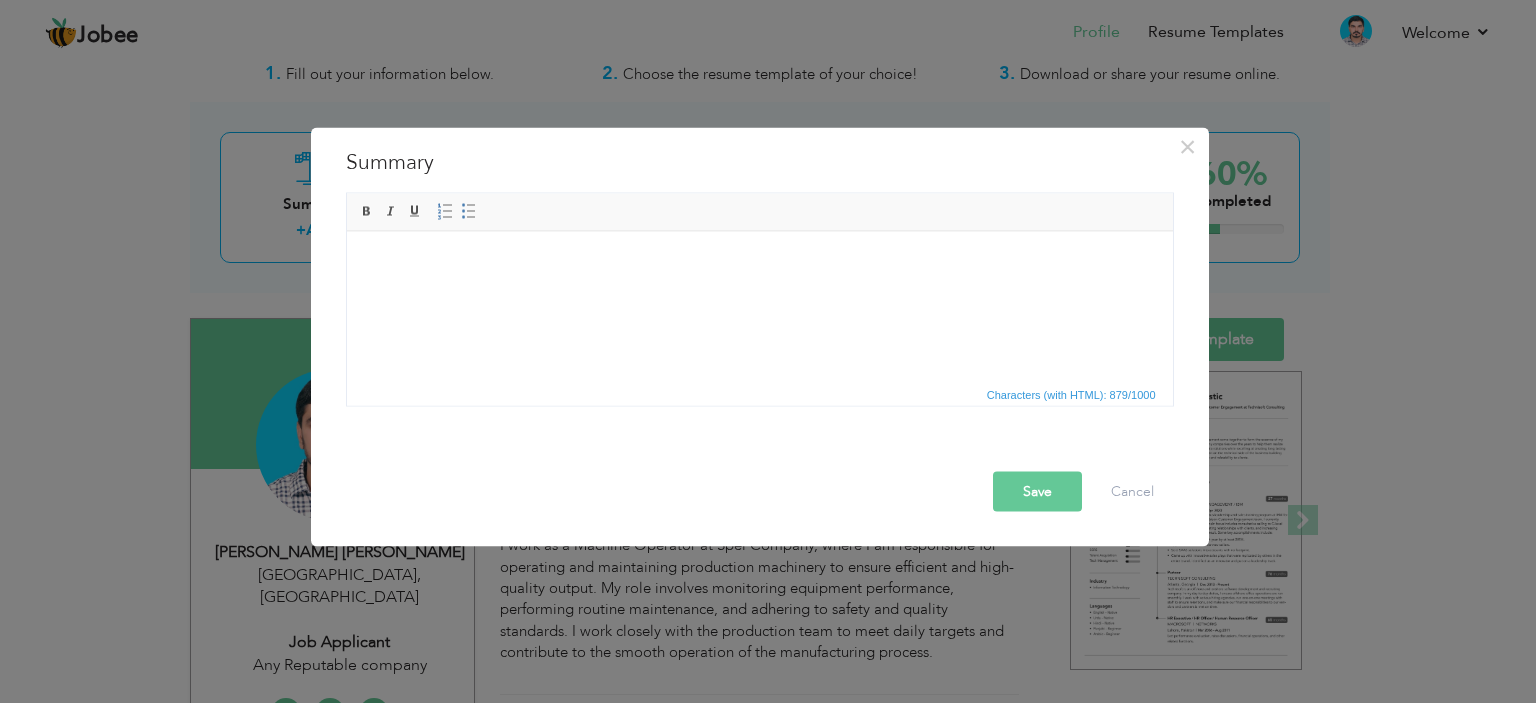 scroll, scrollTop: 12, scrollLeft: 0, axis: vertical 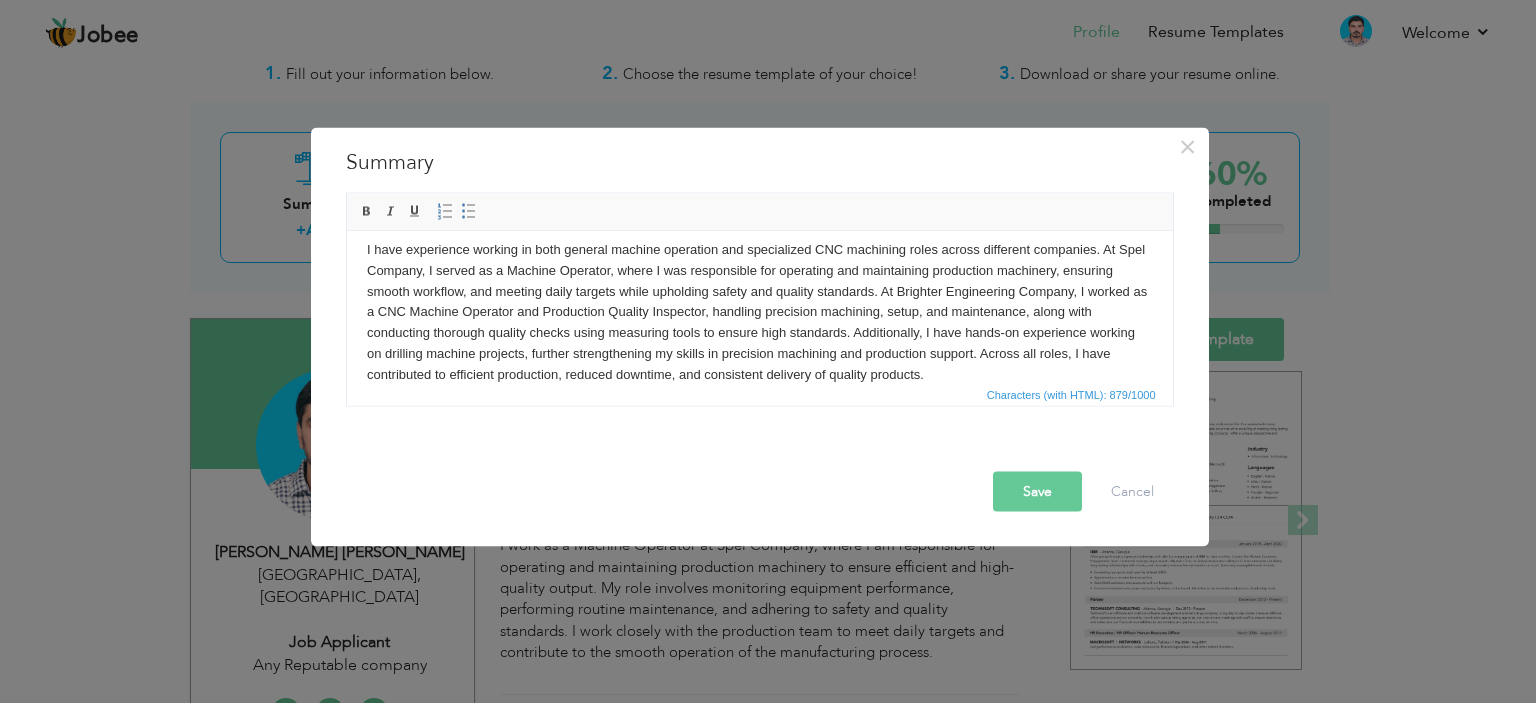 click on "Save" at bounding box center (1037, 491) 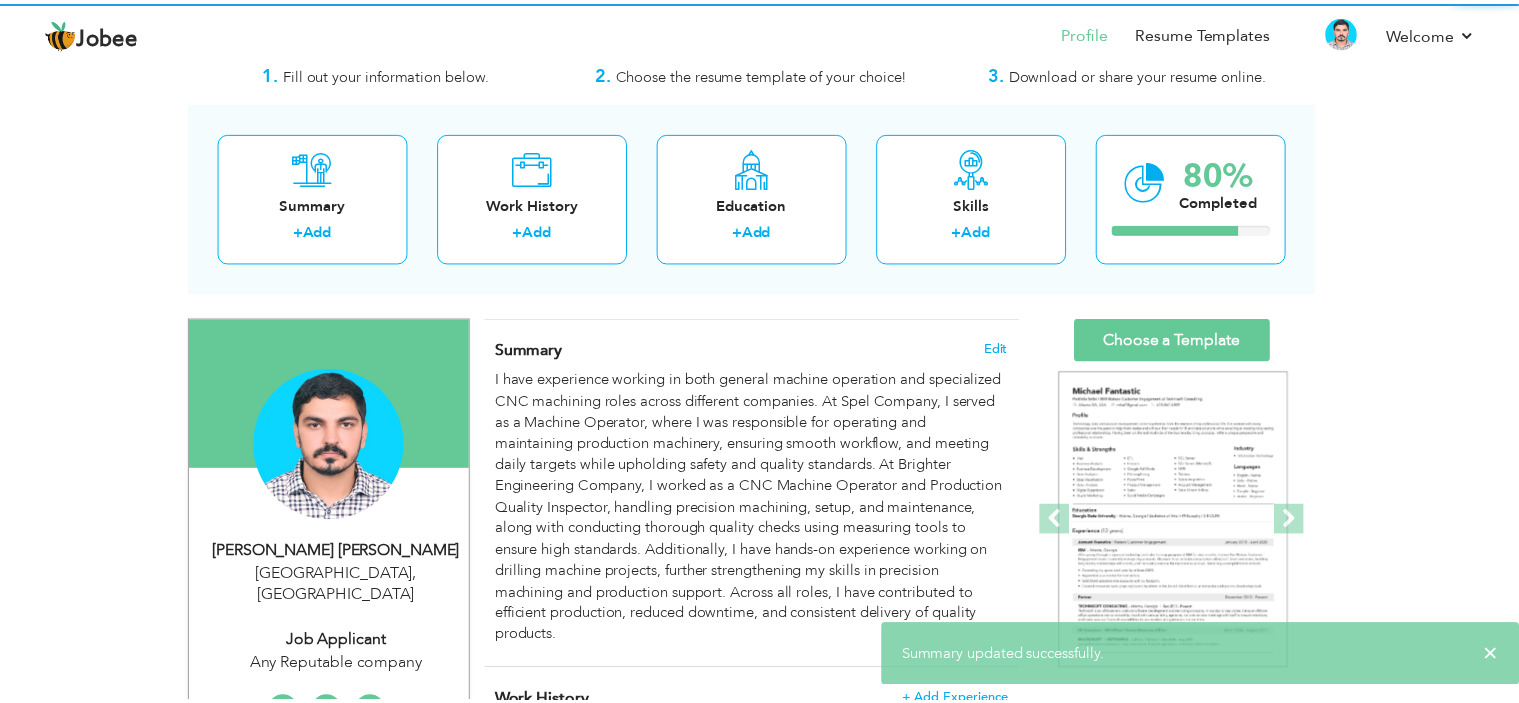 scroll, scrollTop: 0, scrollLeft: 0, axis: both 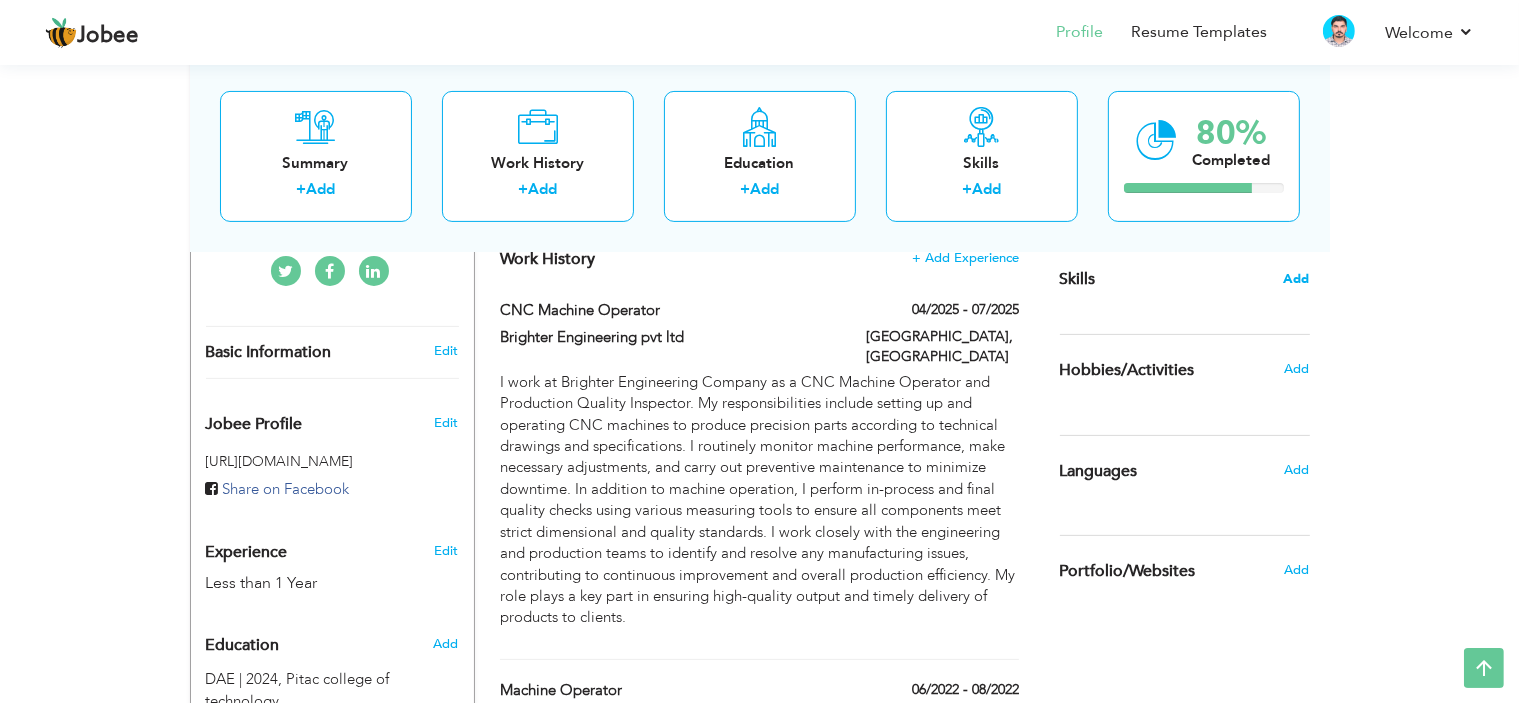 click on "Add" at bounding box center [1297, 279] 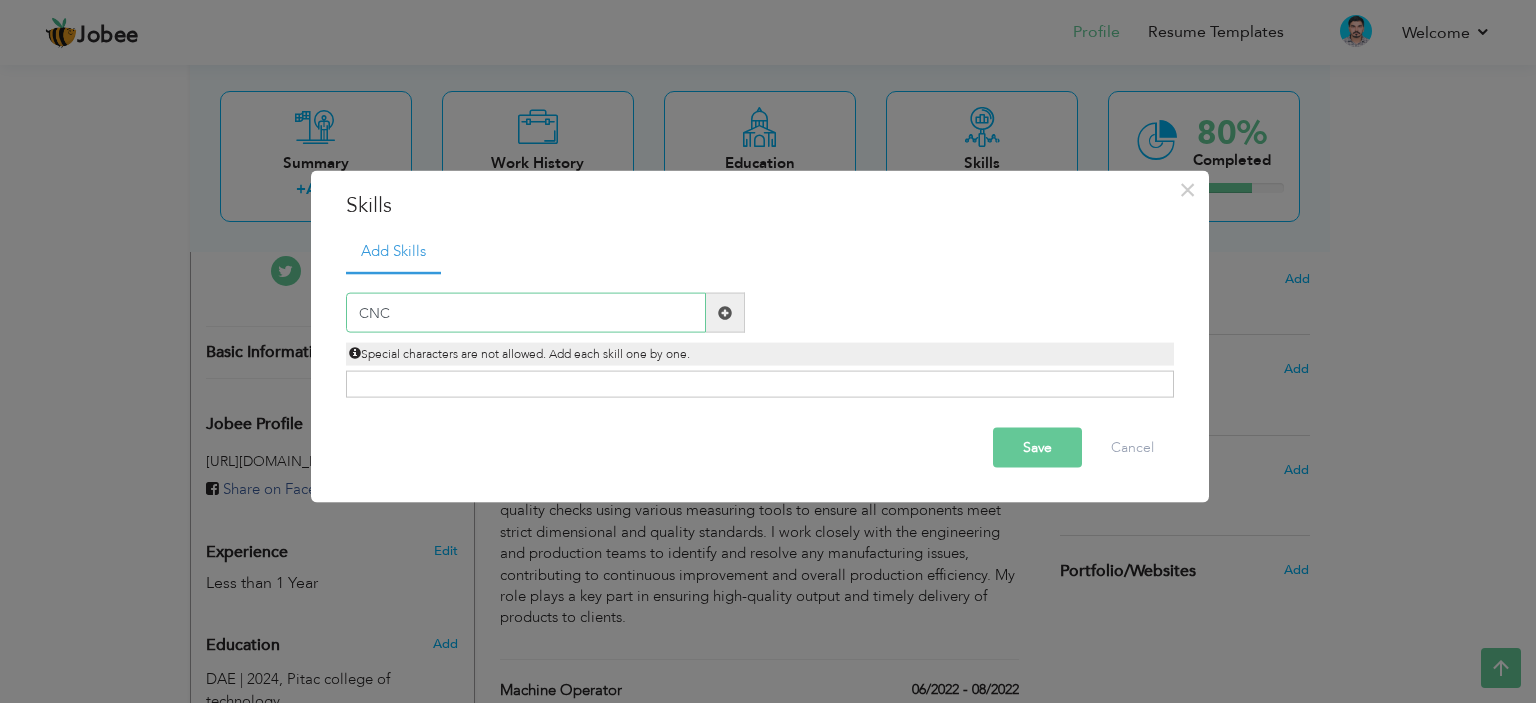 type on "CNC" 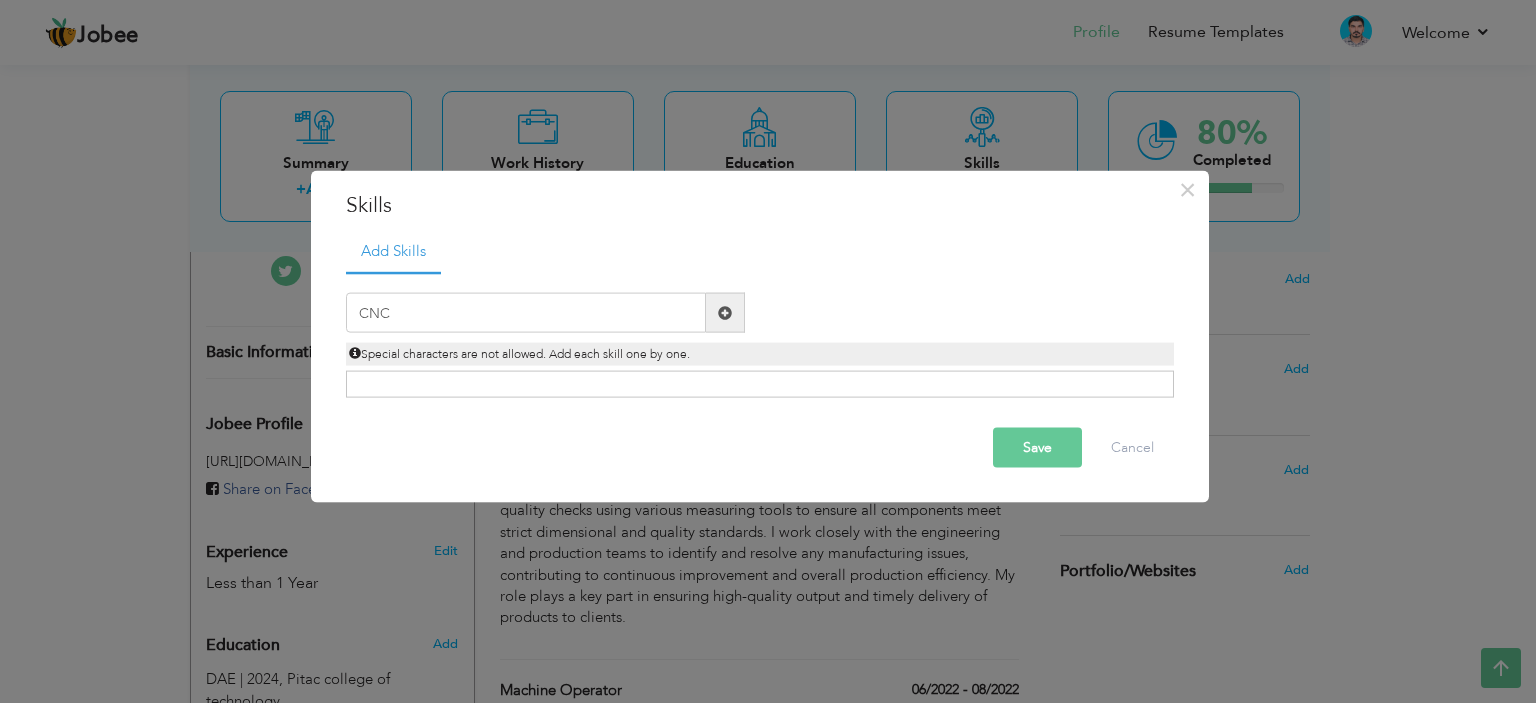 click on "Save" at bounding box center [1037, 448] 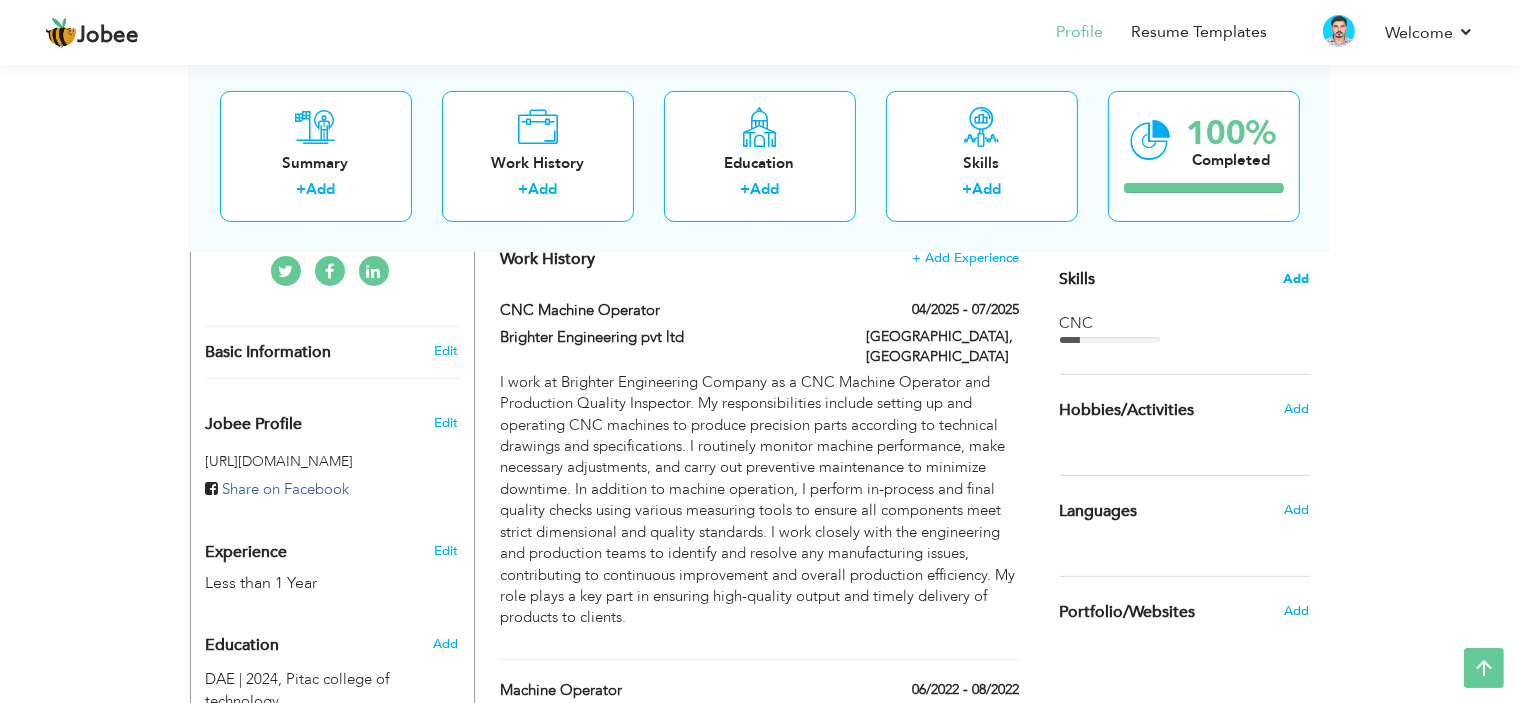 click on "Add" at bounding box center [1297, 279] 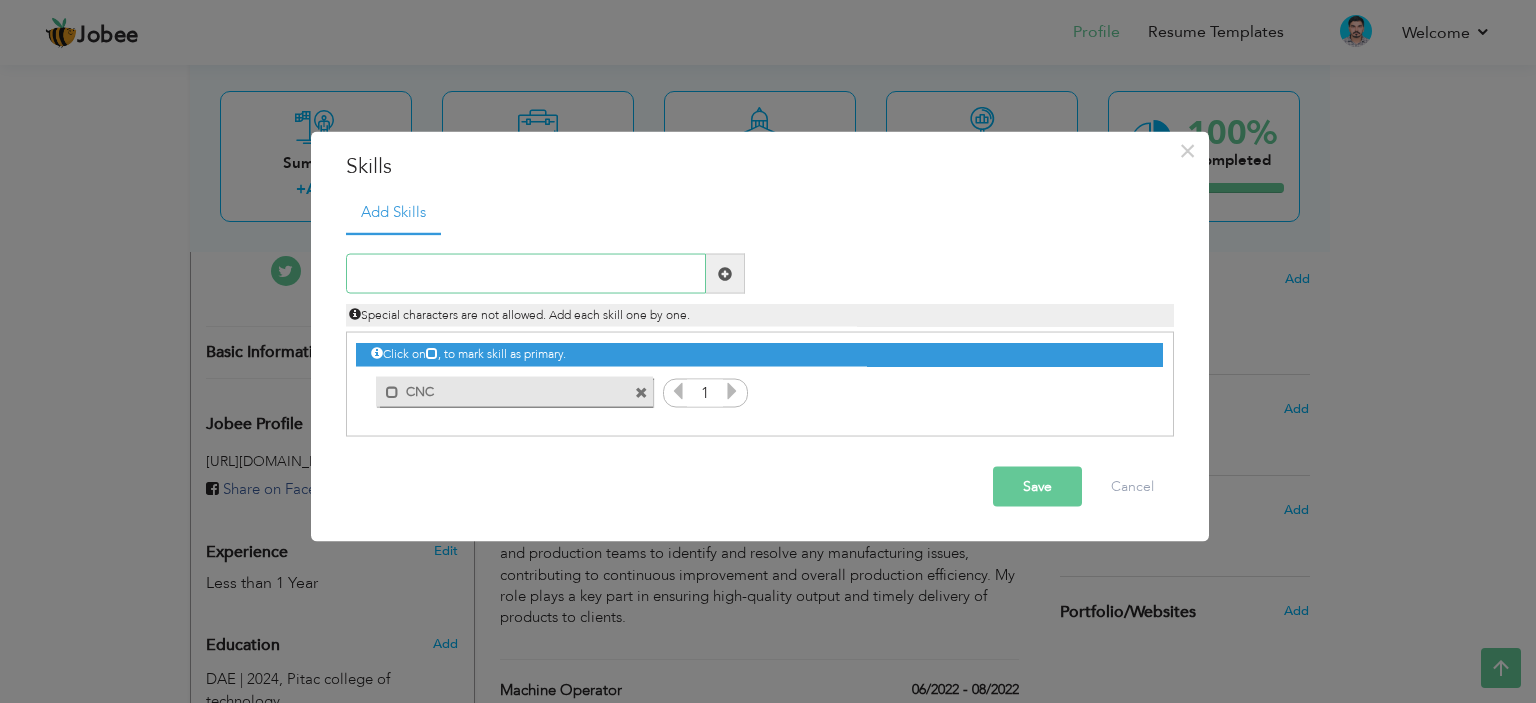 click at bounding box center (526, 274) 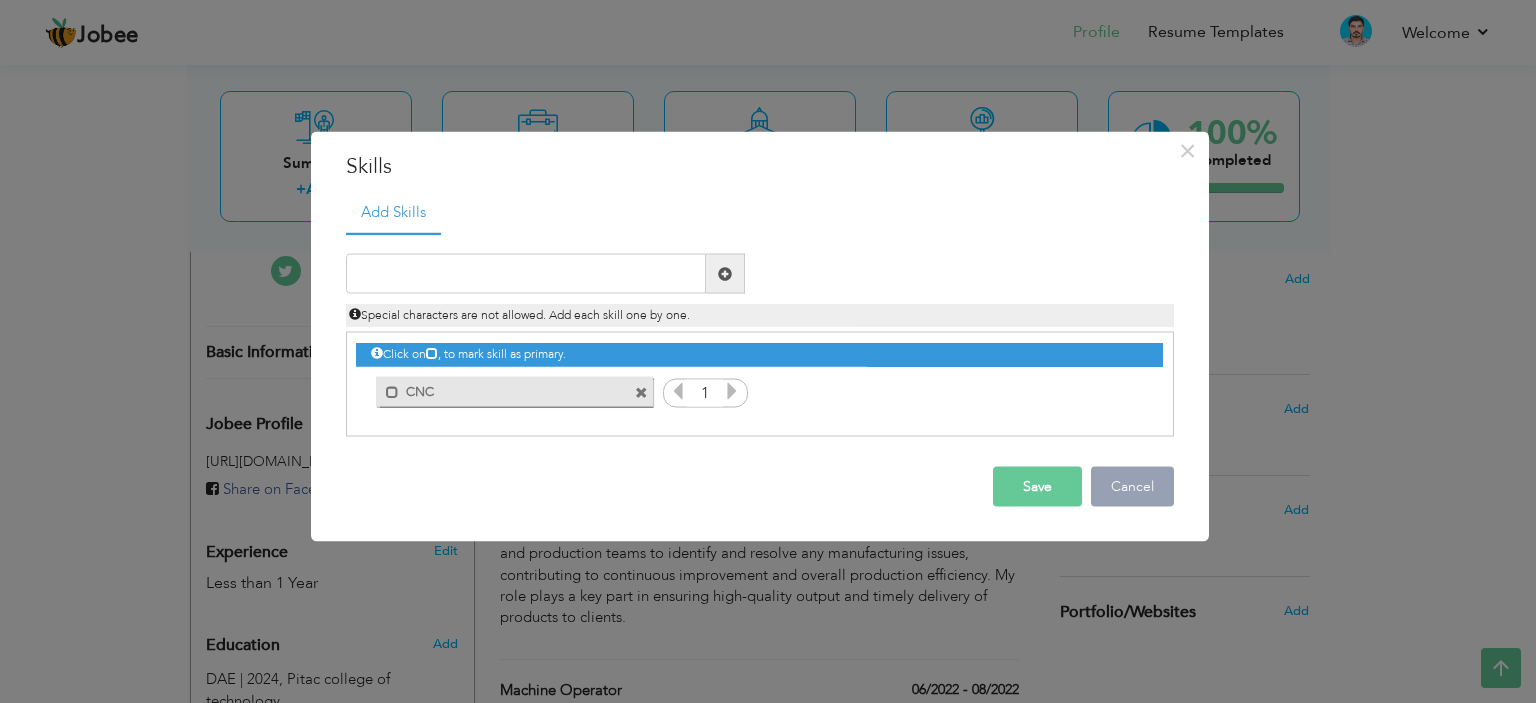 click on "Cancel" at bounding box center (1132, 487) 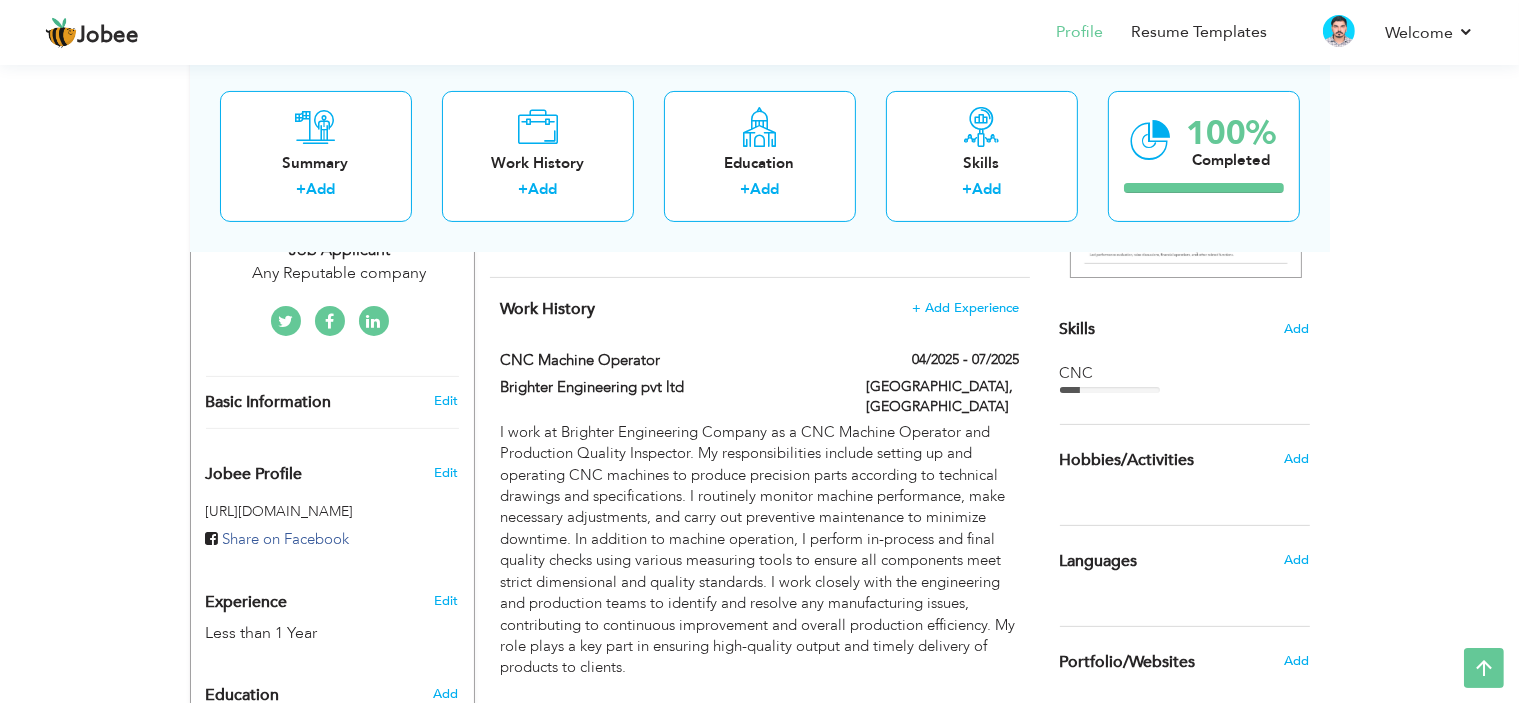 scroll, scrollTop: 432, scrollLeft: 0, axis: vertical 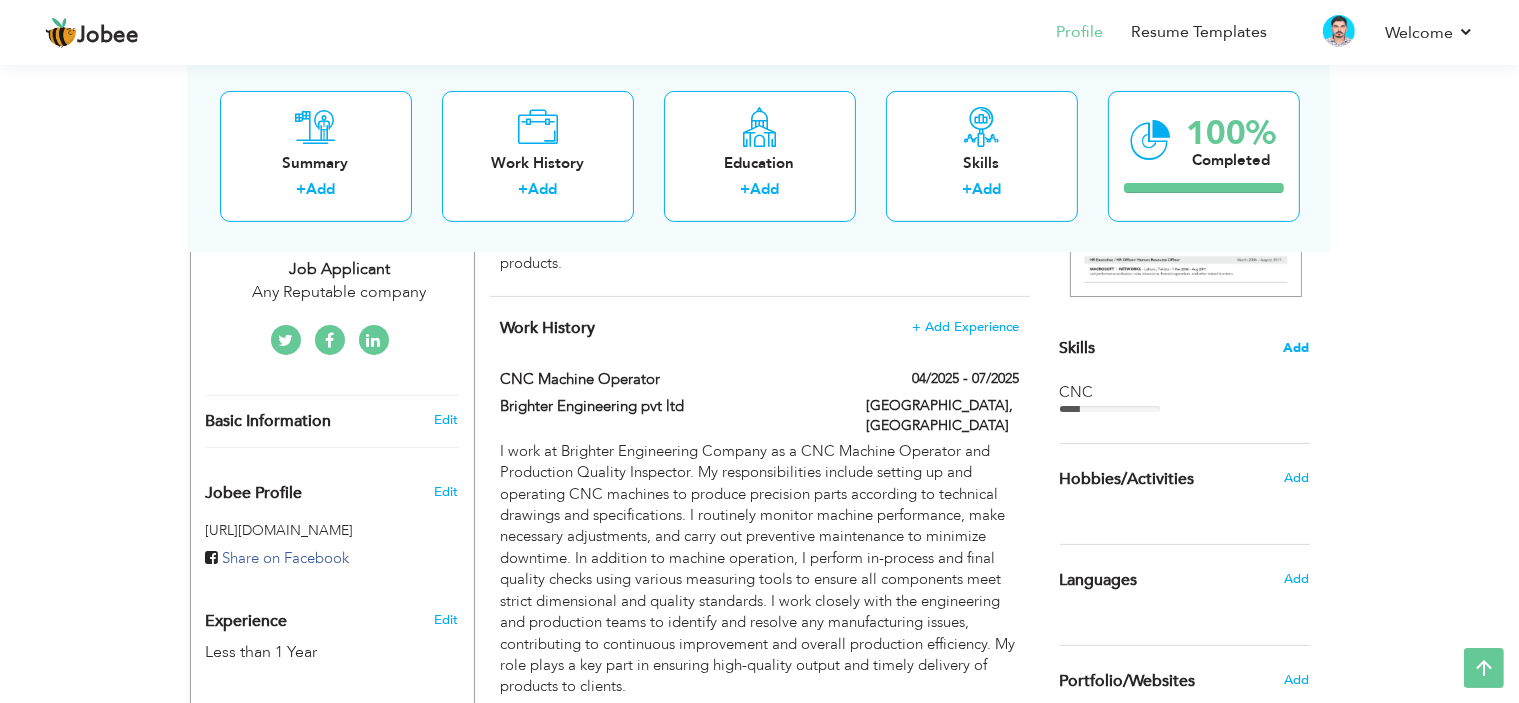 click on "Add" at bounding box center [1297, 348] 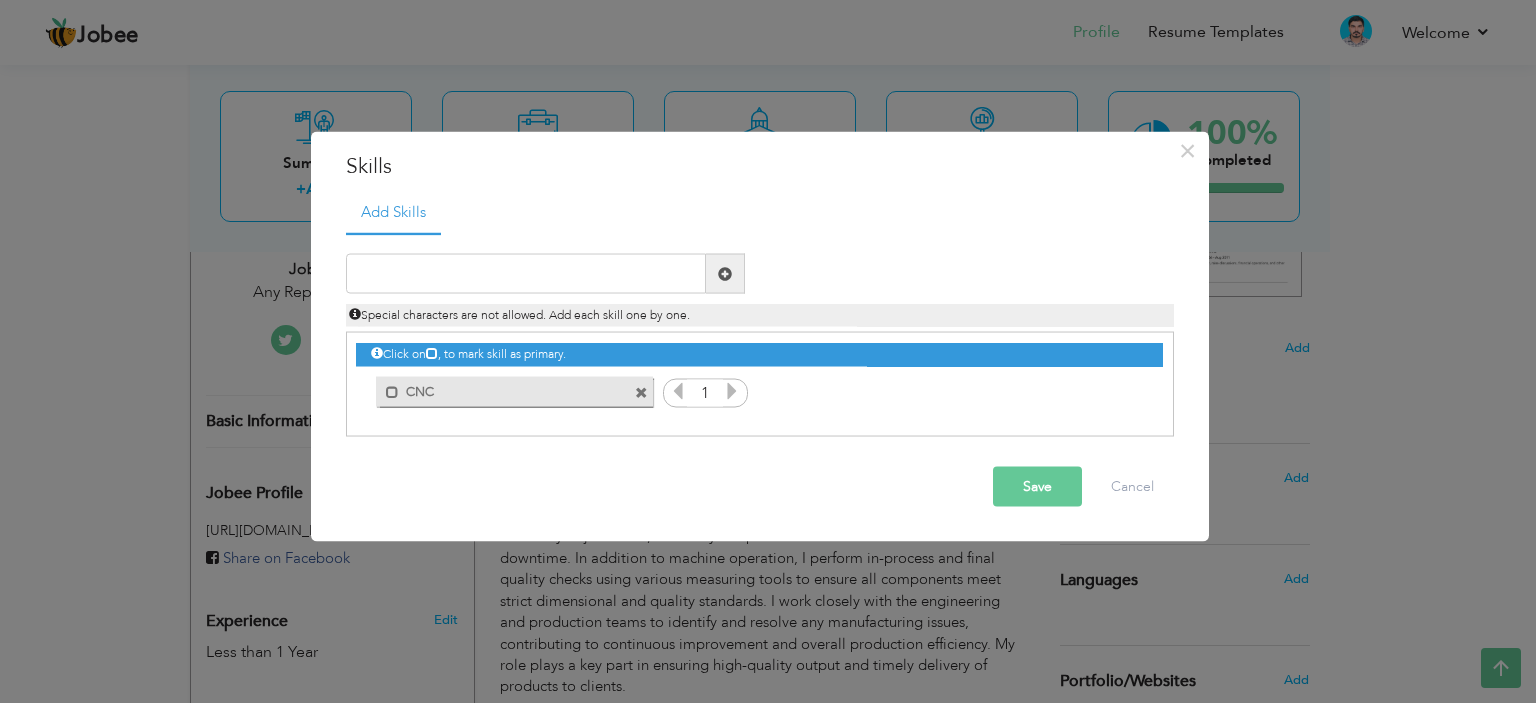 click on "CNC" at bounding box center [500, 388] 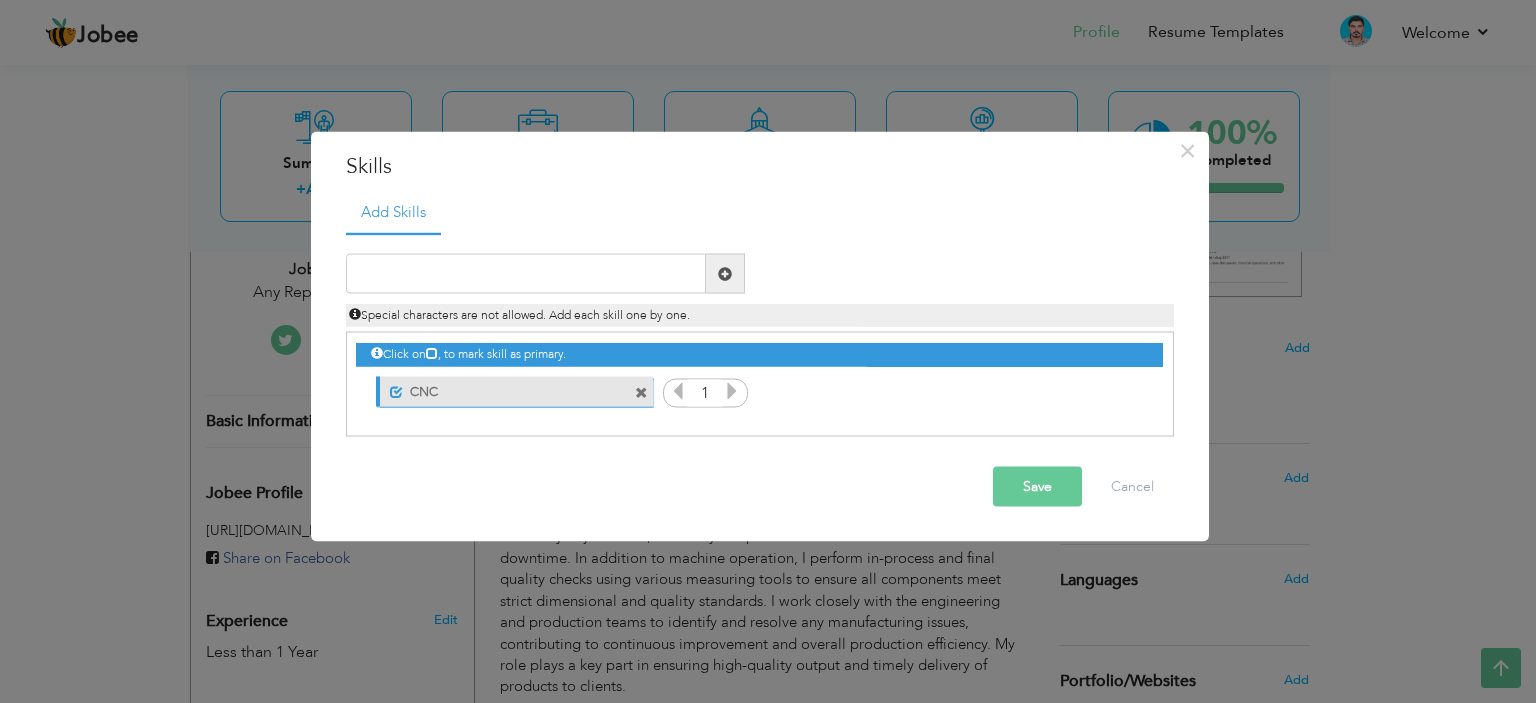 click at bounding box center [641, 392] 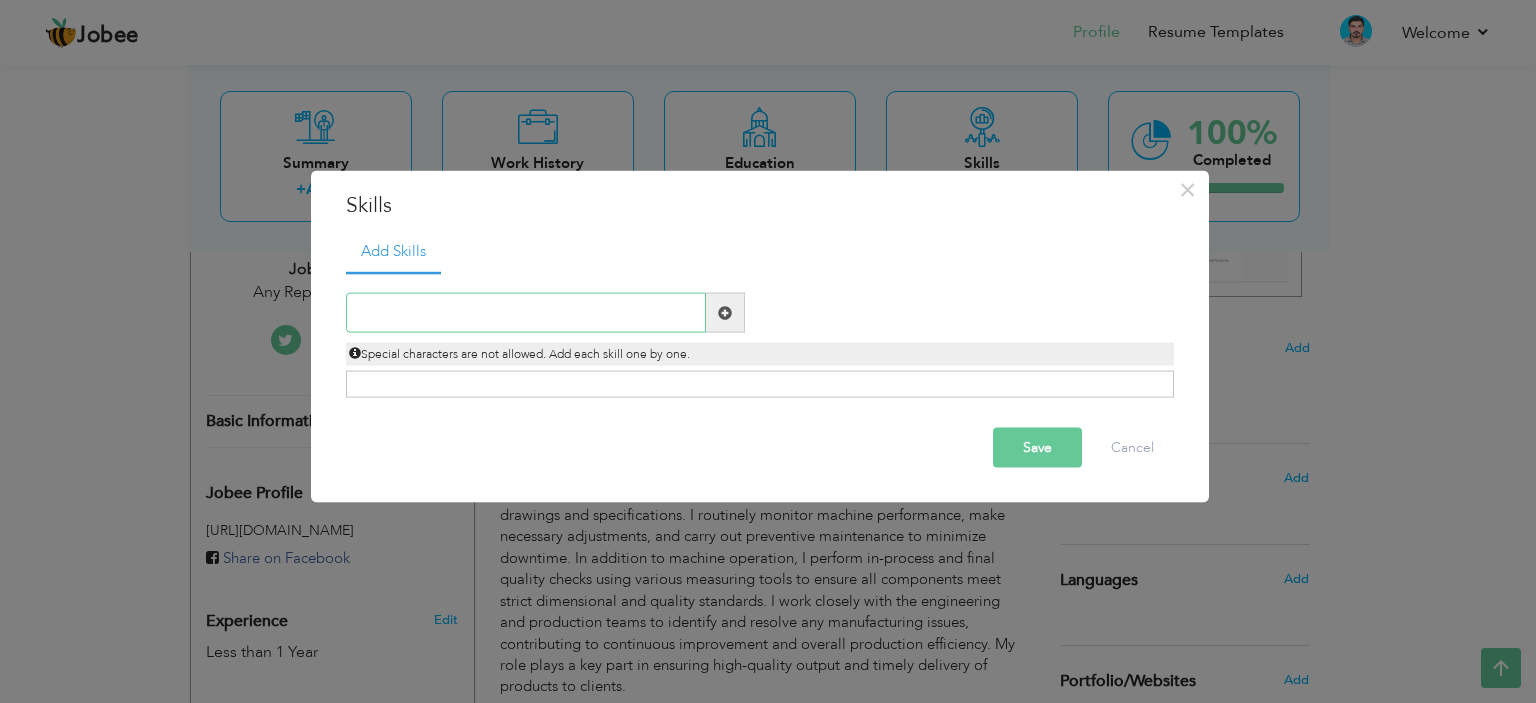 click at bounding box center [526, 313] 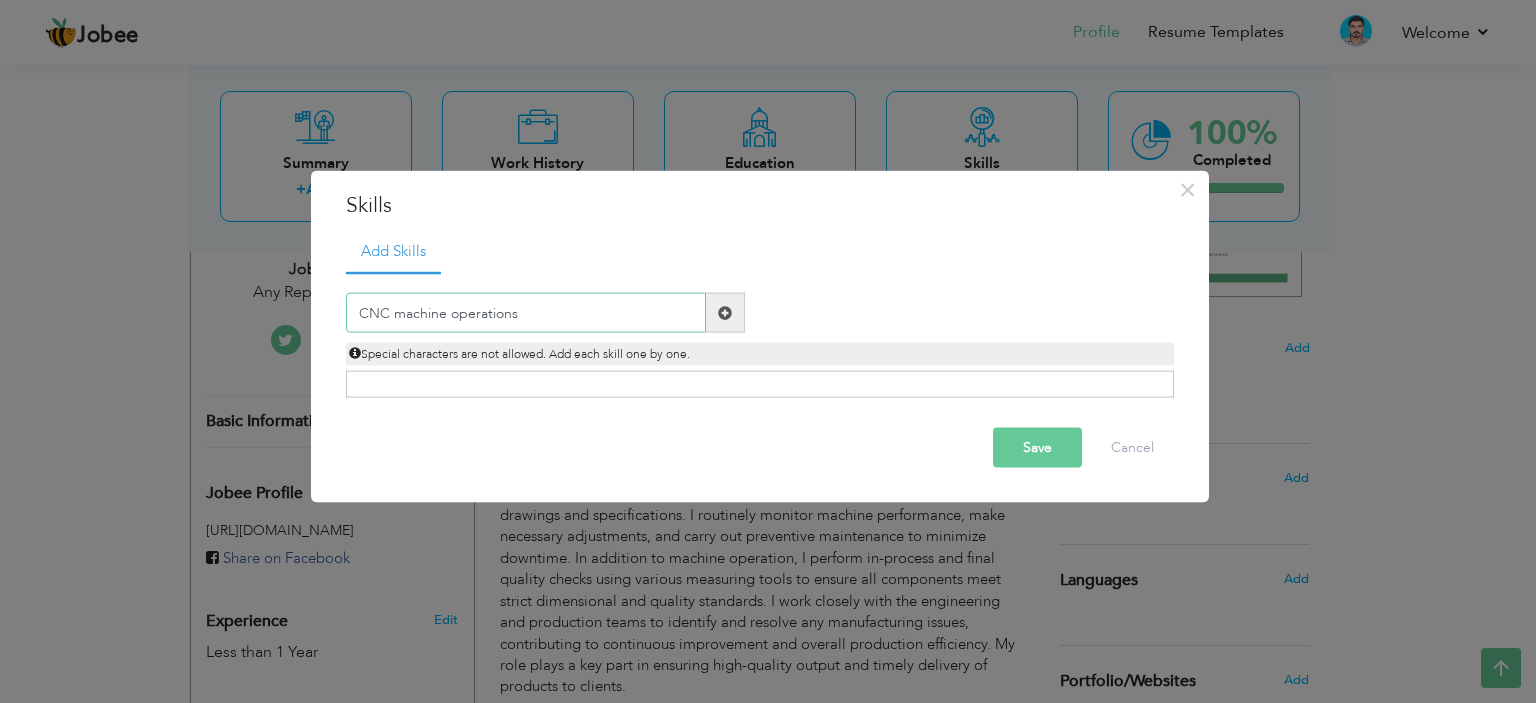type on "CNC machine operations" 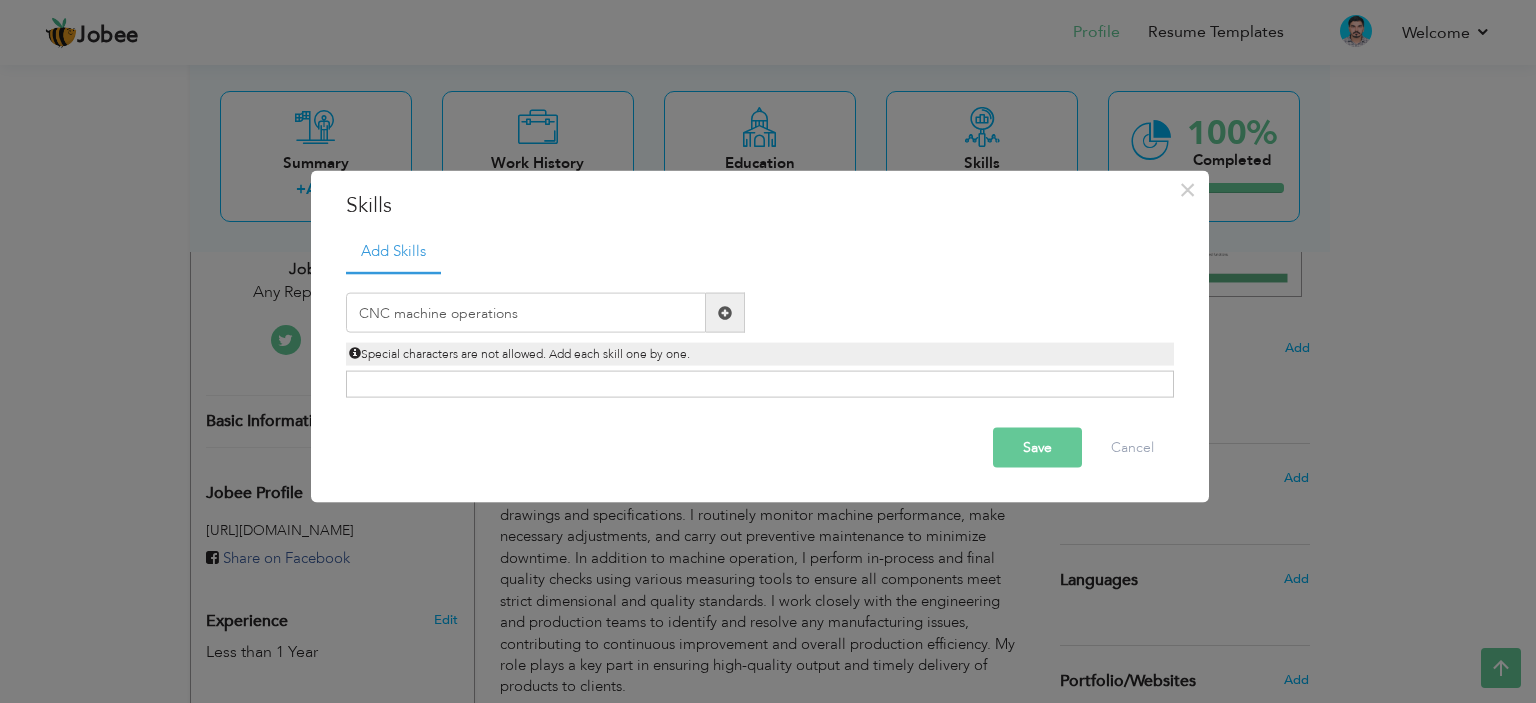 click on "Save" at bounding box center (1037, 448) 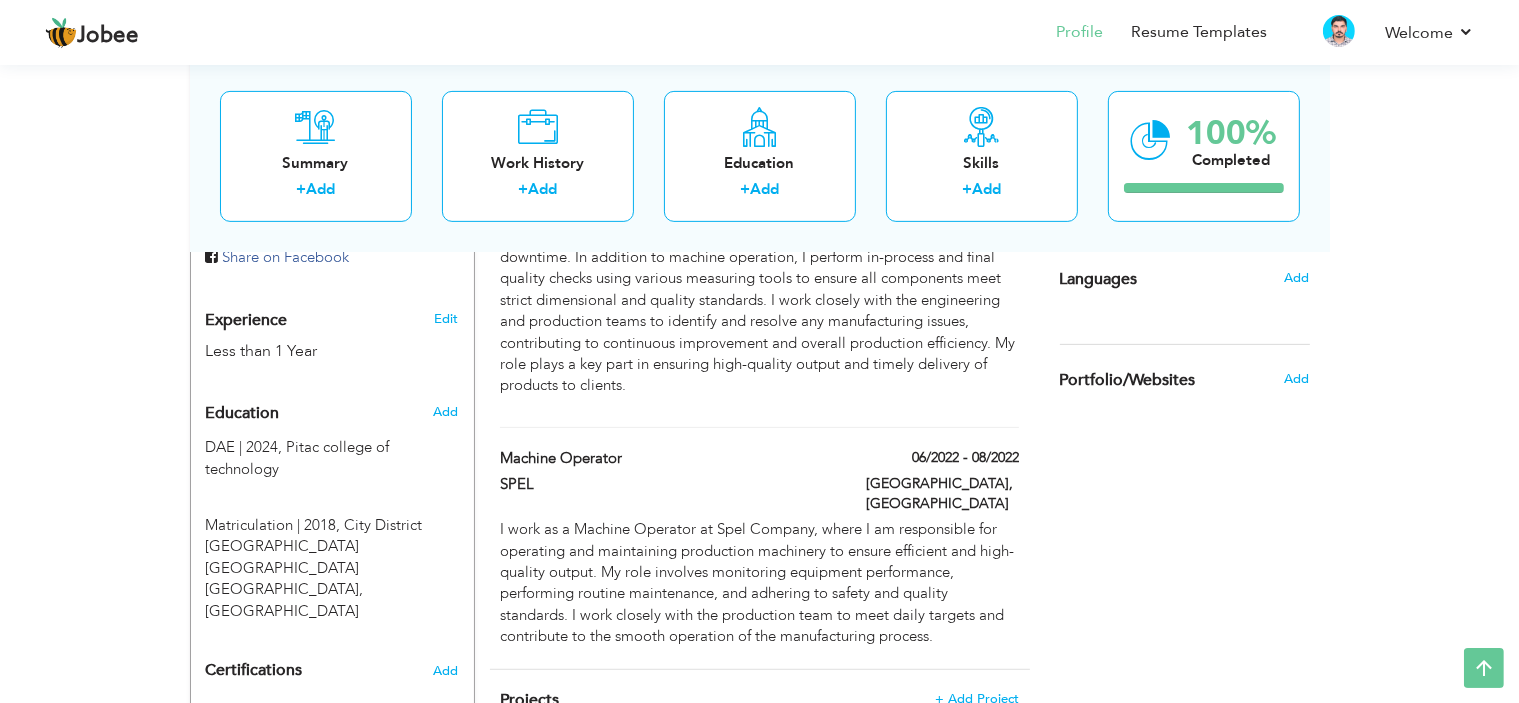 scroll, scrollTop: 709, scrollLeft: 0, axis: vertical 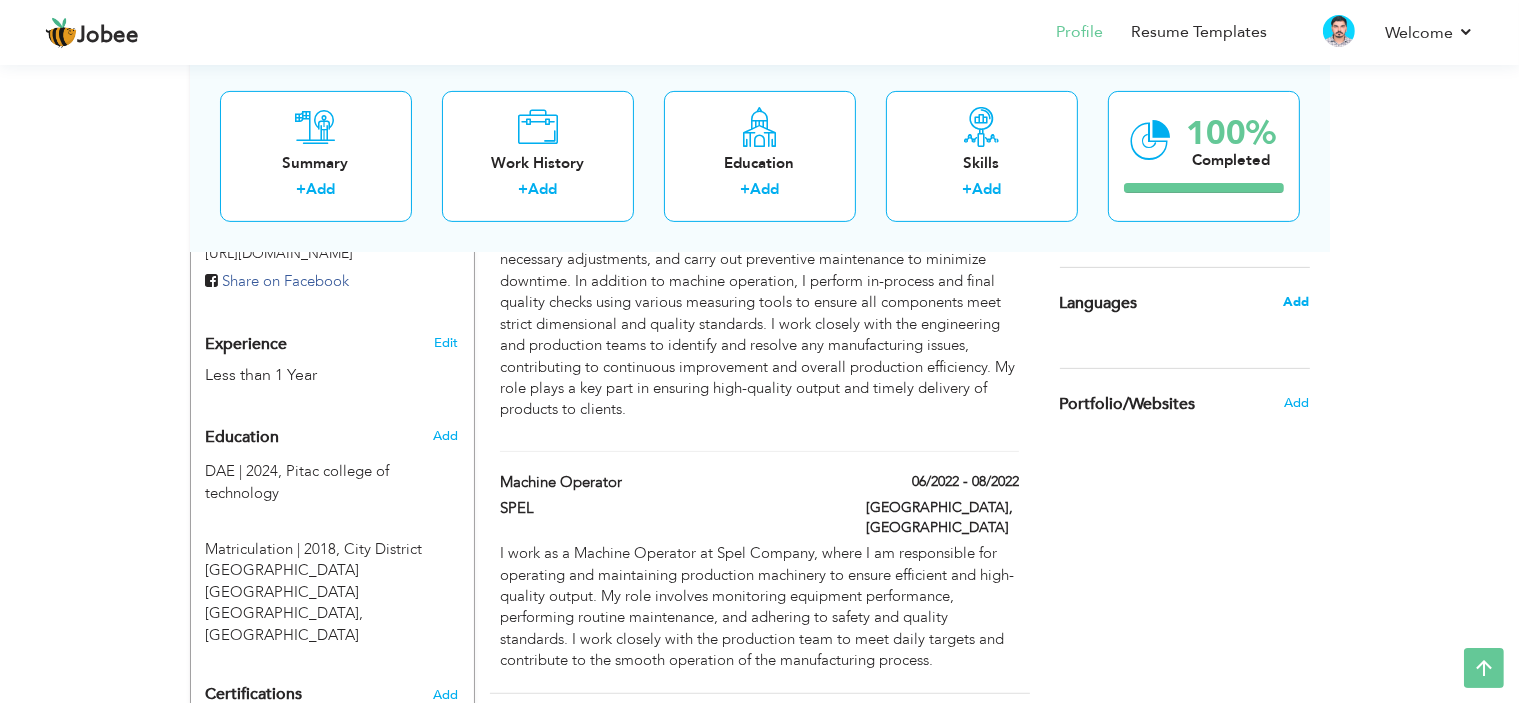 click on "Add" at bounding box center [1296, 302] 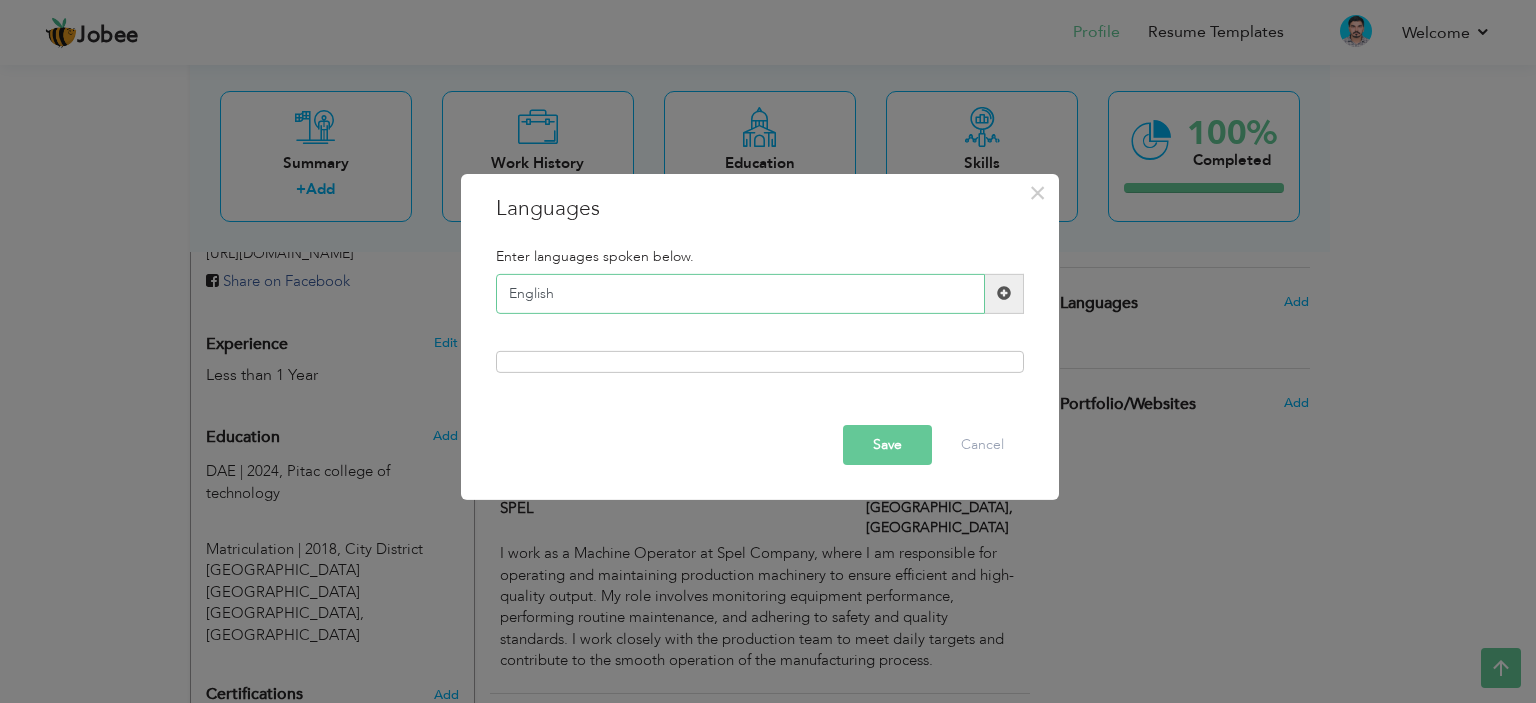 type on "English" 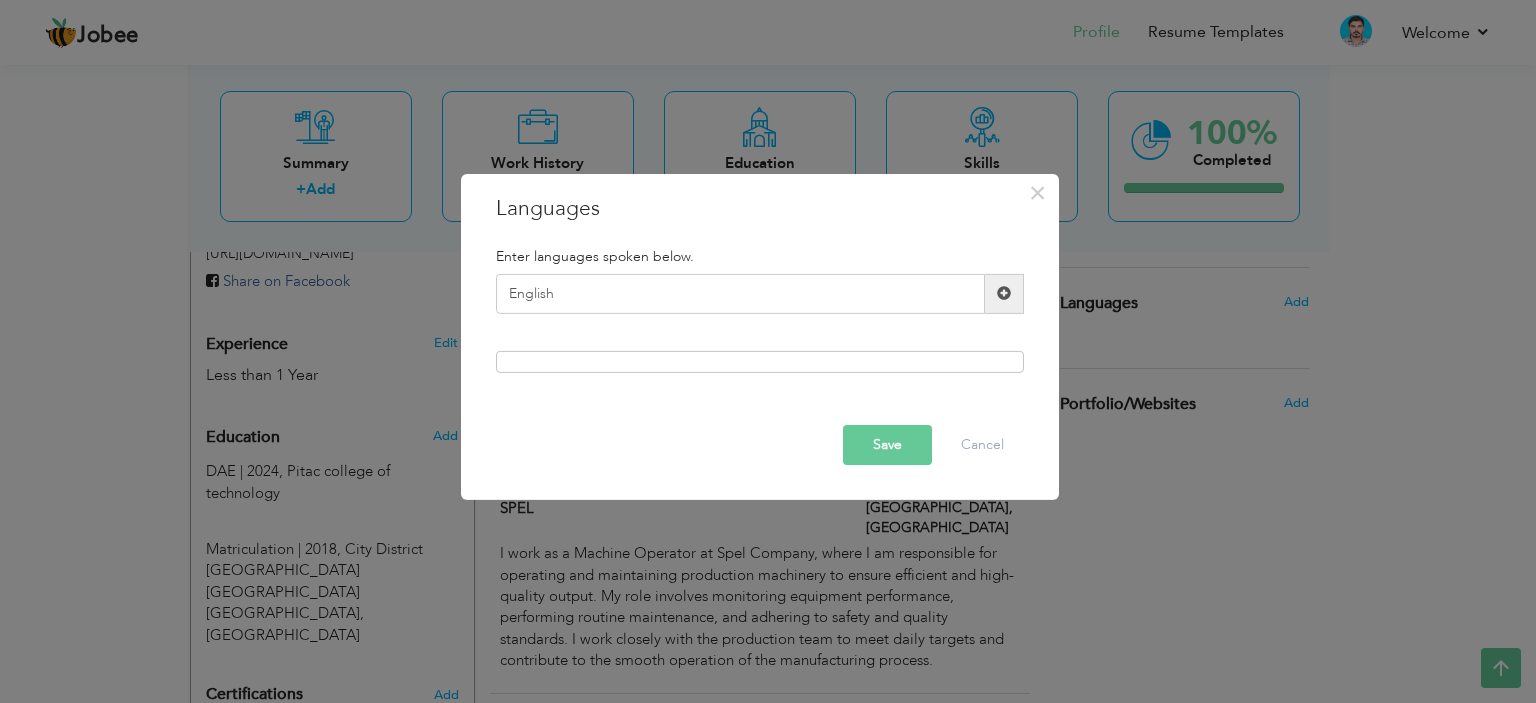 click on "Save" at bounding box center (887, 445) 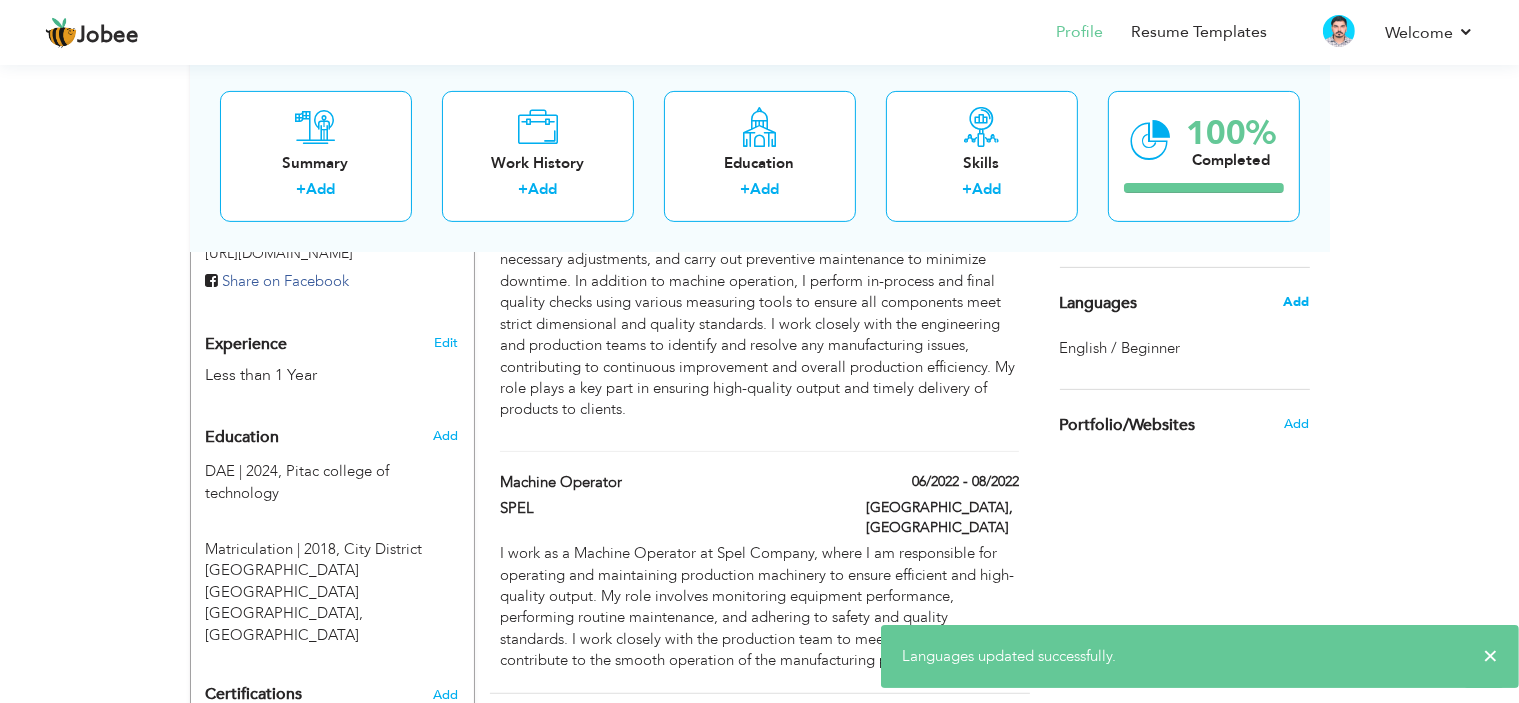 click on "Add" at bounding box center [1296, 302] 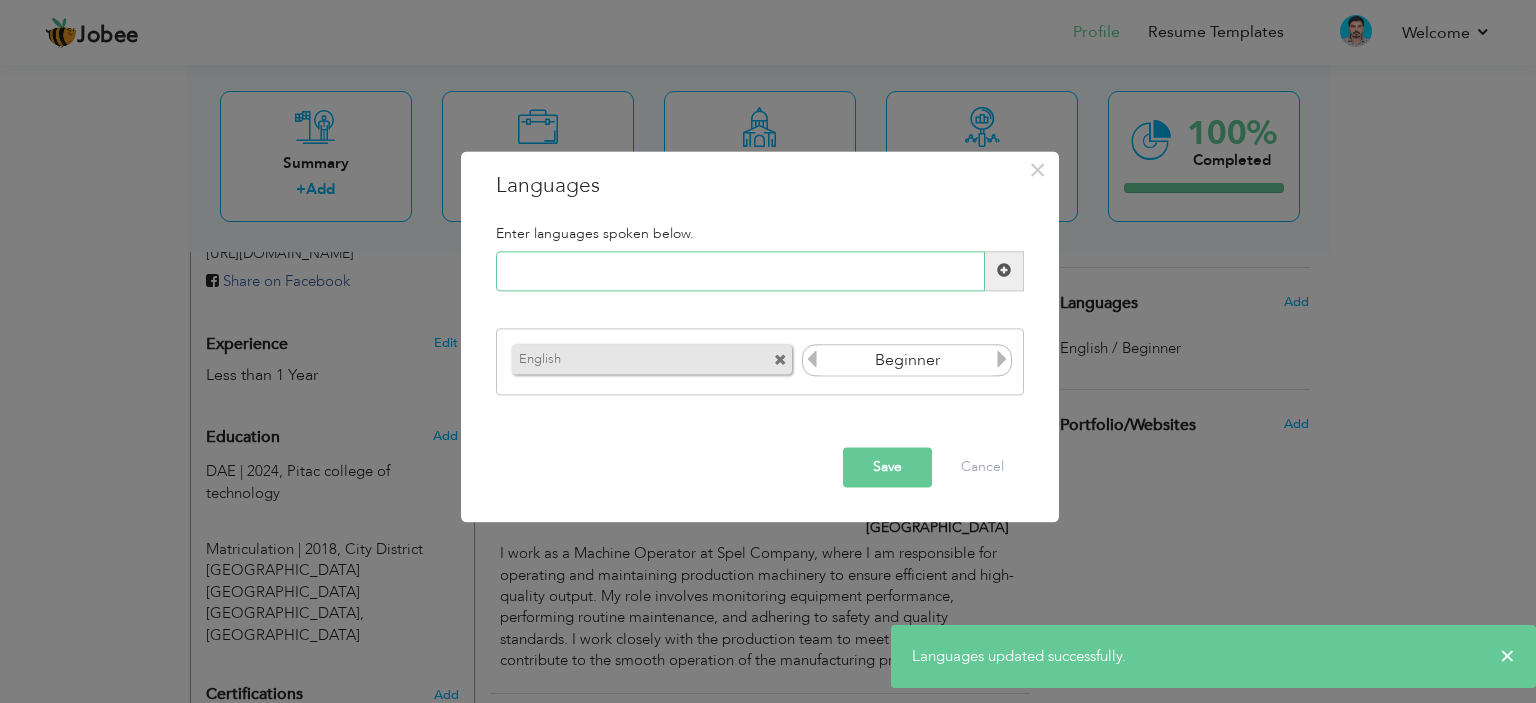 click at bounding box center [740, 271] 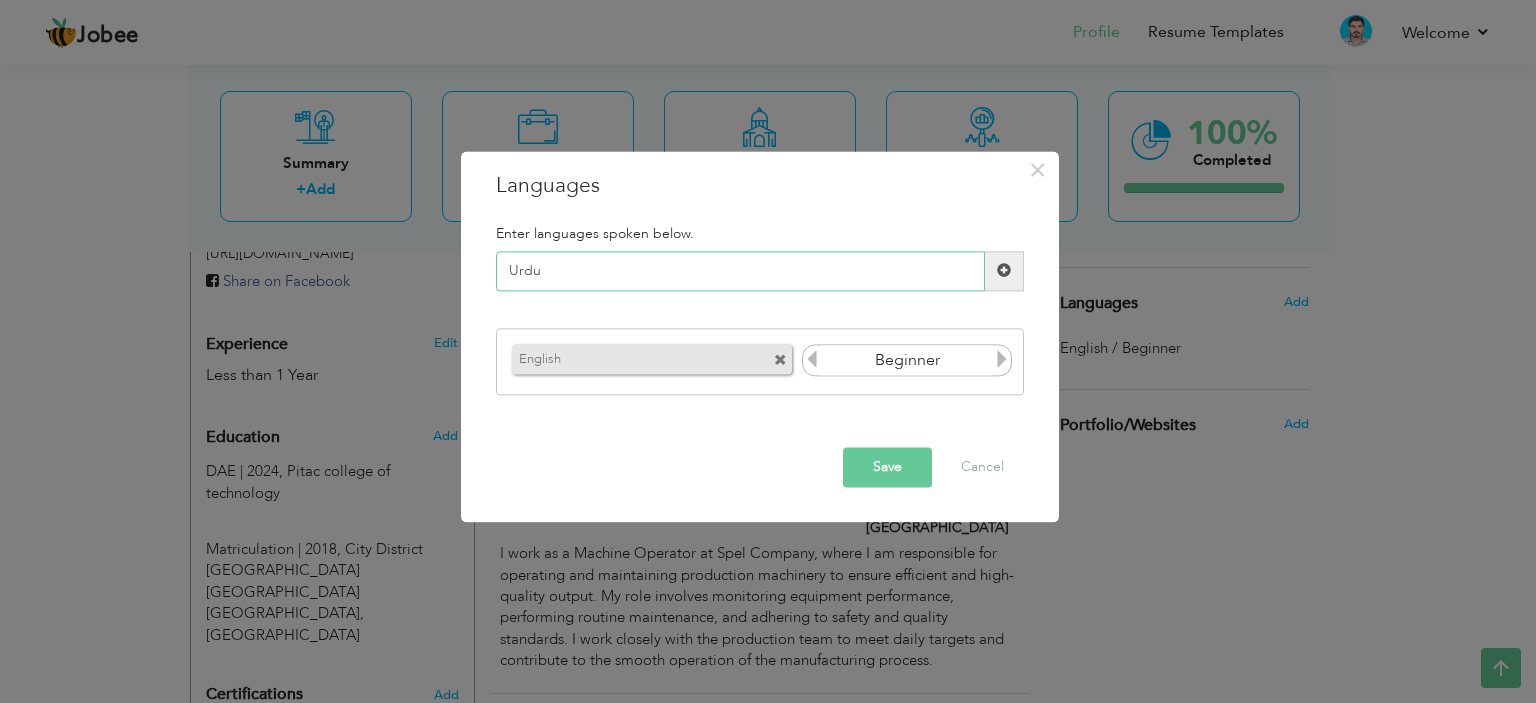type on "Urdu" 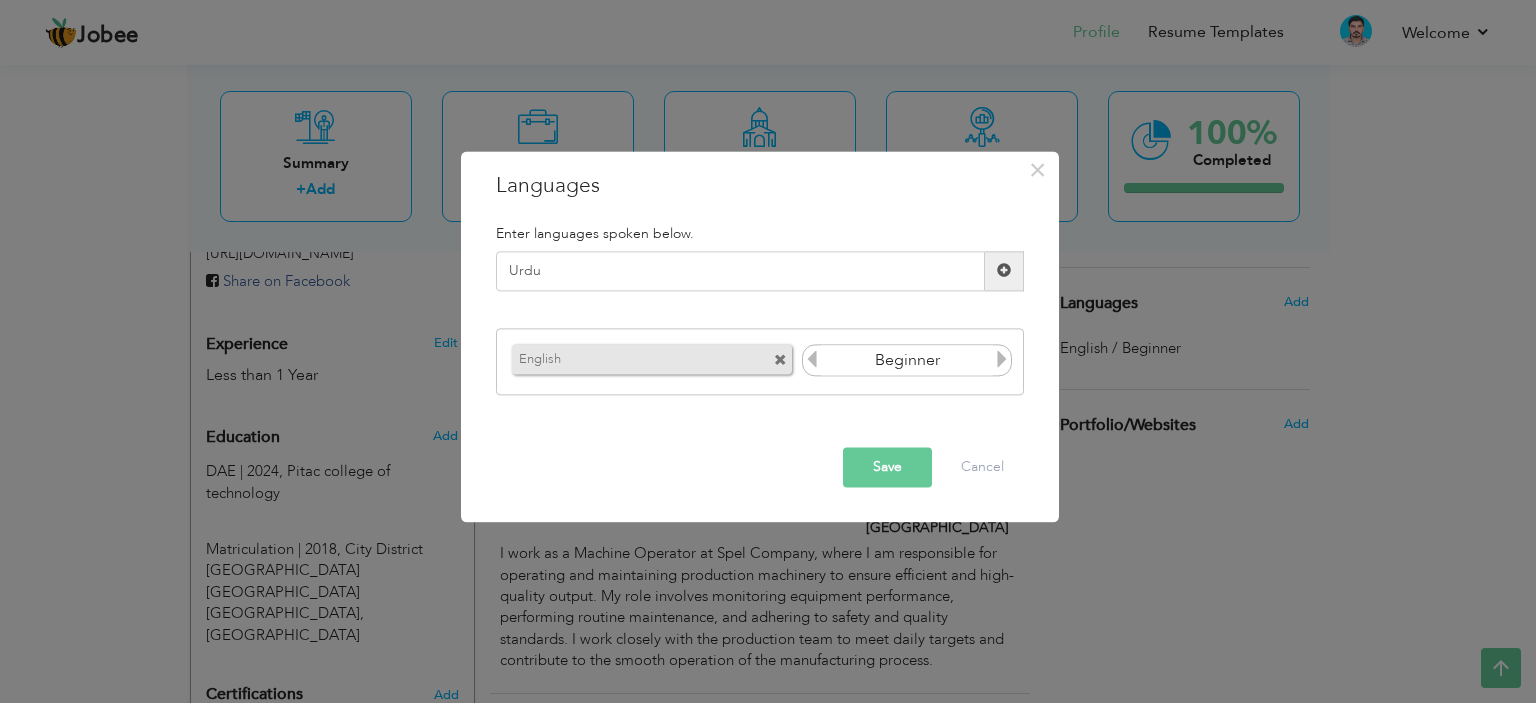 click at bounding box center (1002, 360) 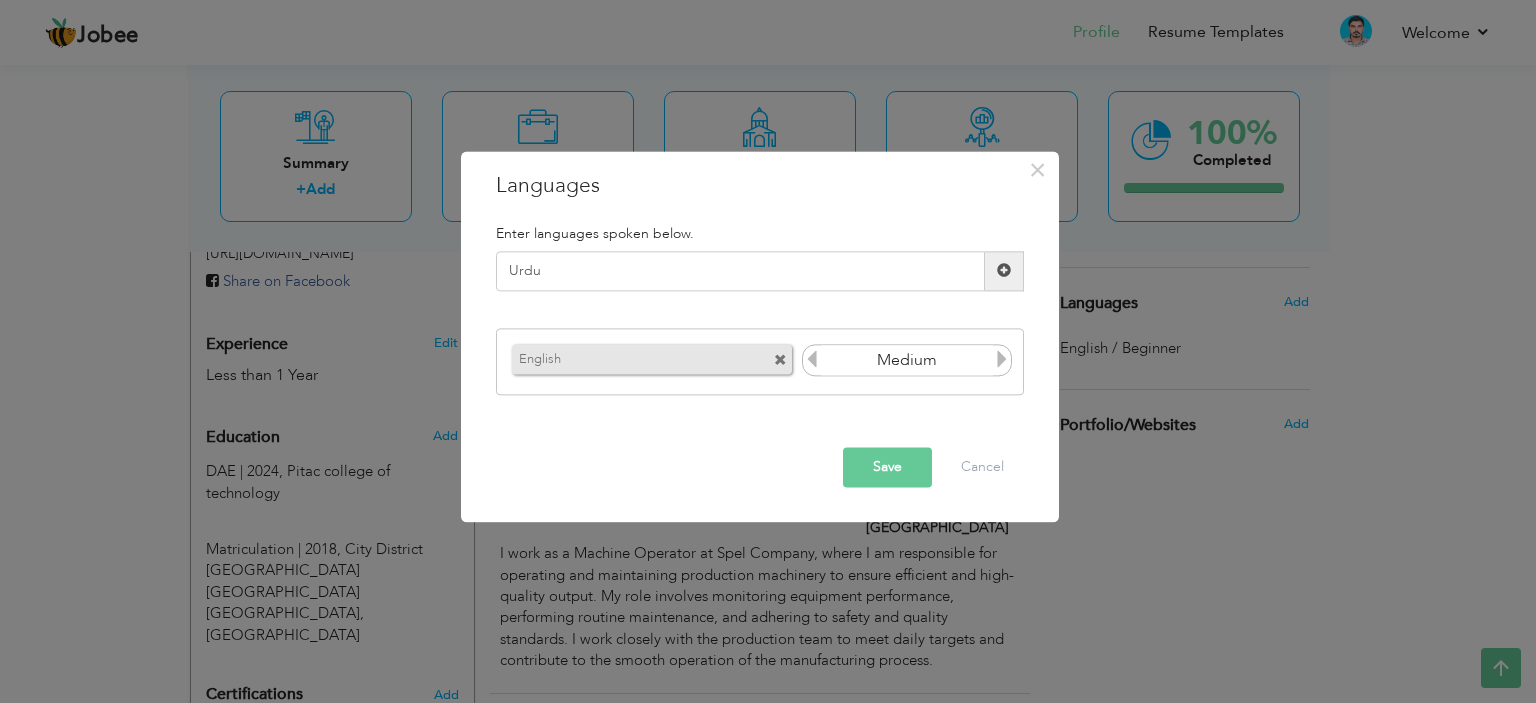 click on "Save" at bounding box center [887, 467] 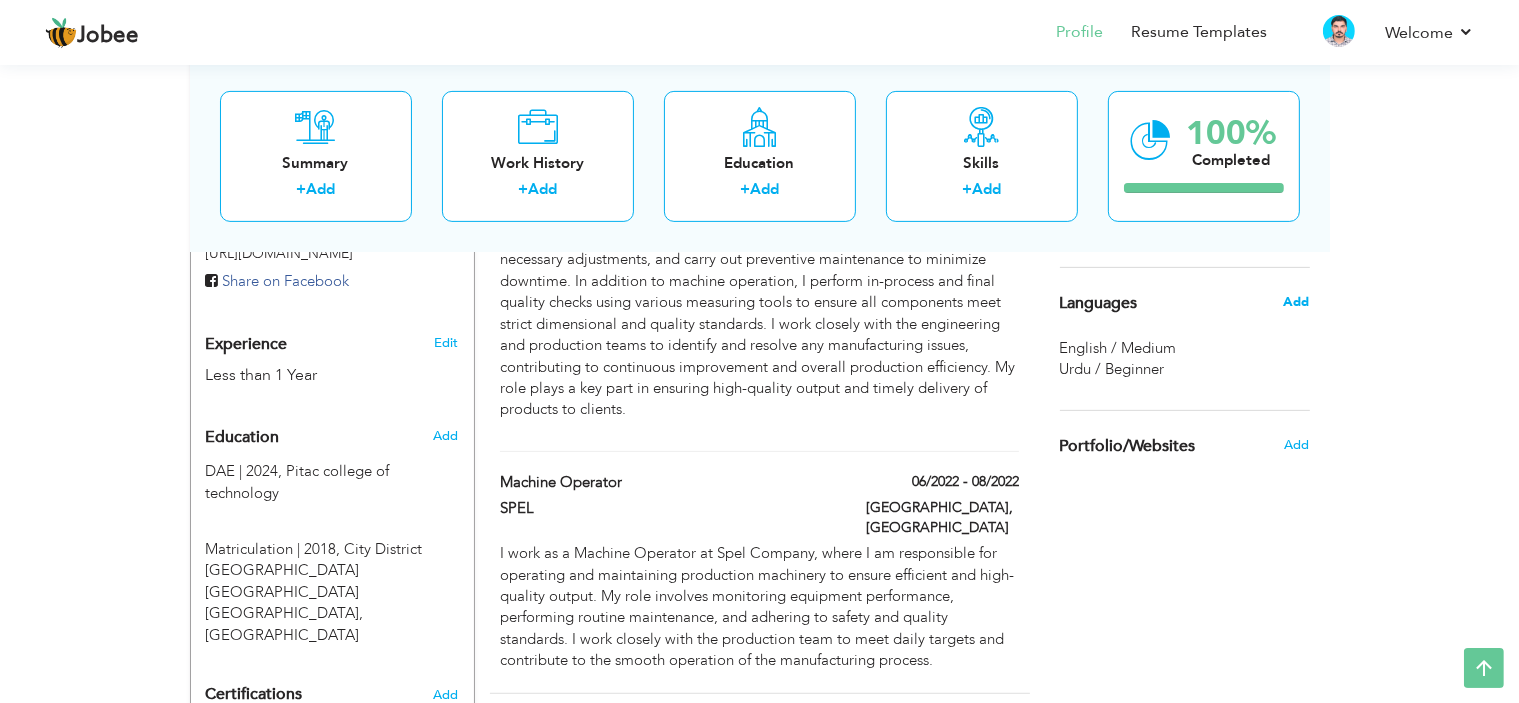 click on "Add" at bounding box center (1296, 302) 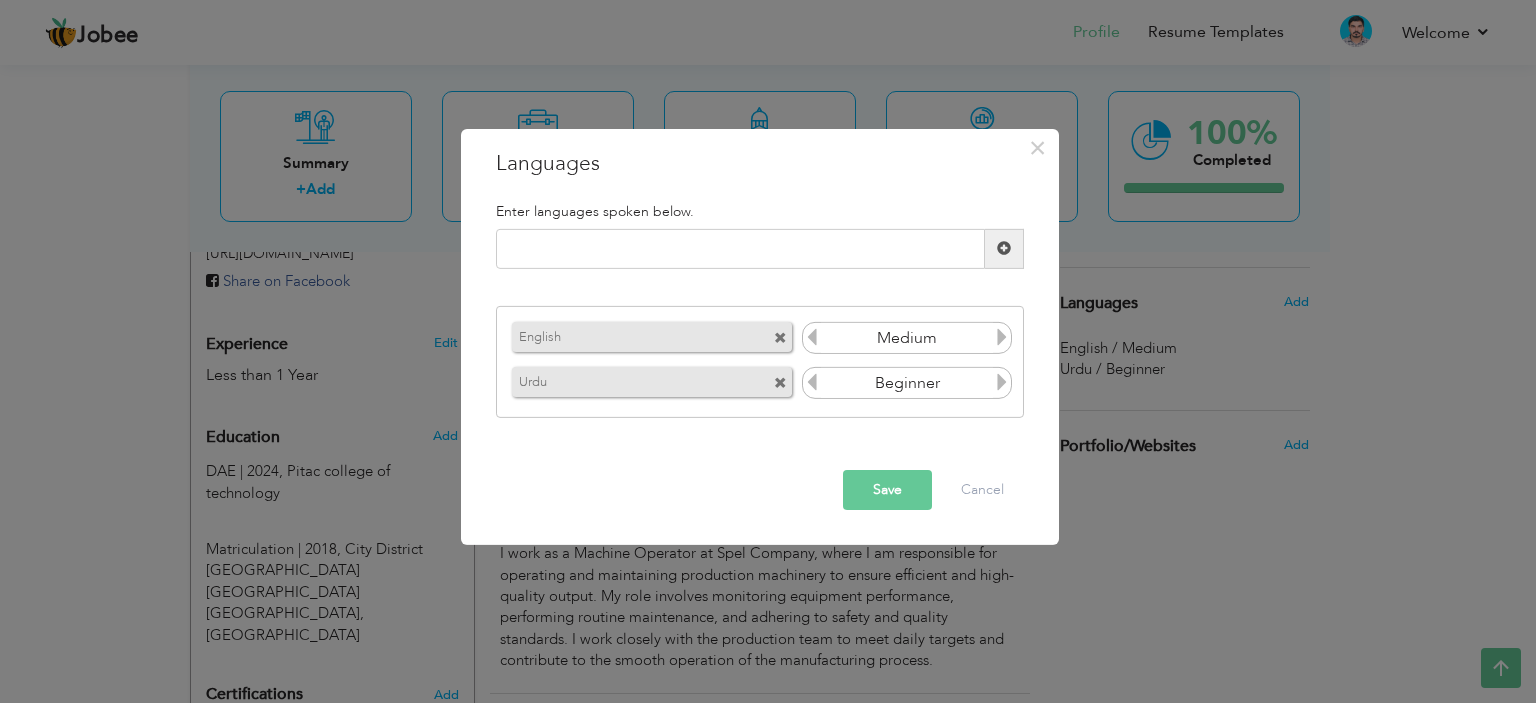 click at bounding box center (812, 337) 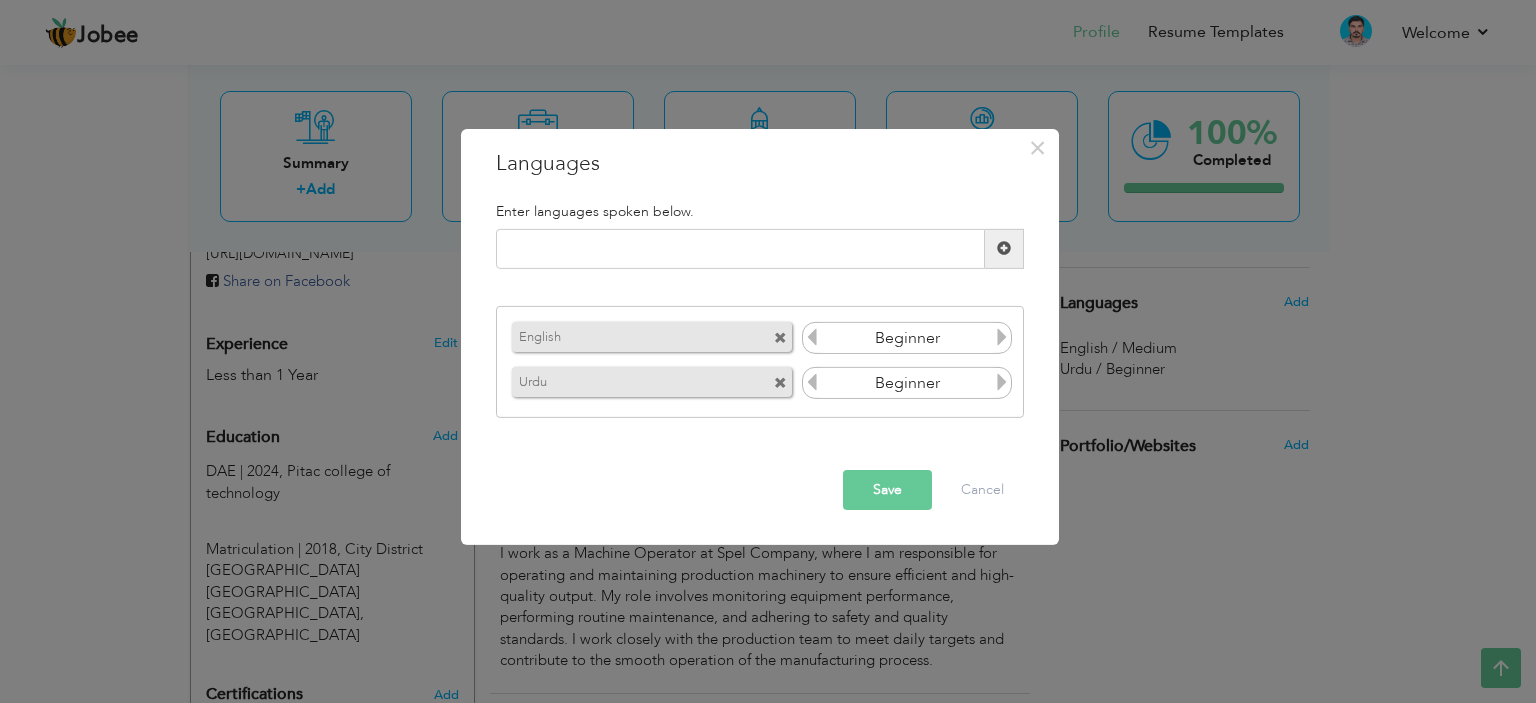 click at bounding box center (1002, 382) 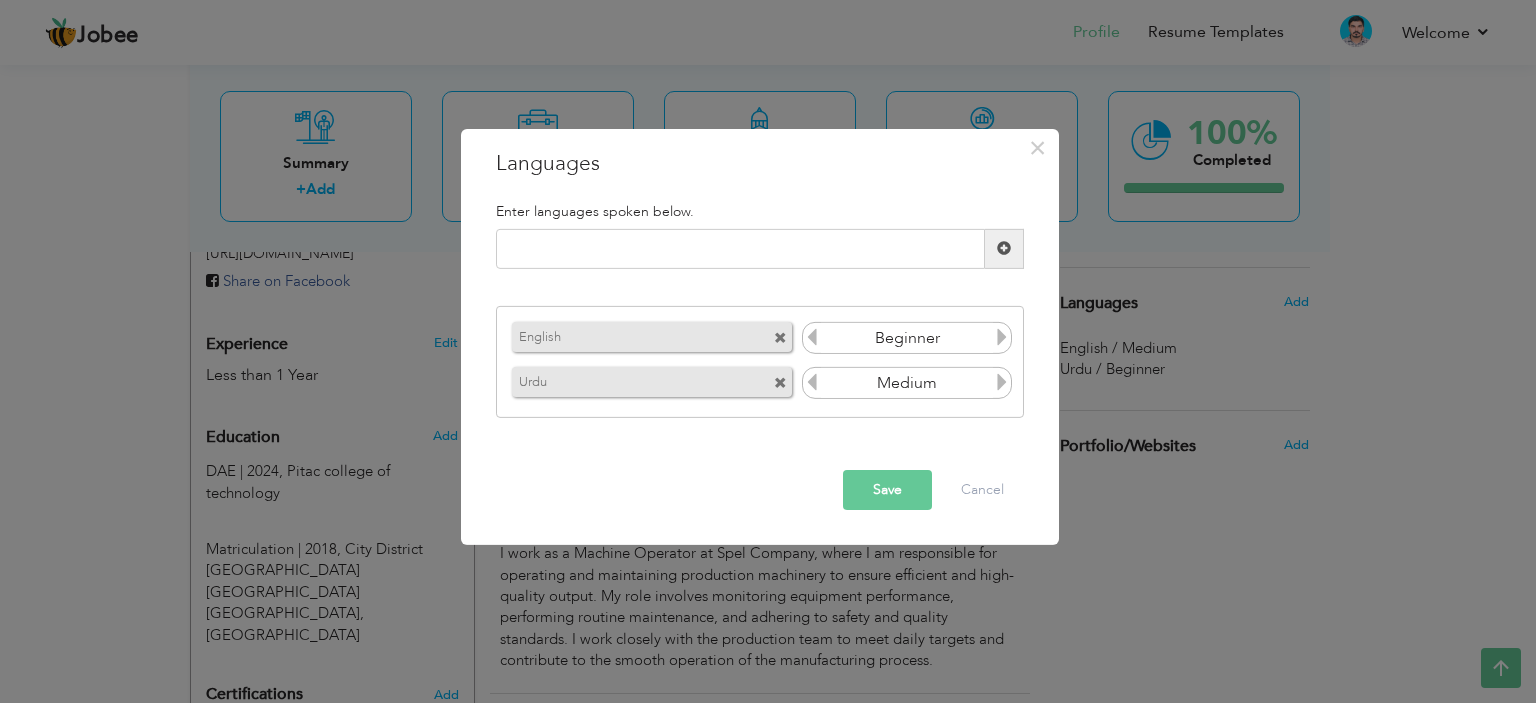 click on "Save" at bounding box center [887, 490] 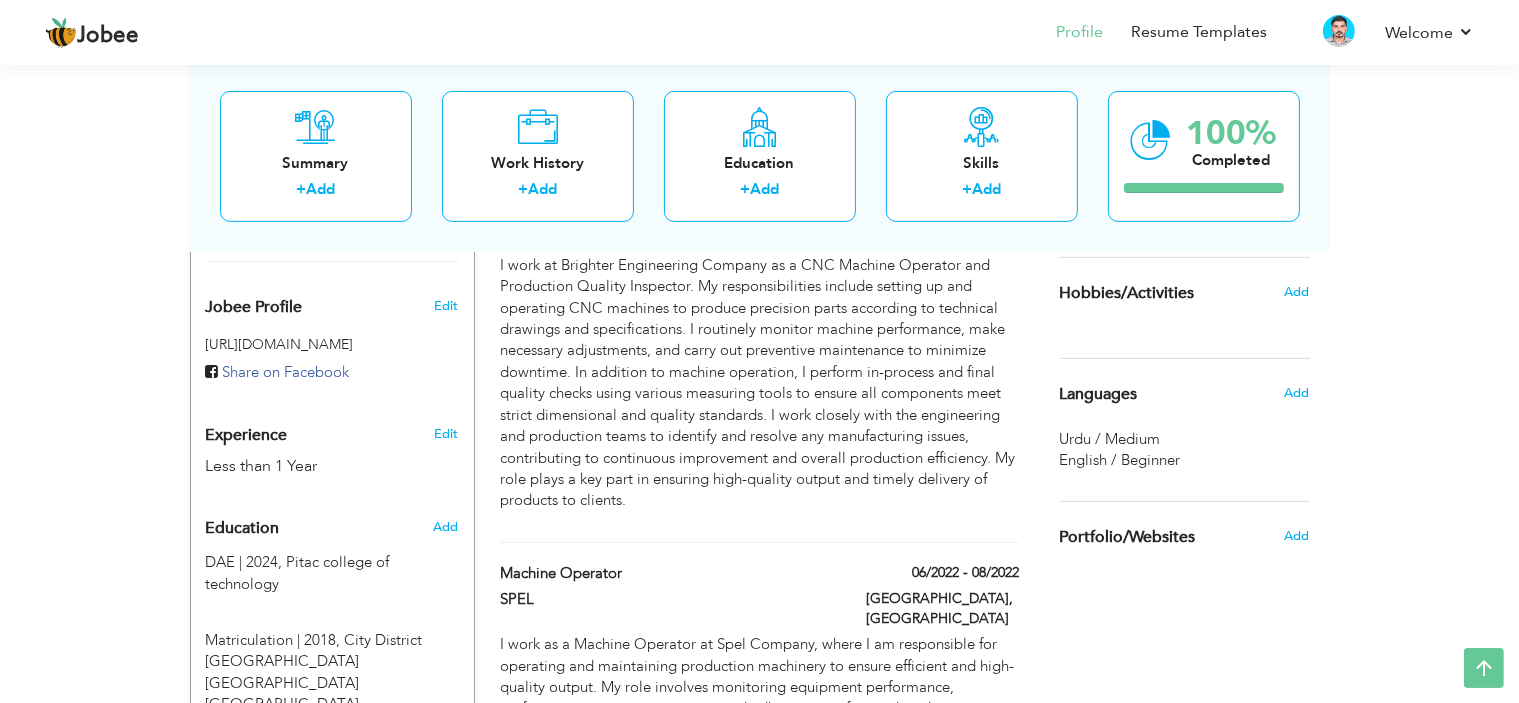 scroll, scrollTop: 614, scrollLeft: 0, axis: vertical 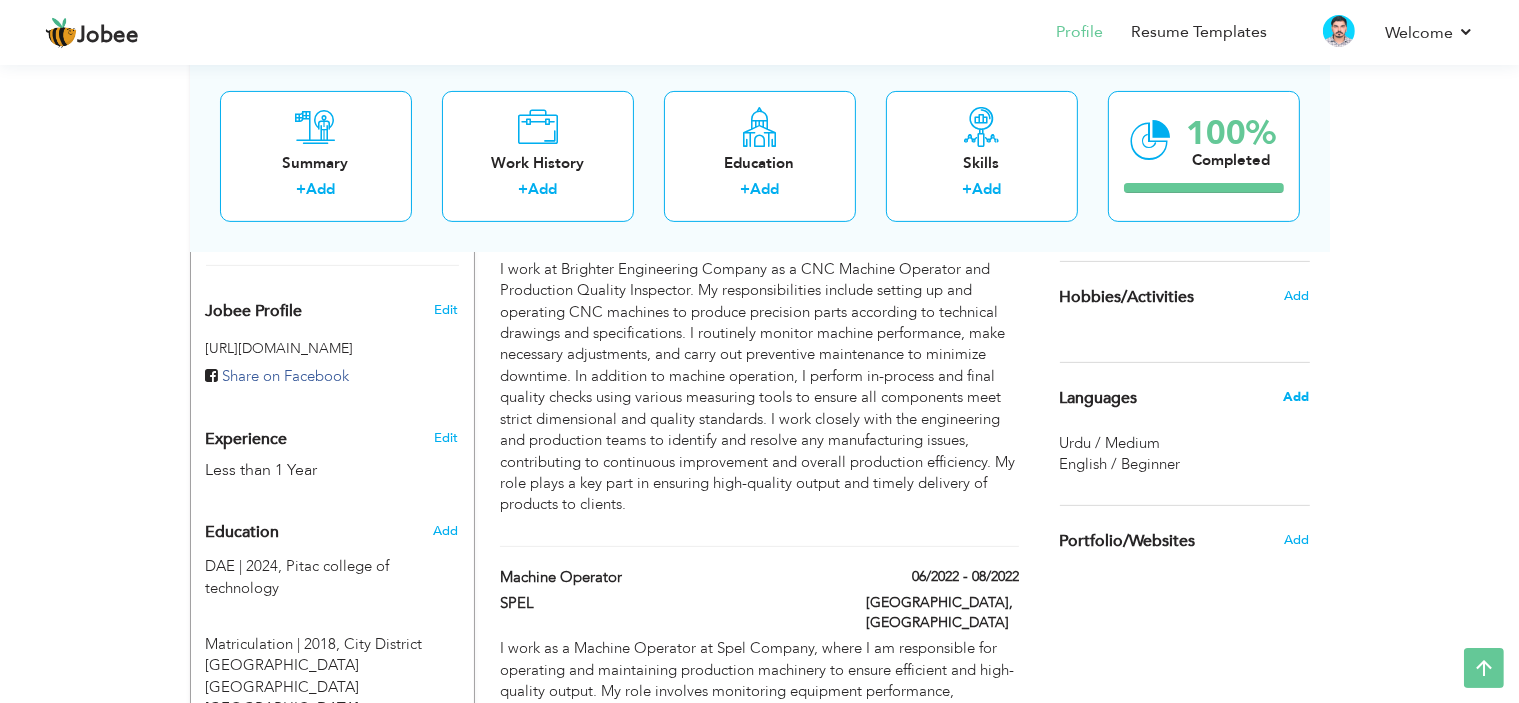 click on "Add" at bounding box center (1296, 397) 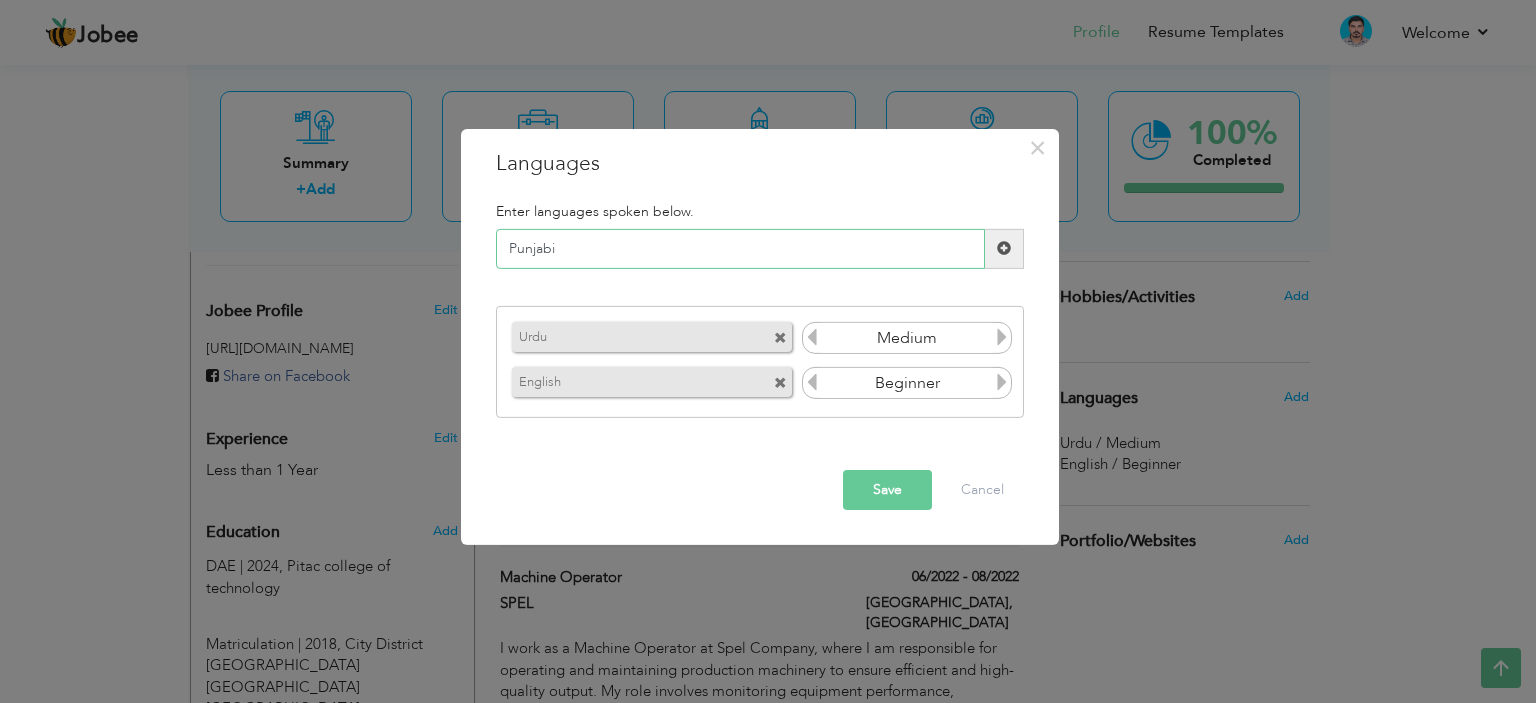 click on "Punjabi" at bounding box center (740, 249) 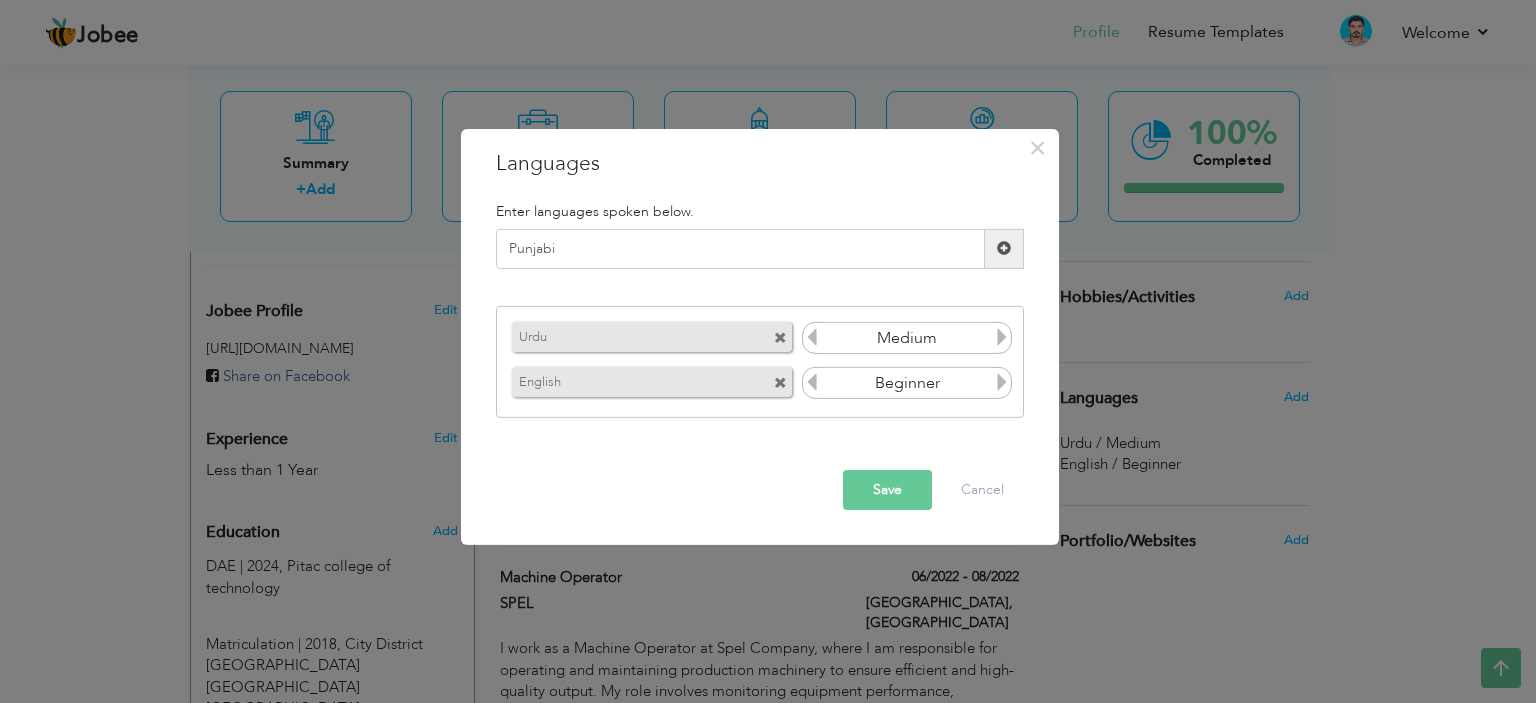 click on "Save" at bounding box center [887, 490] 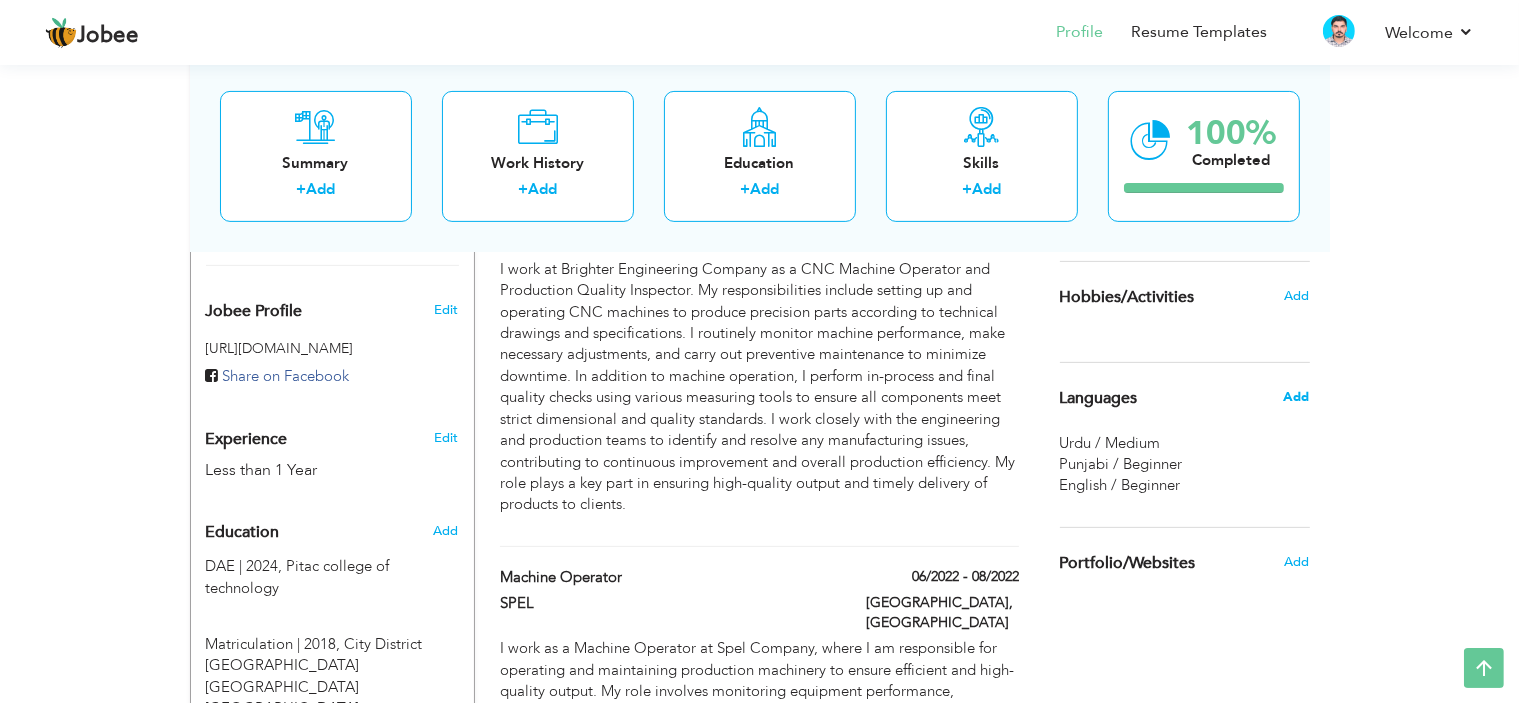 click on "Add" at bounding box center [1296, 397] 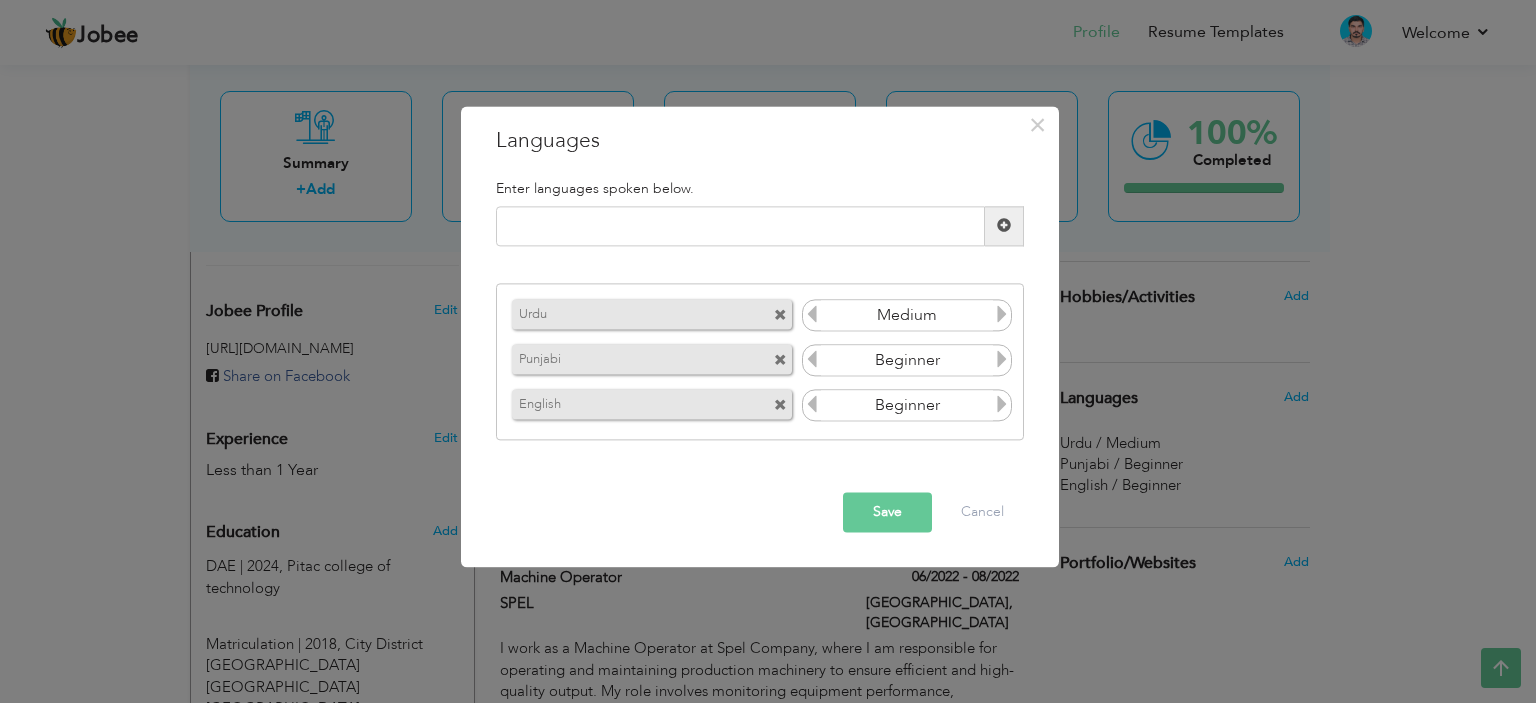 click at bounding box center (1002, 360) 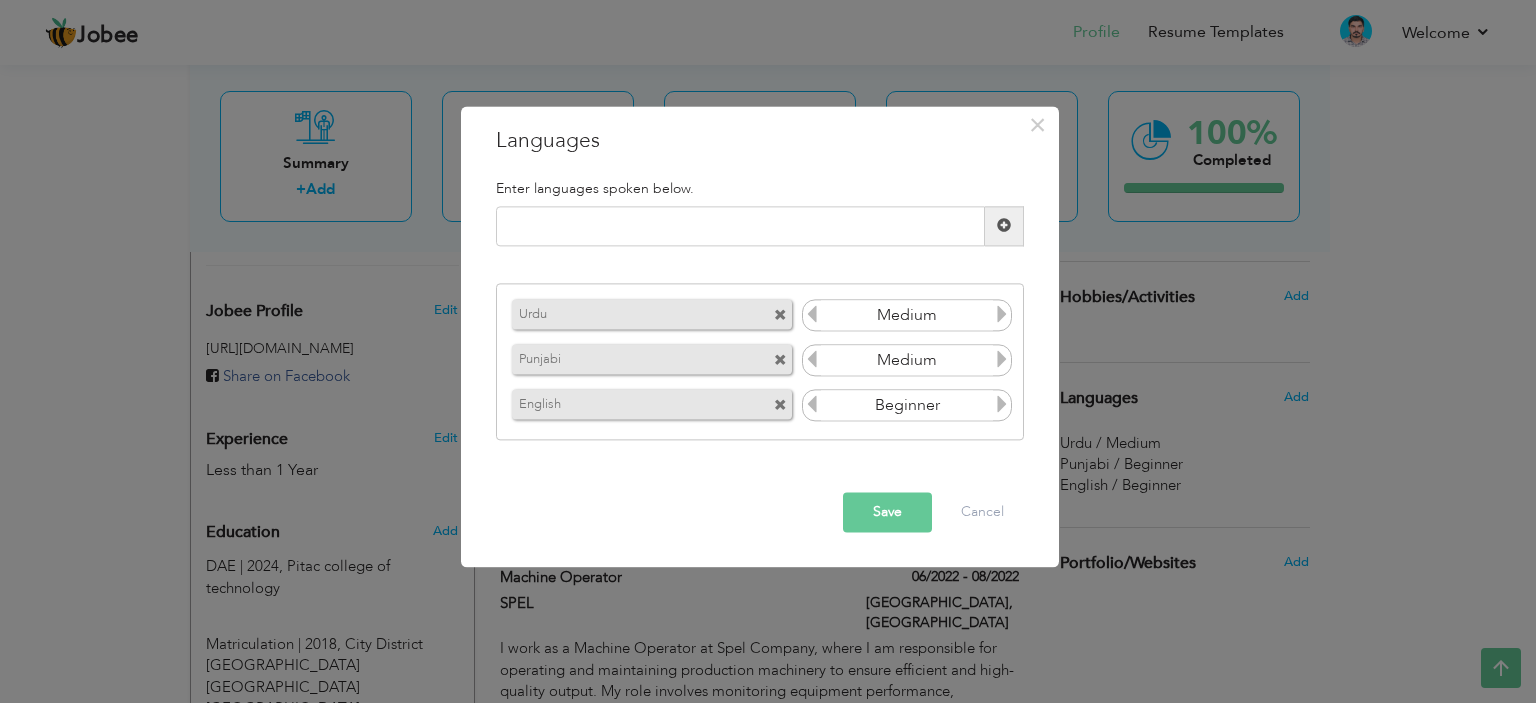 click at bounding box center [1002, 360] 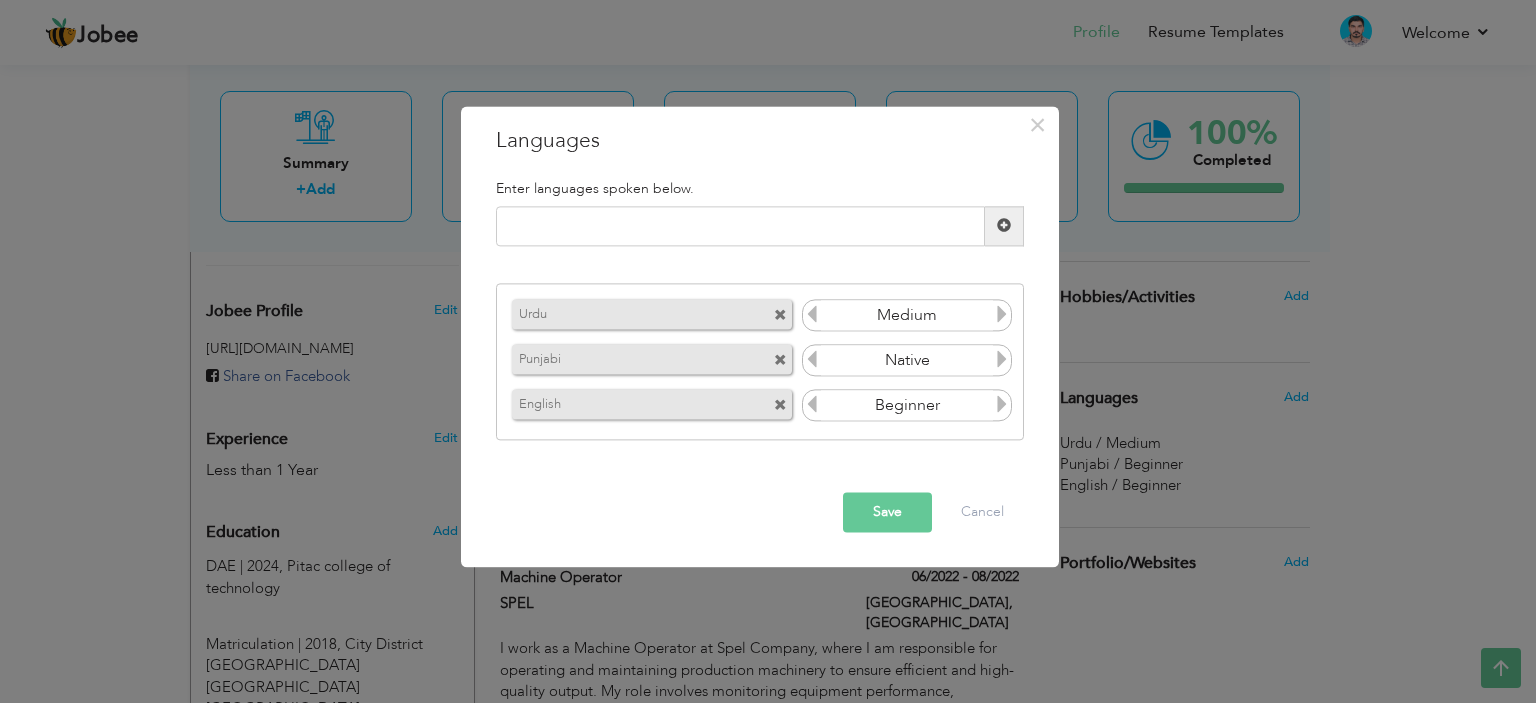 click at bounding box center (1002, 360) 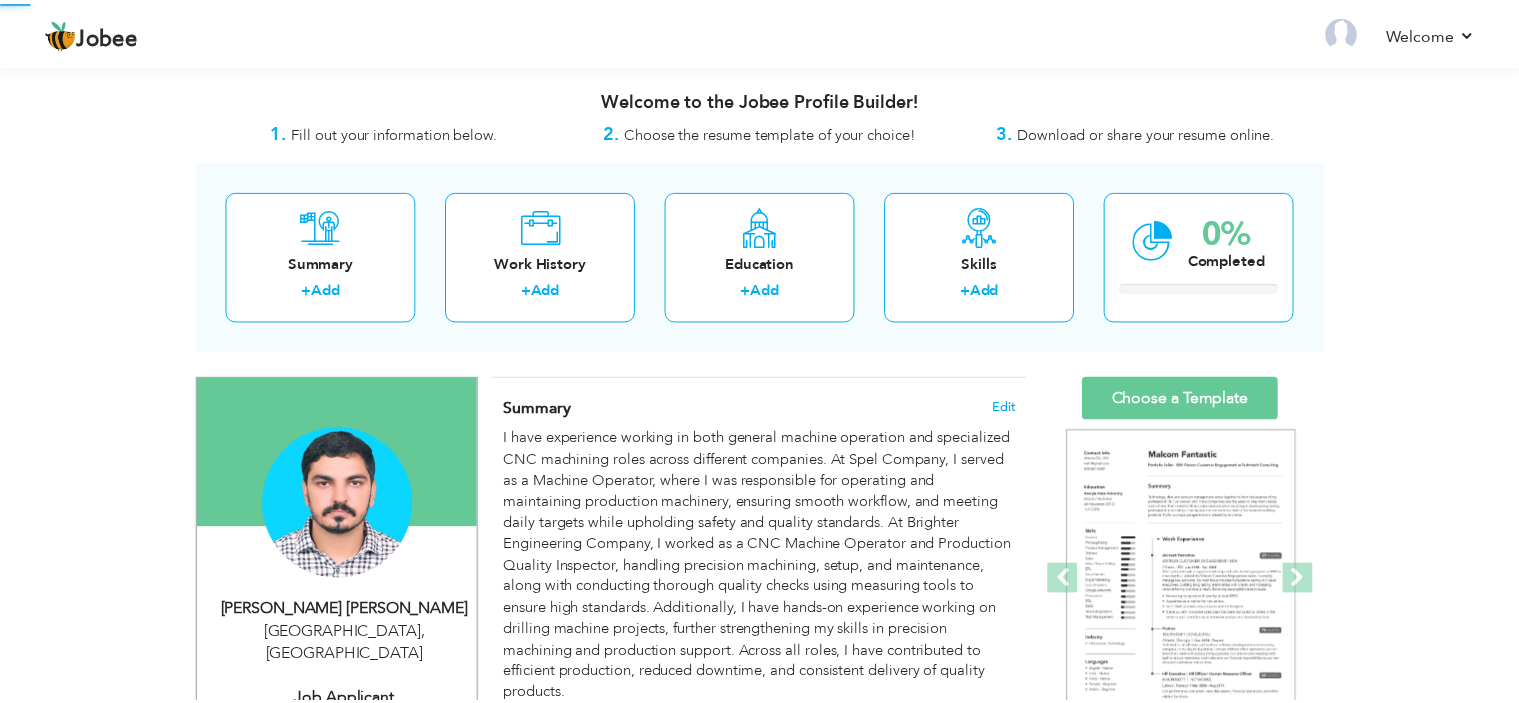scroll, scrollTop: 614, scrollLeft: 0, axis: vertical 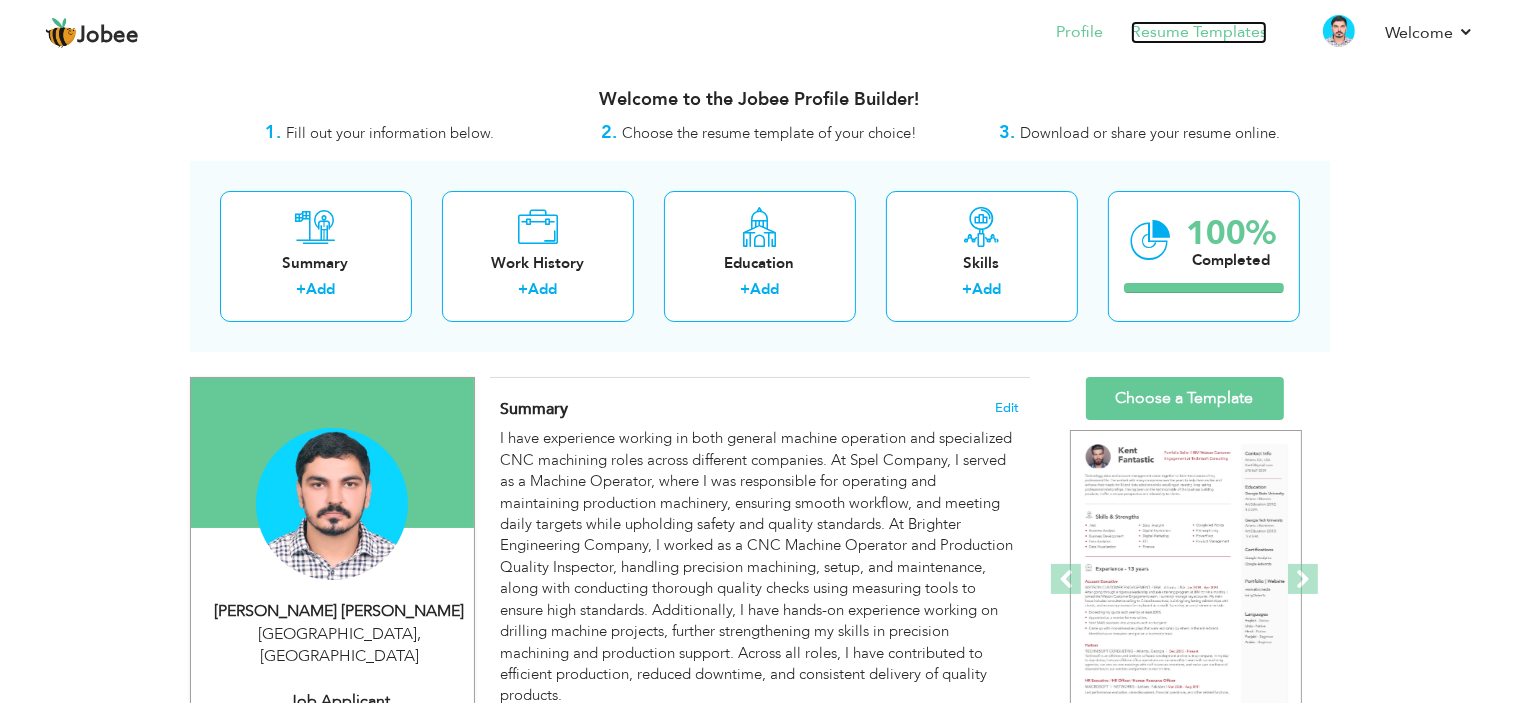 click on "Resume Templates" at bounding box center [1199, 32] 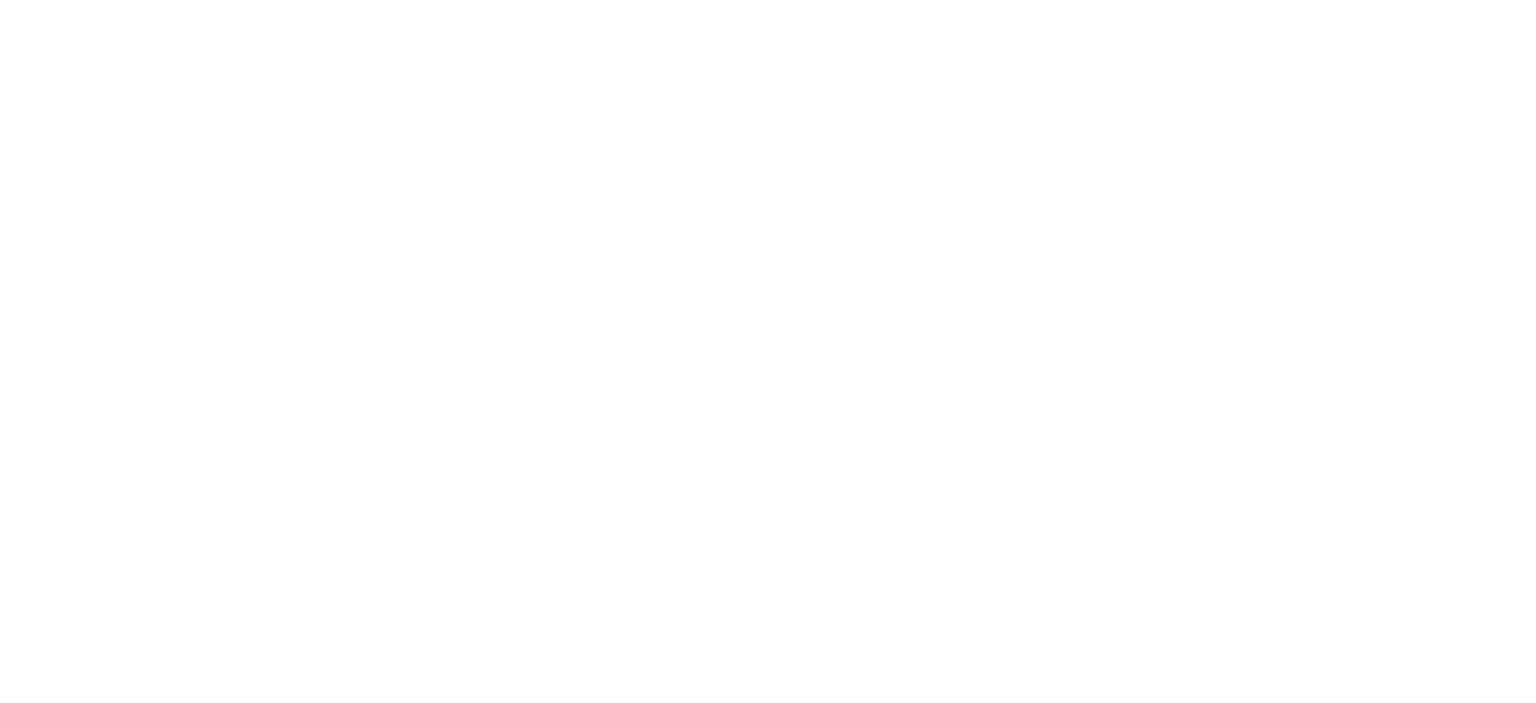 scroll, scrollTop: 0, scrollLeft: 0, axis: both 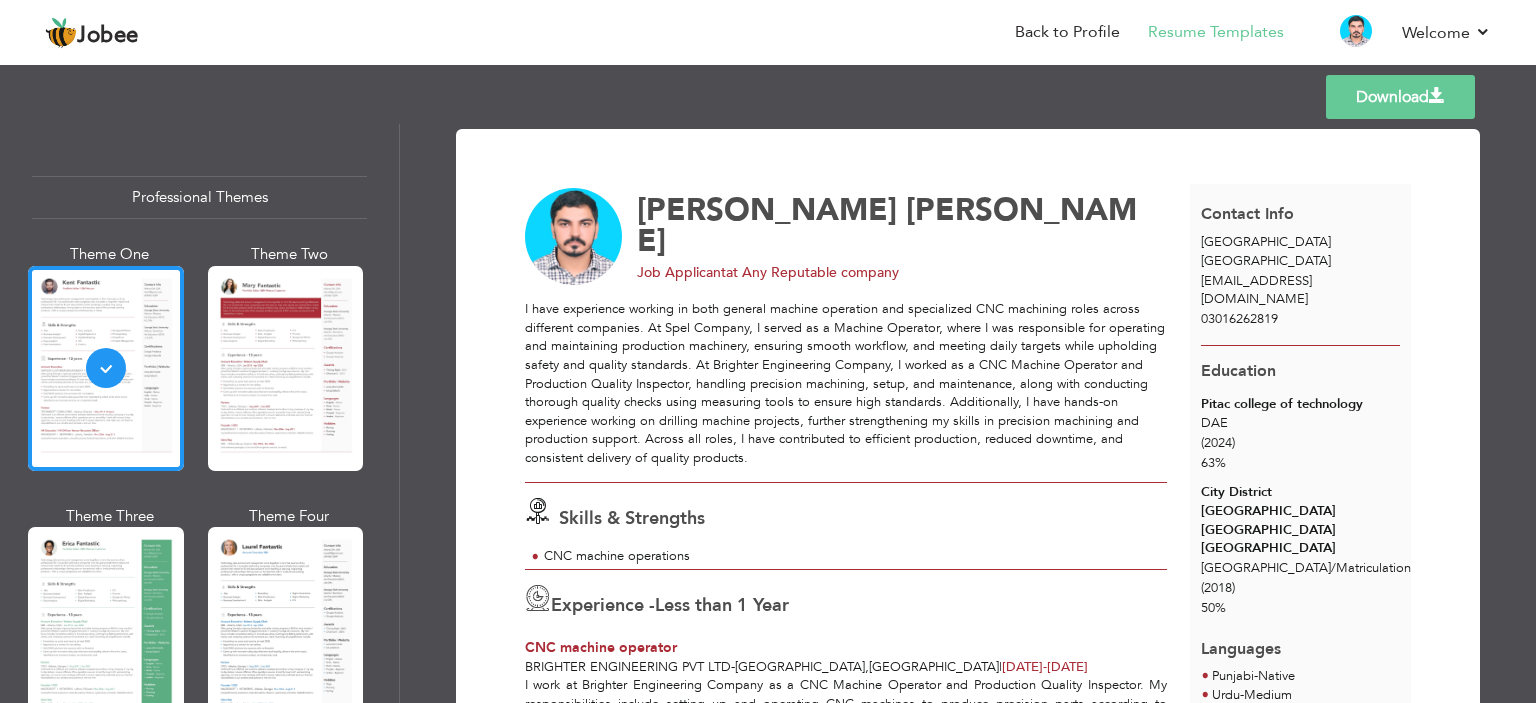 click on "Download" at bounding box center [1400, 97] 